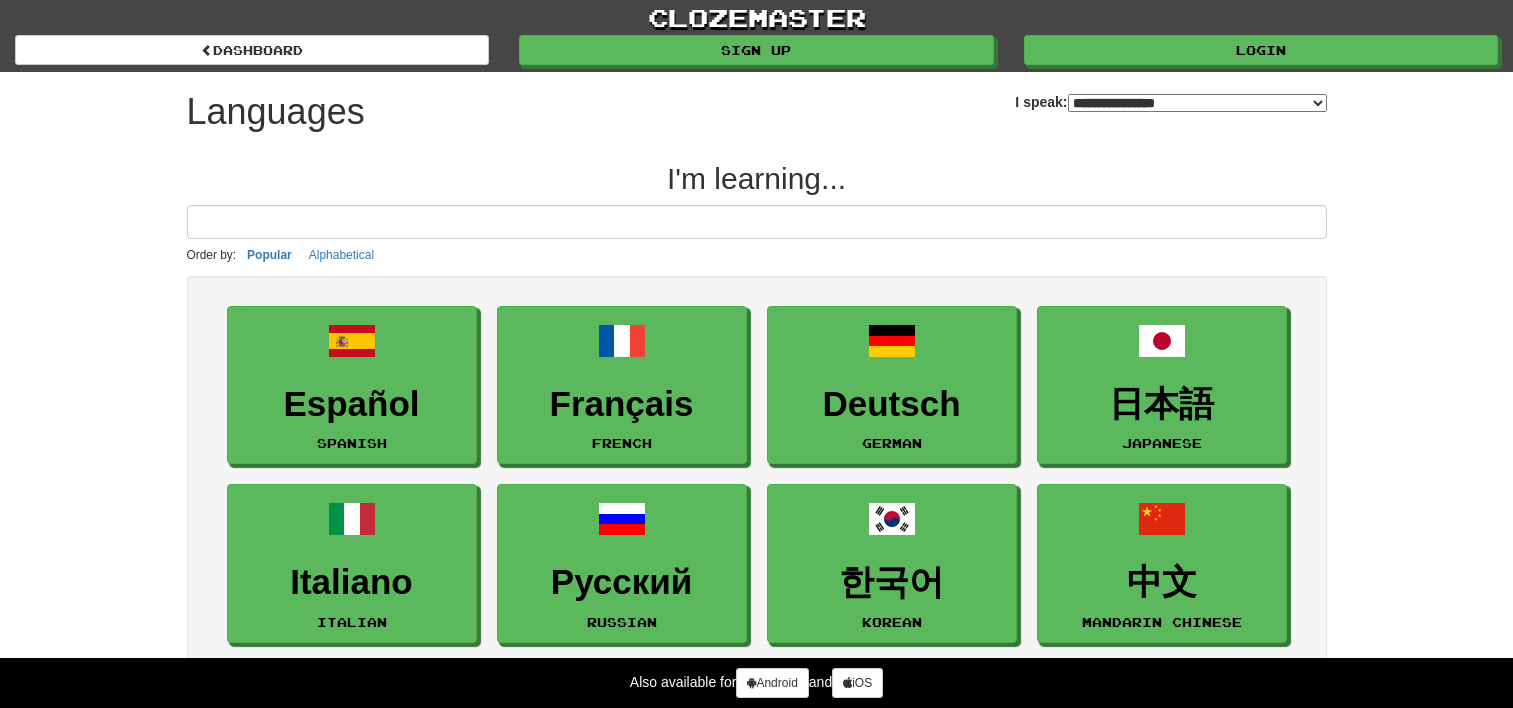 select on "*******" 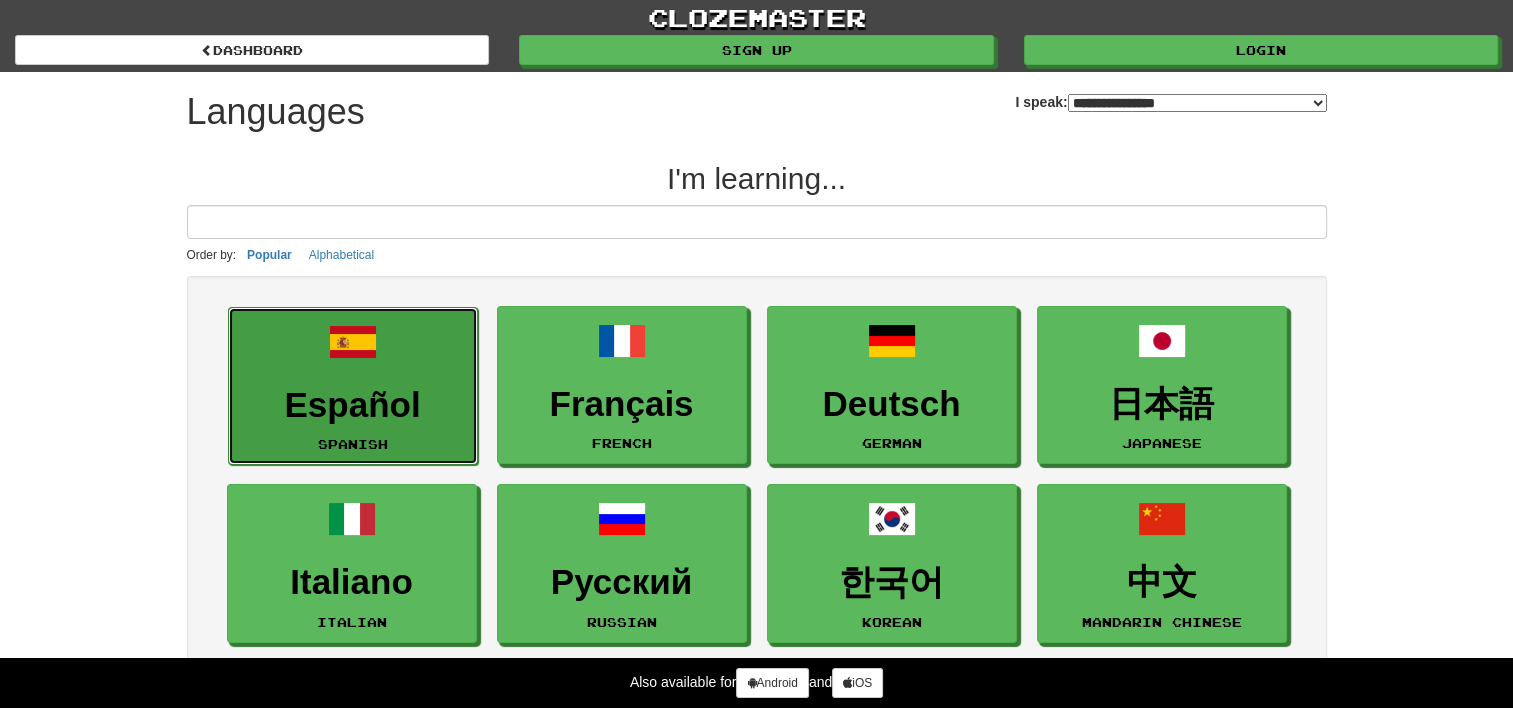 click on "Español" at bounding box center [353, 405] 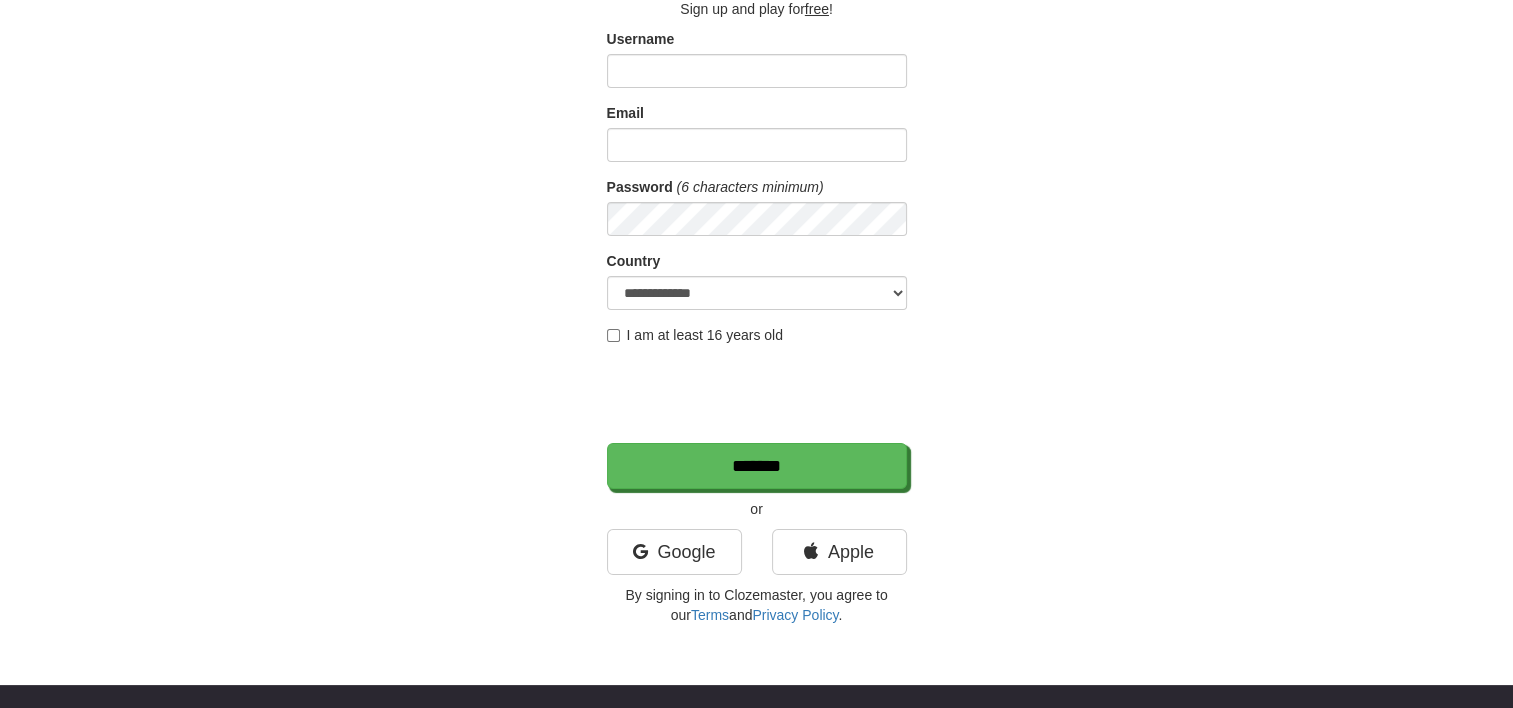 scroll, scrollTop: 144, scrollLeft: 0, axis: vertical 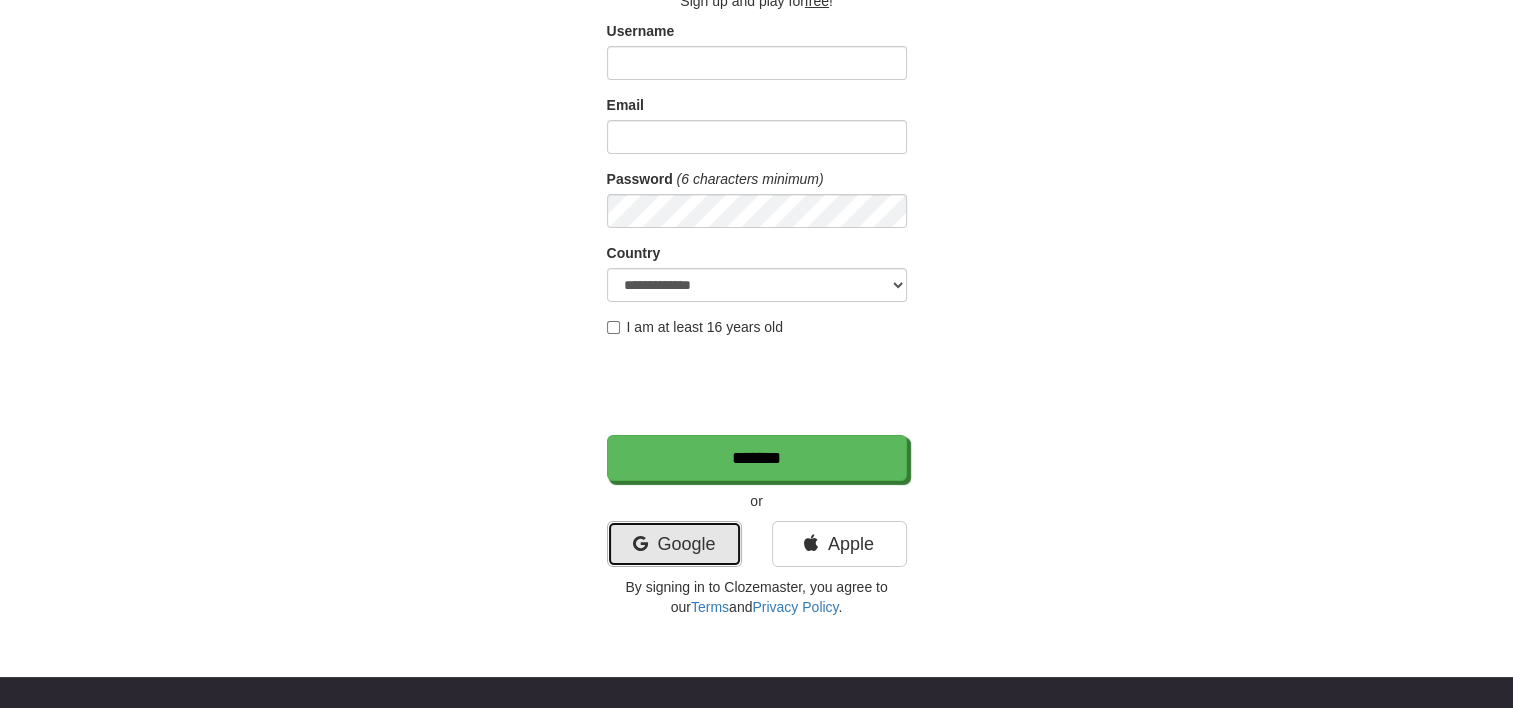 click on "Google" at bounding box center [674, 544] 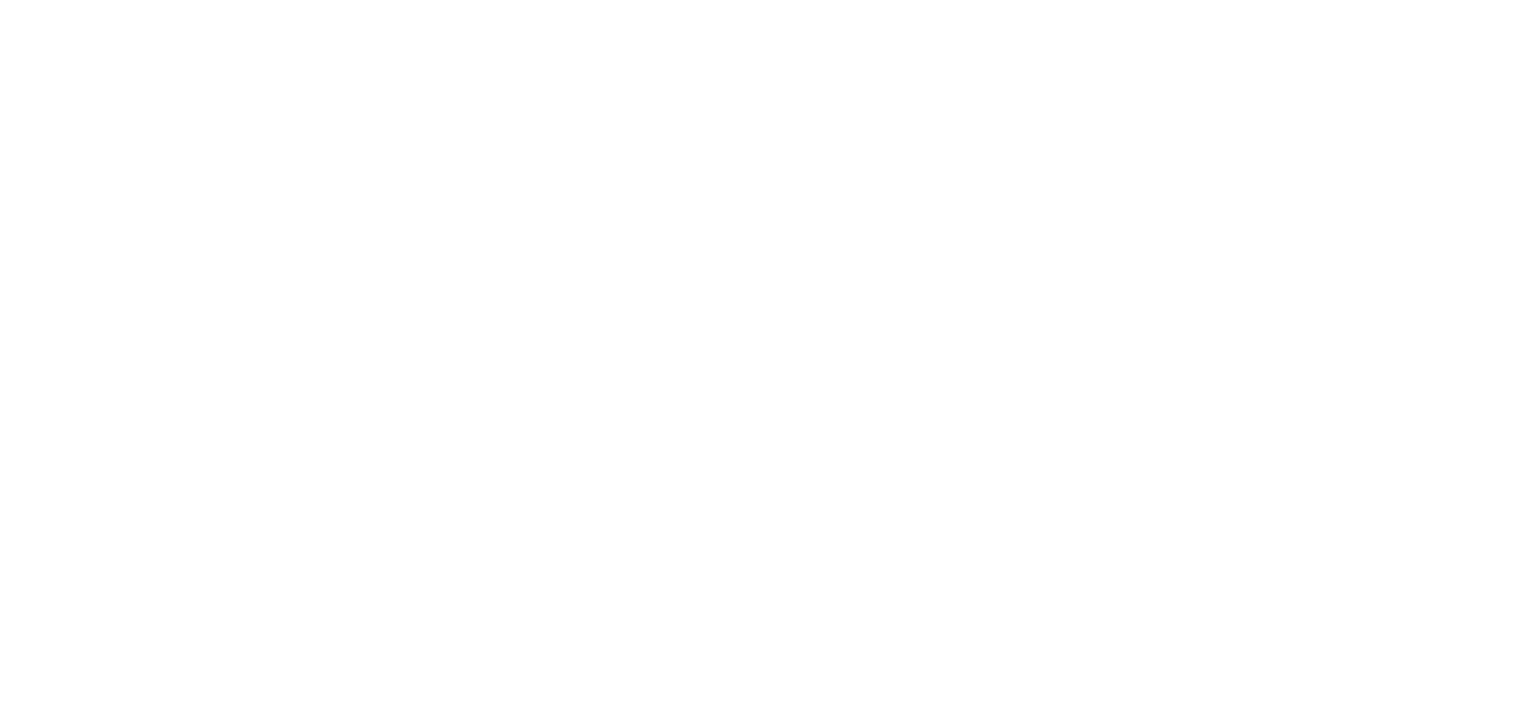 scroll, scrollTop: 0, scrollLeft: 0, axis: both 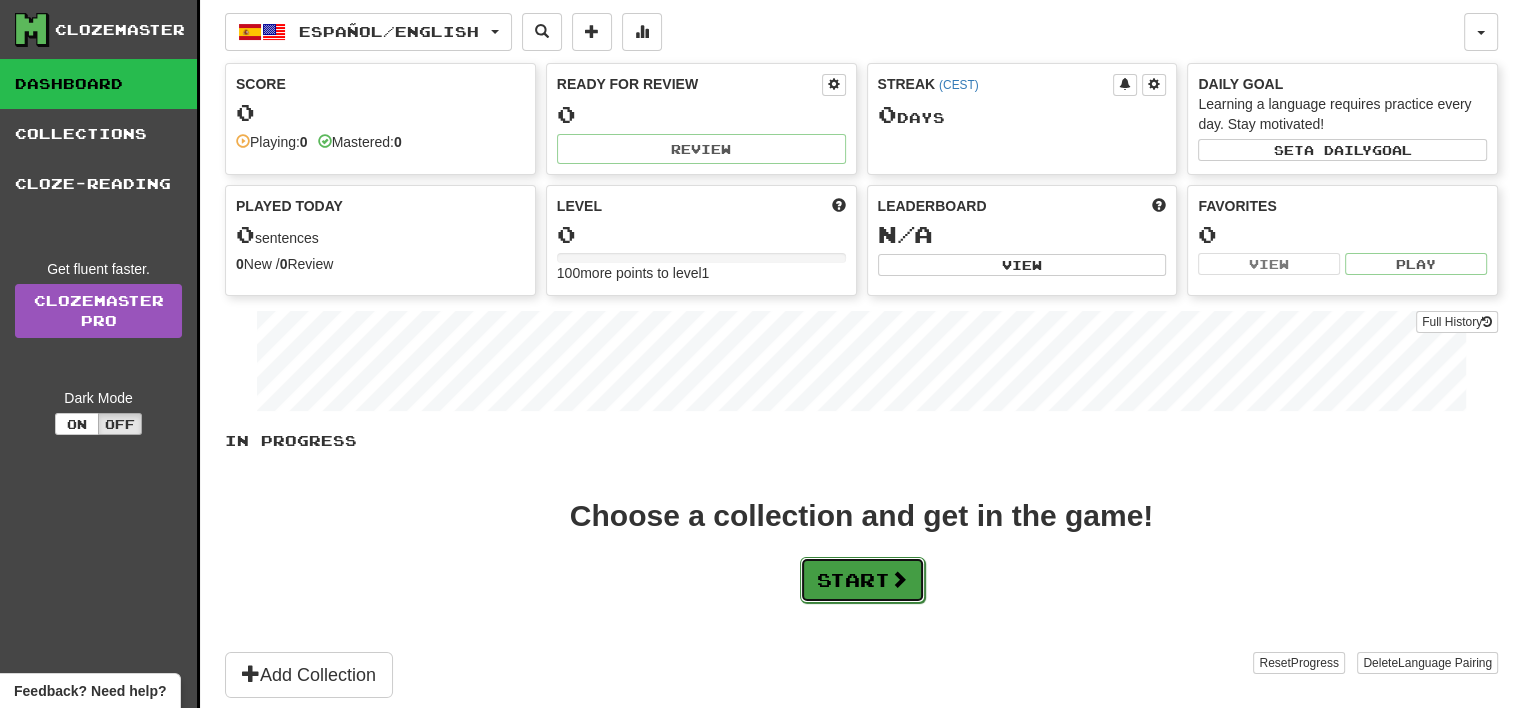 click on "Start" at bounding box center [862, 580] 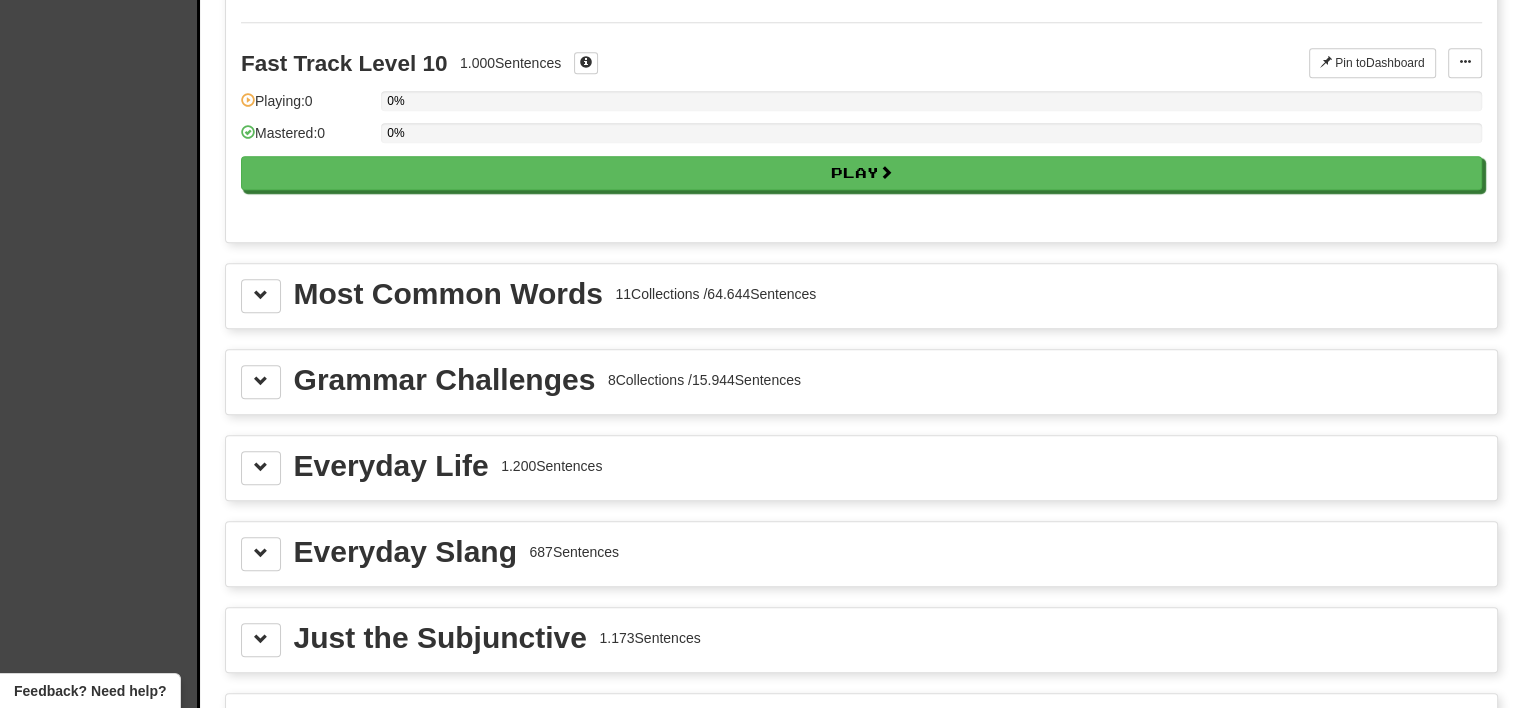 scroll, scrollTop: 2008, scrollLeft: 0, axis: vertical 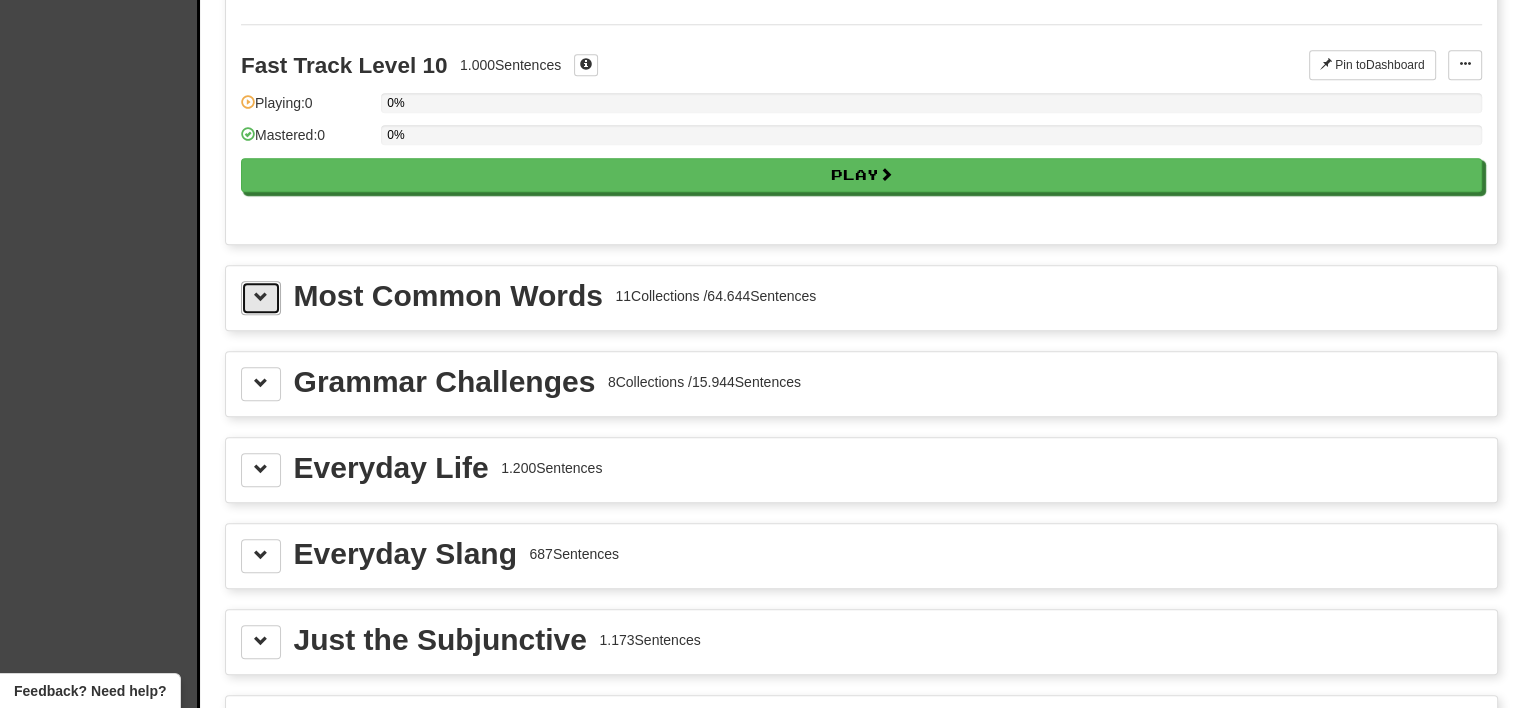 click at bounding box center (261, 298) 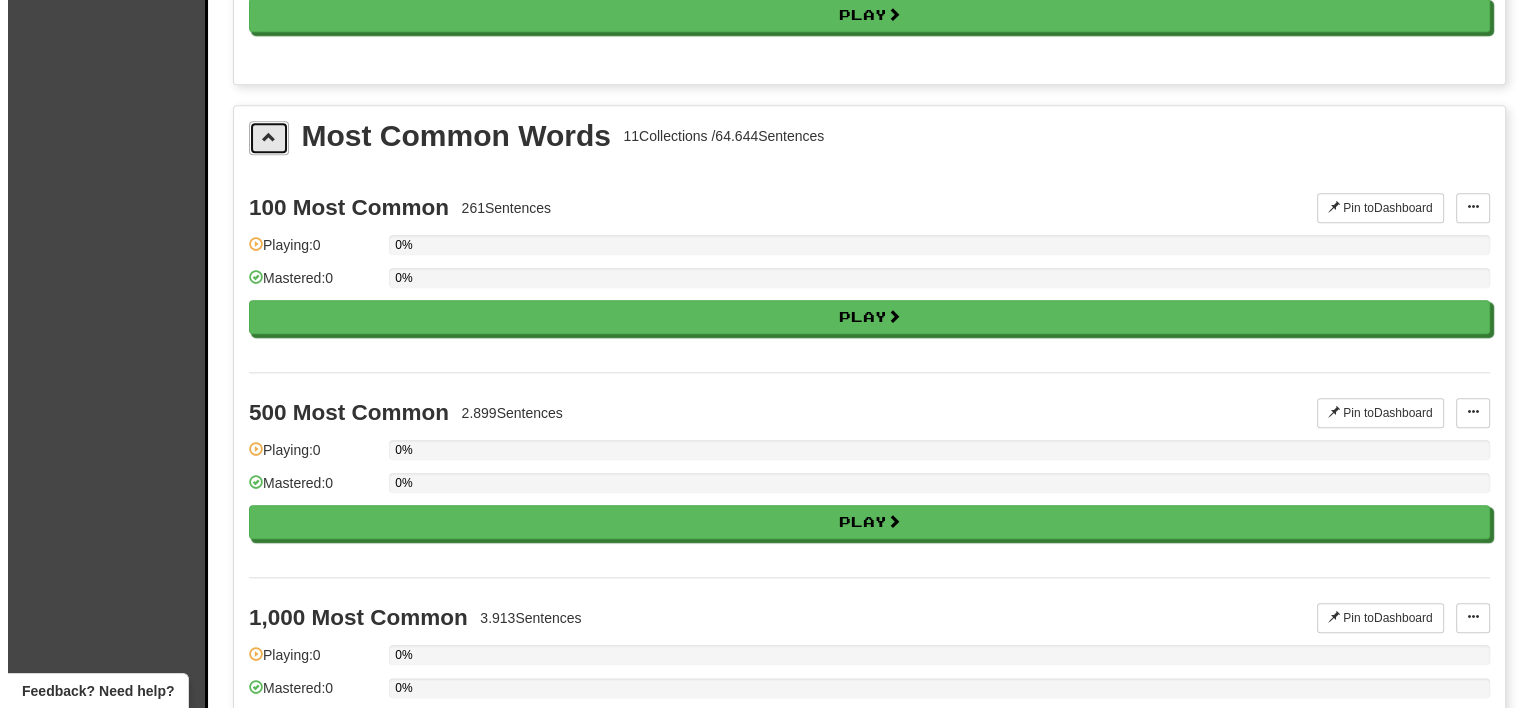 scroll, scrollTop: 2182, scrollLeft: 0, axis: vertical 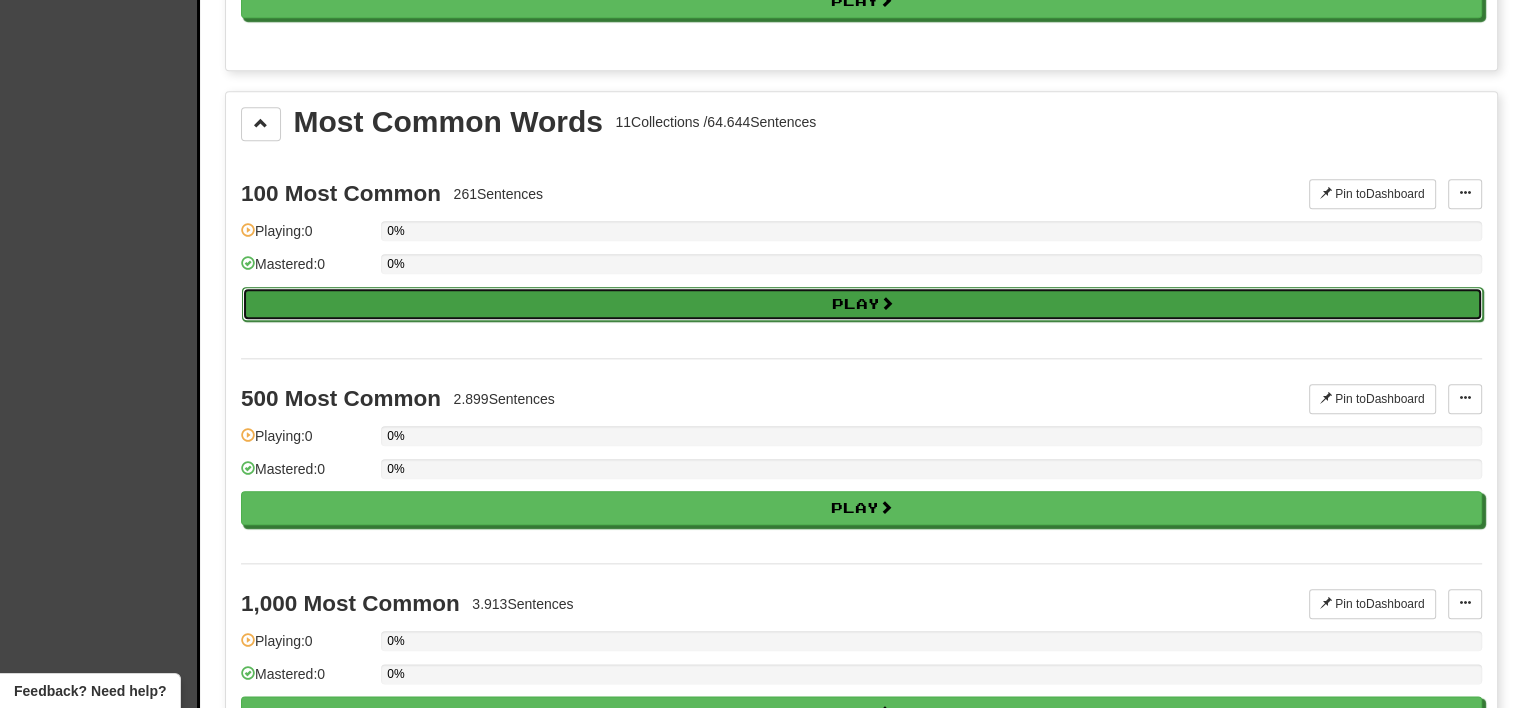 click on "Play" at bounding box center (862, 304) 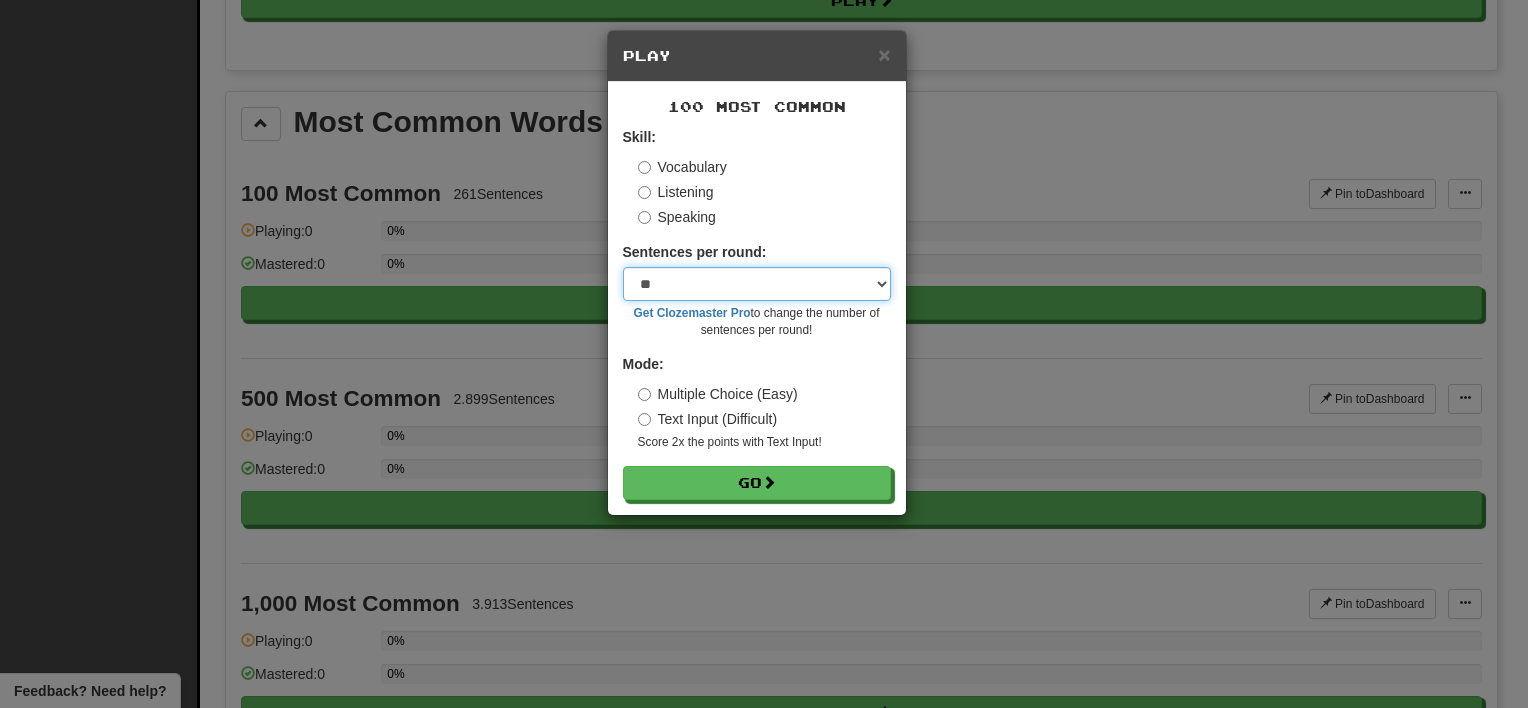click on "* ** ** ** ** ** *** ********" at bounding box center [757, 284] 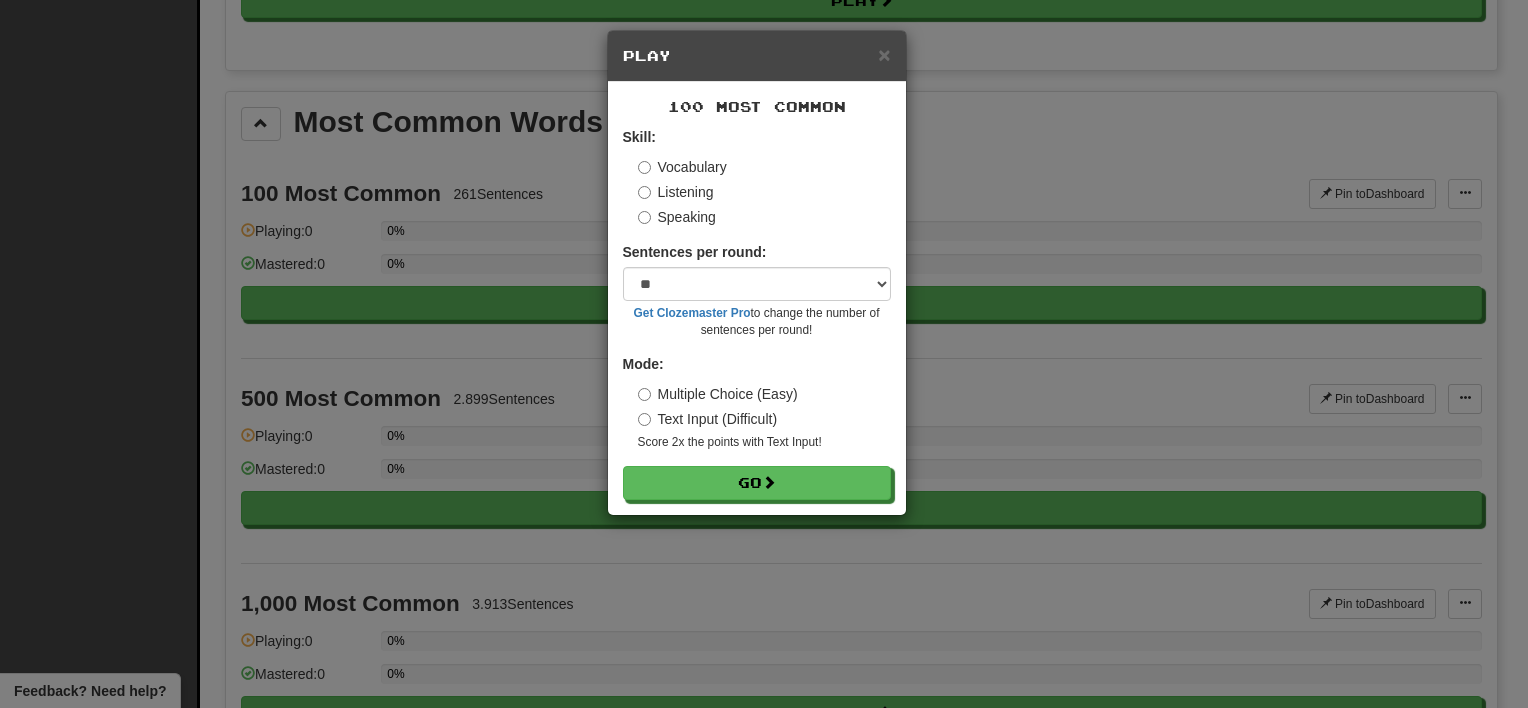 click on "Sentences per round: * ** ** ** ** ** *** ******** Get Clozemaster Pro  to change the number of sentences per round!" at bounding box center [757, 290] 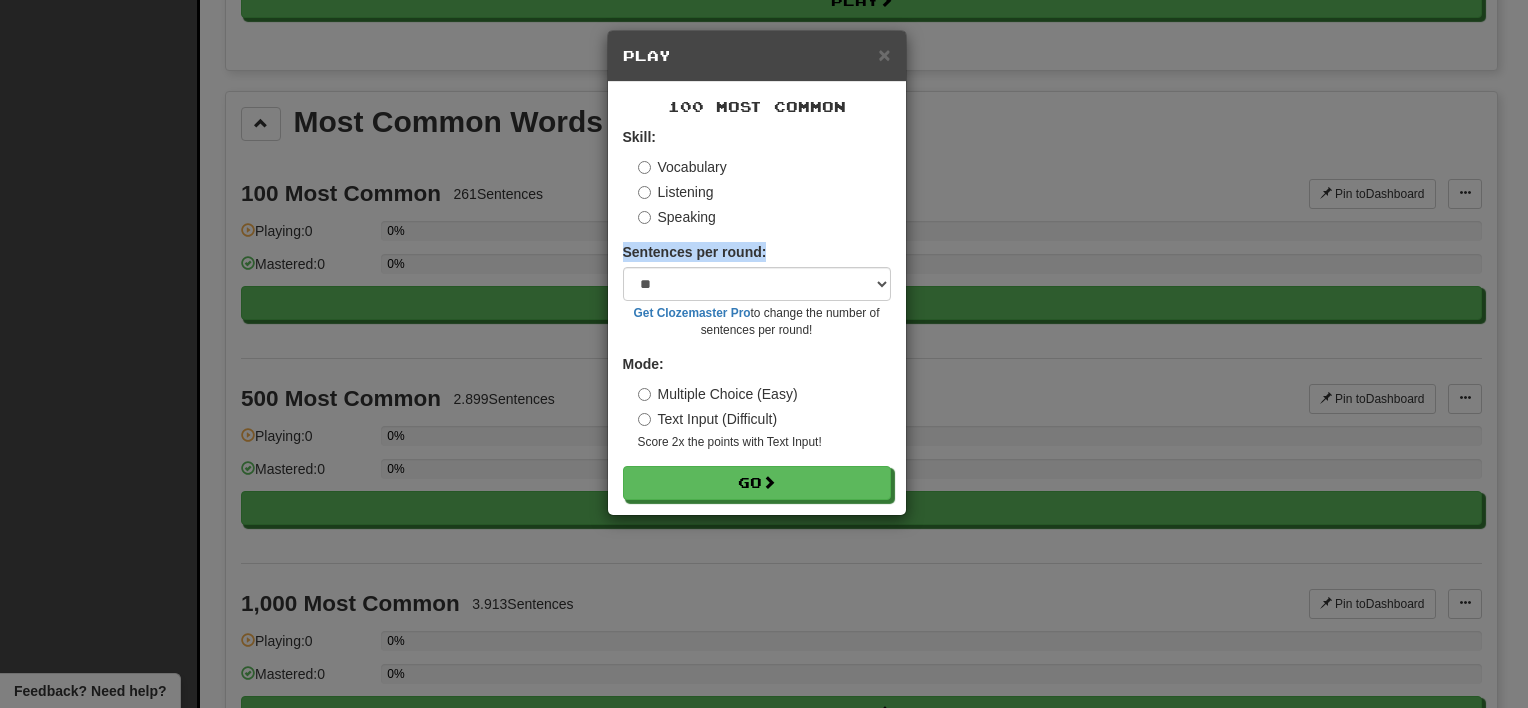 click on "Sentences per round: * ** ** ** ** ** *** ******** Get Clozemaster Pro  to change the number of sentences per round!" at bounding box center (757, 290) 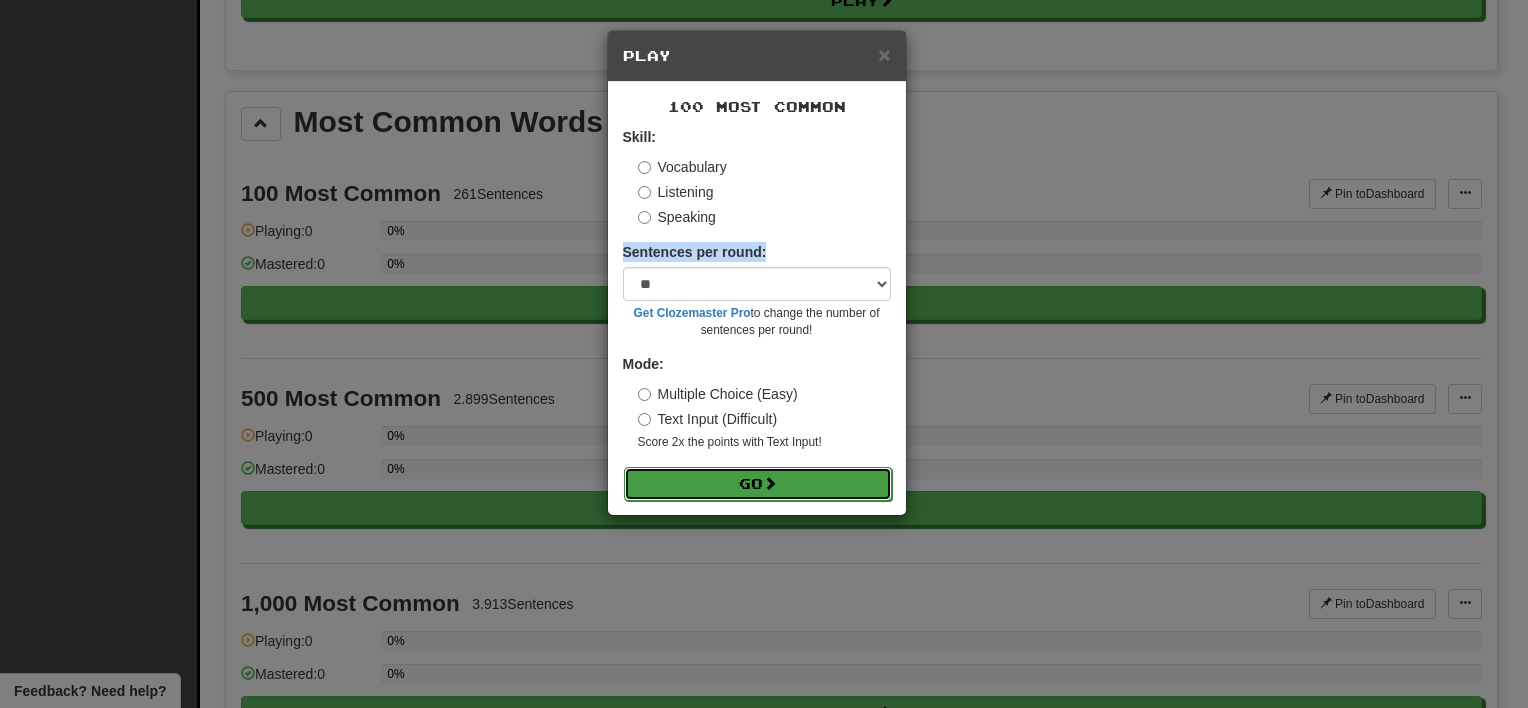 click on "Go" at bounding box center [758, 484] 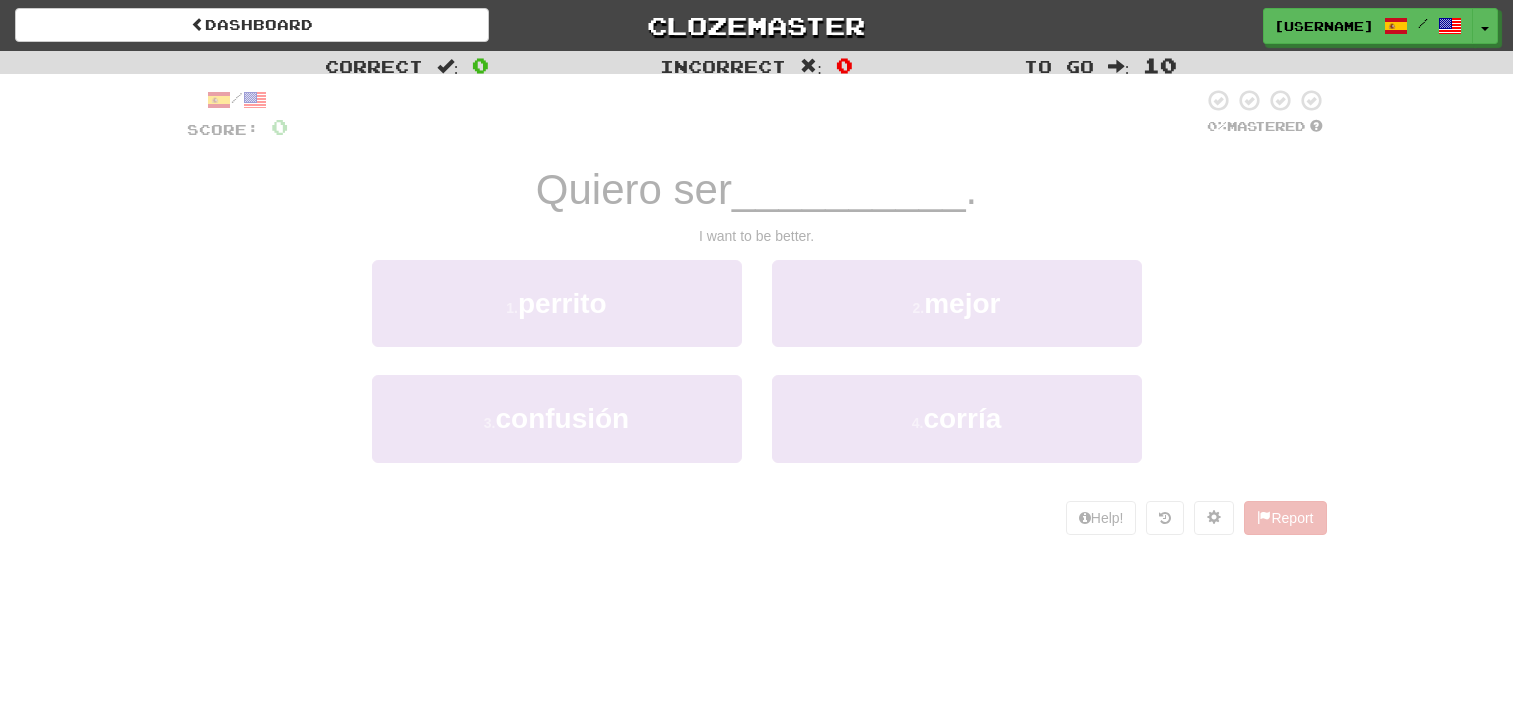 scroll, scrollTop: 0, scrollLeft: 0, axis: both 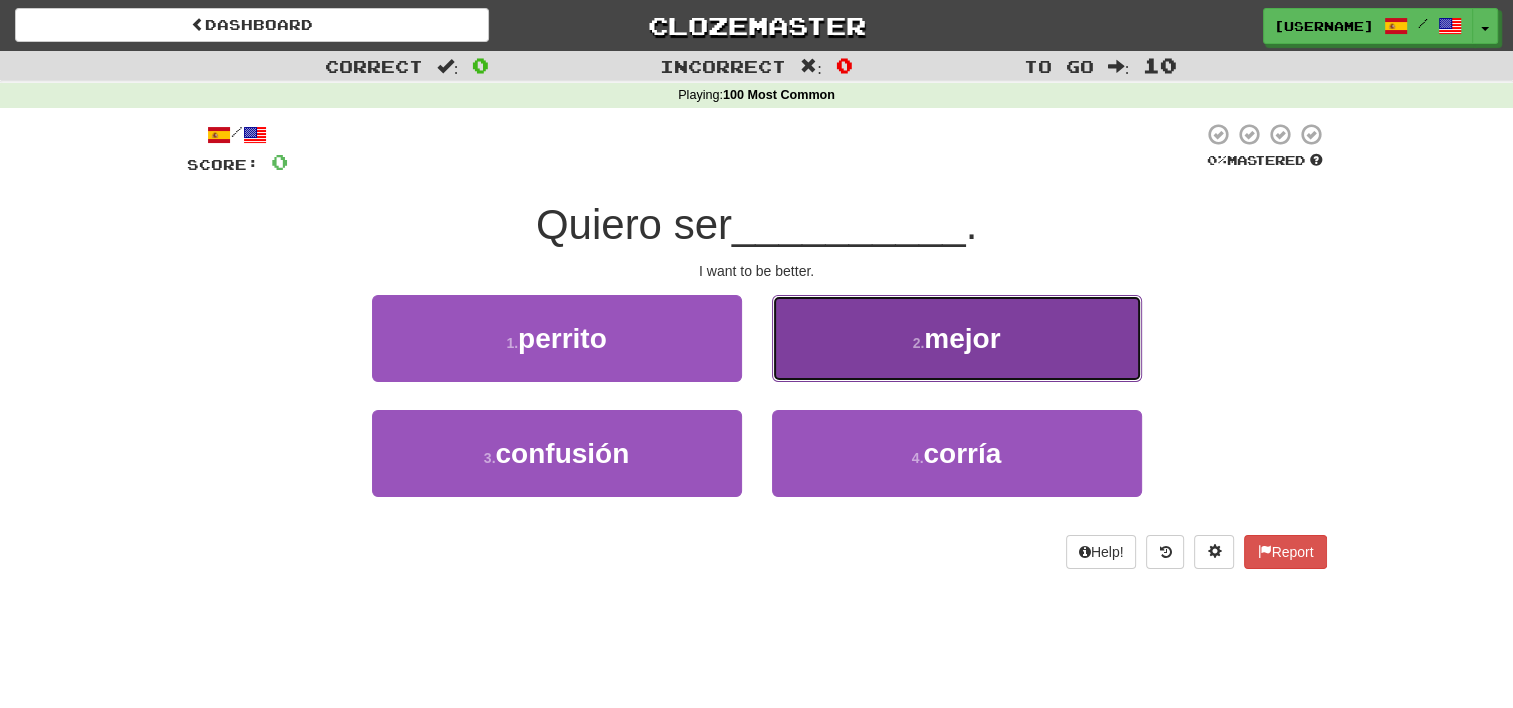 click on "2 .  mejor" at bounding box center [957, 338] 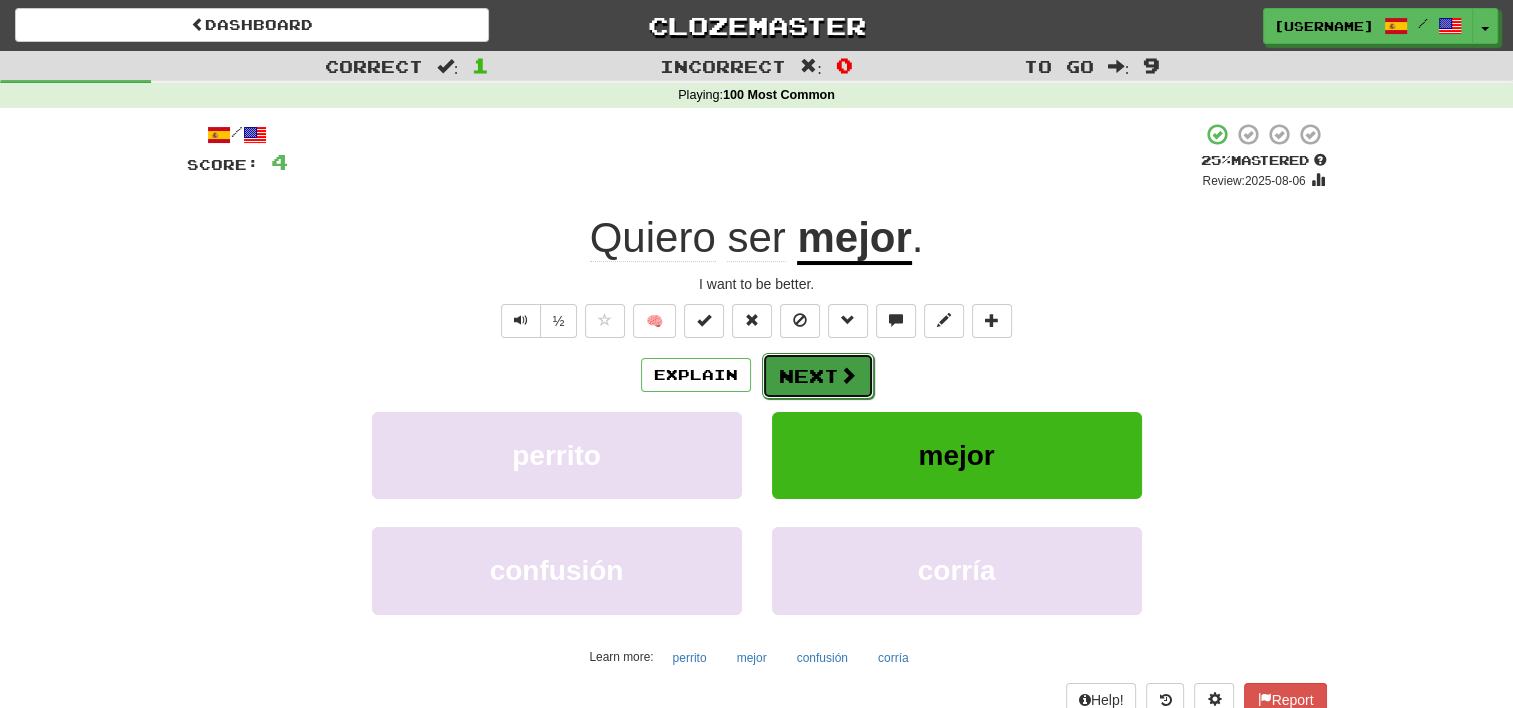 click on "Next" at bounding box center [818, 376] 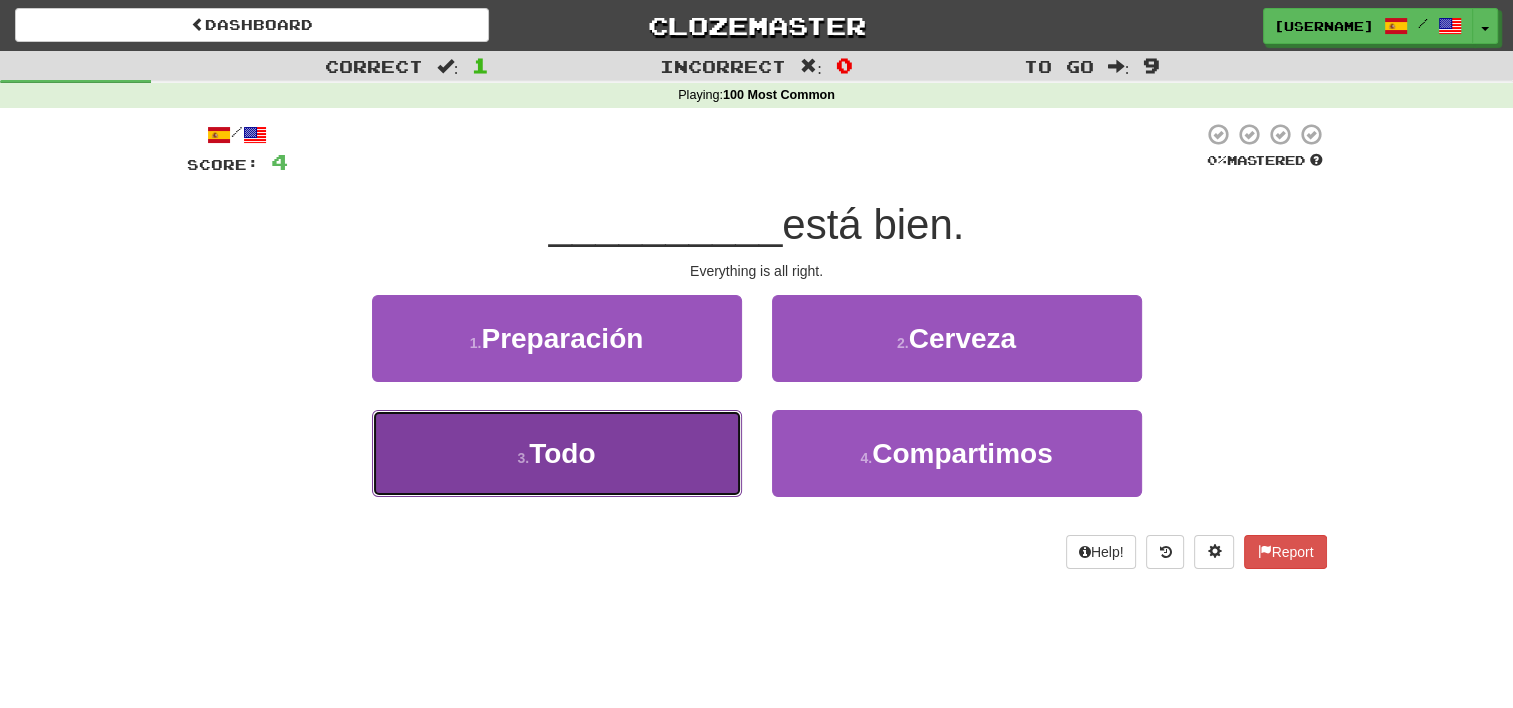 click on "3 .  Todo" at bounding box center [557, 453] 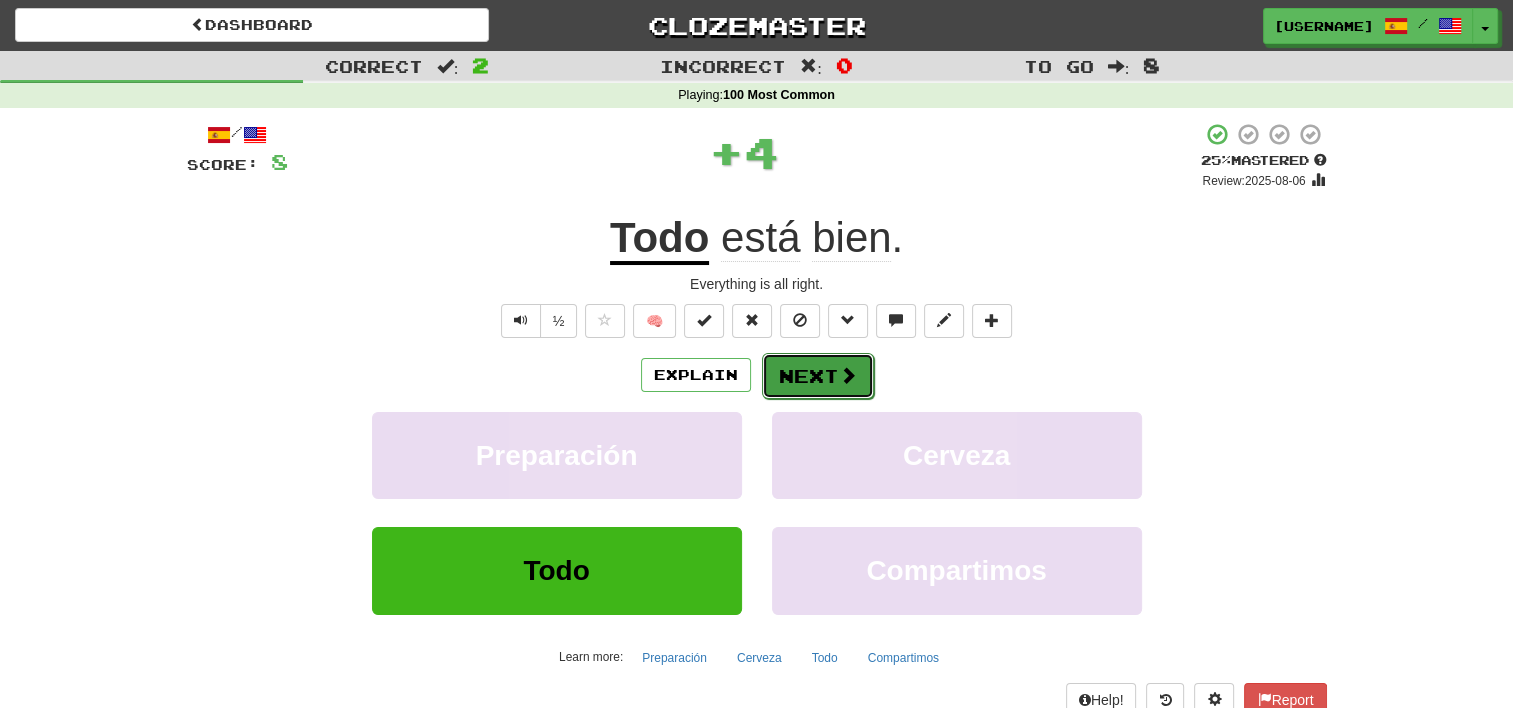 click on "Next" at bounding box center [818, 376] 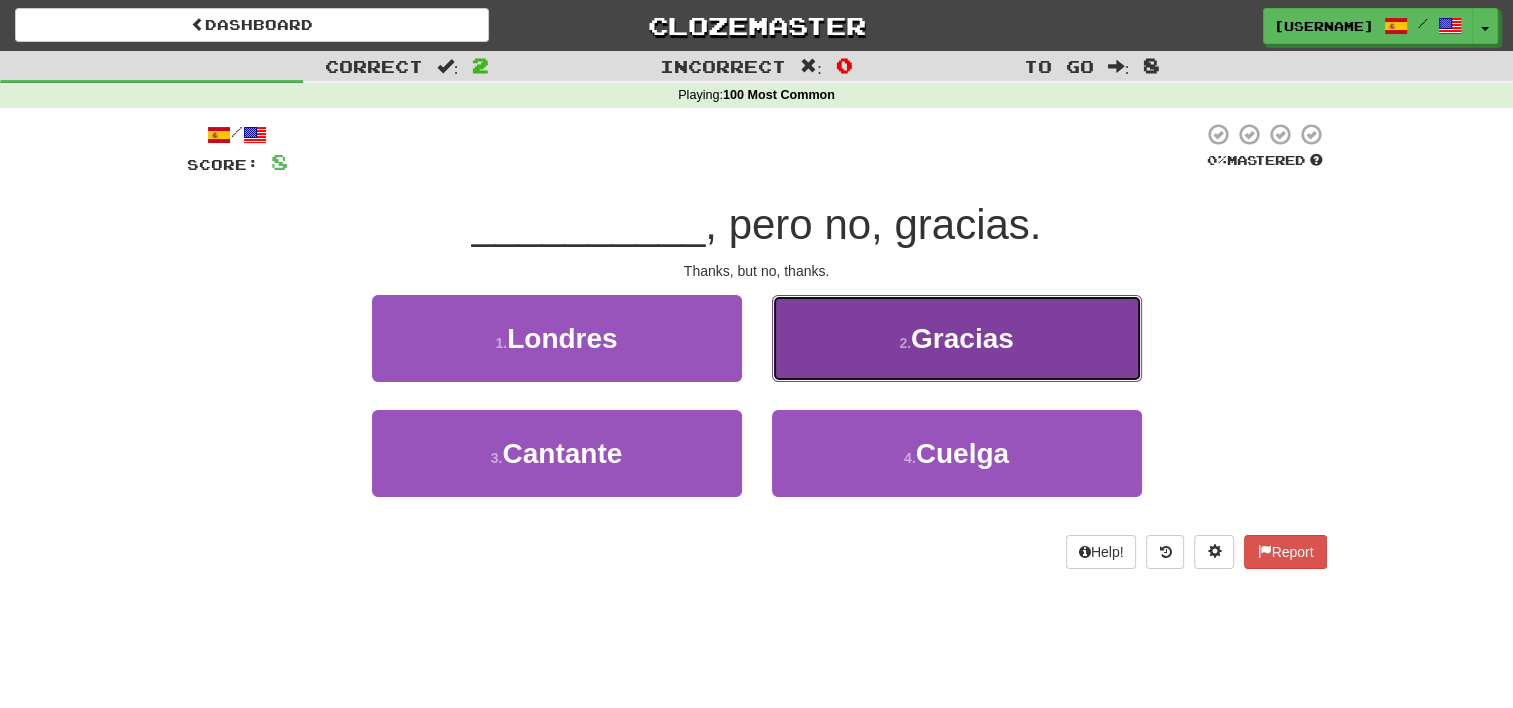 click on "2 .  Gracias" at bounding box center [957, 338] 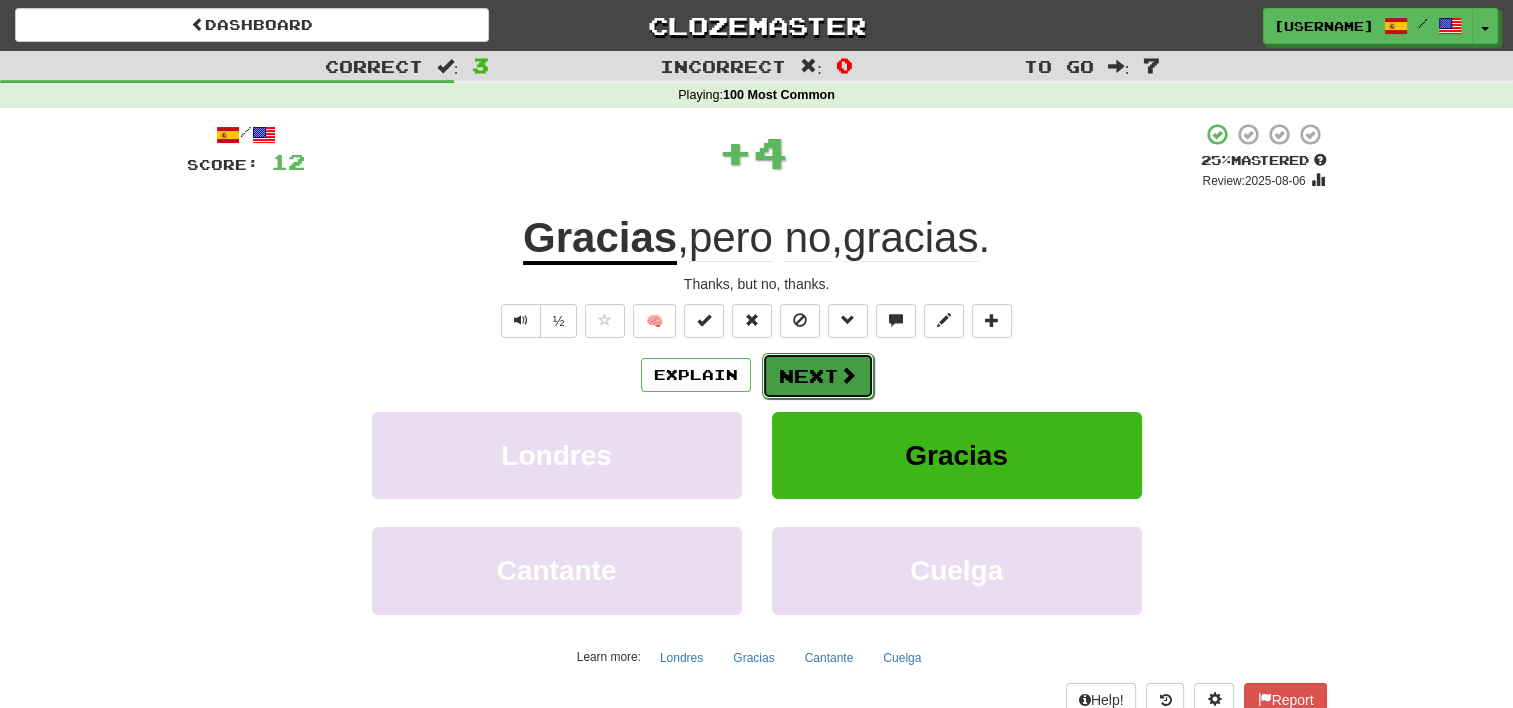 click on "Next" at bounding box center (818, 376) 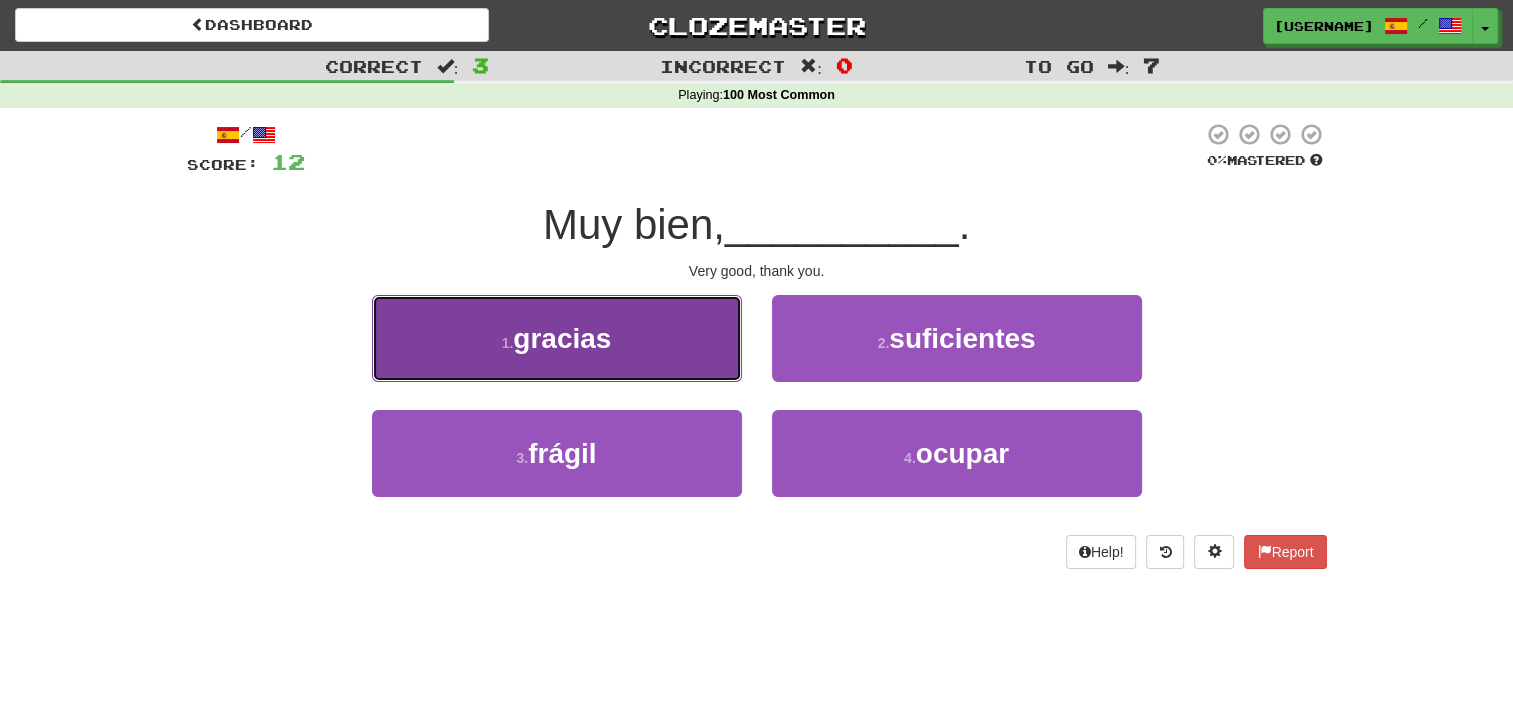 click on "1 .  gracias" at bounding box center (557, 338) 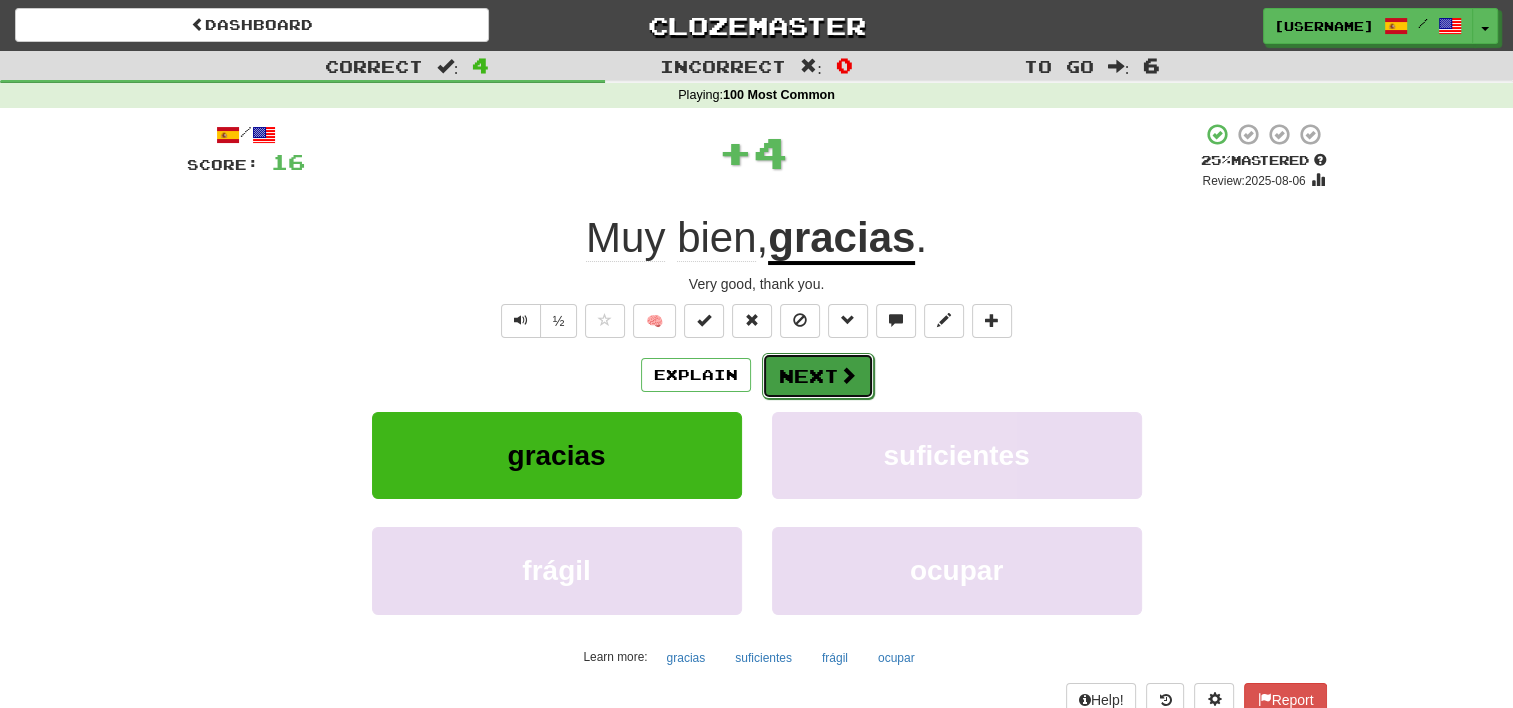 click on "Next" at bounding box center [818, 376] 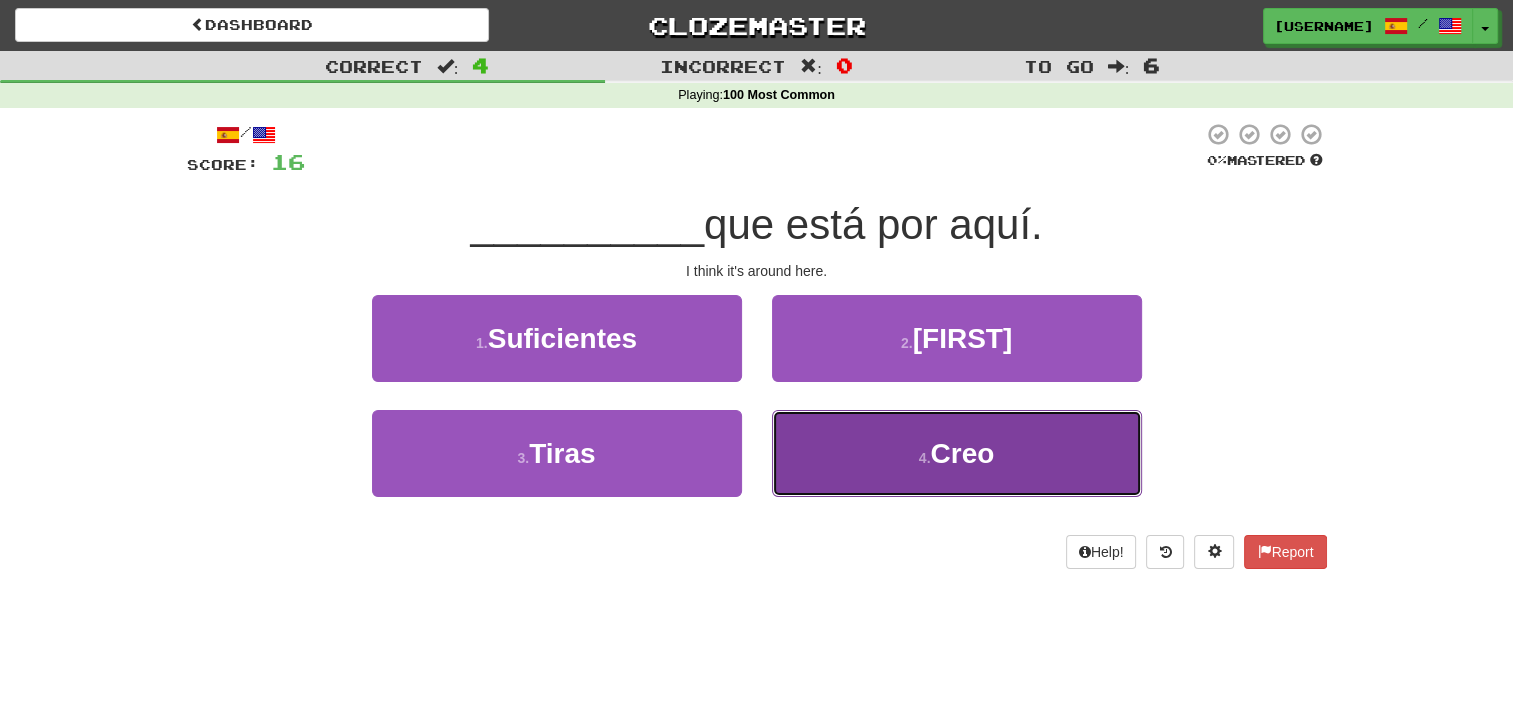 click on "4 .  Creo" at bounding box center [957, 453] 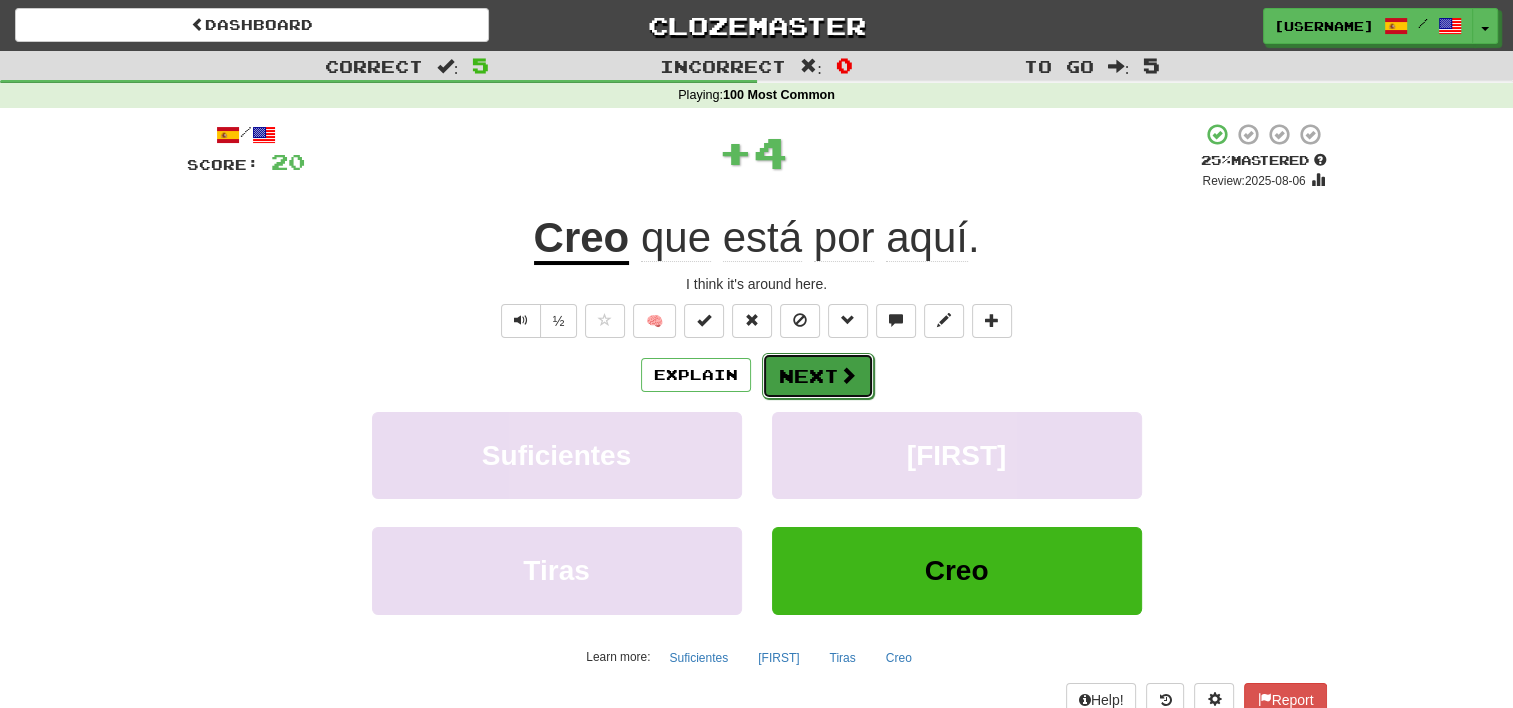 click on "Next" at bounding box center [818, 376] 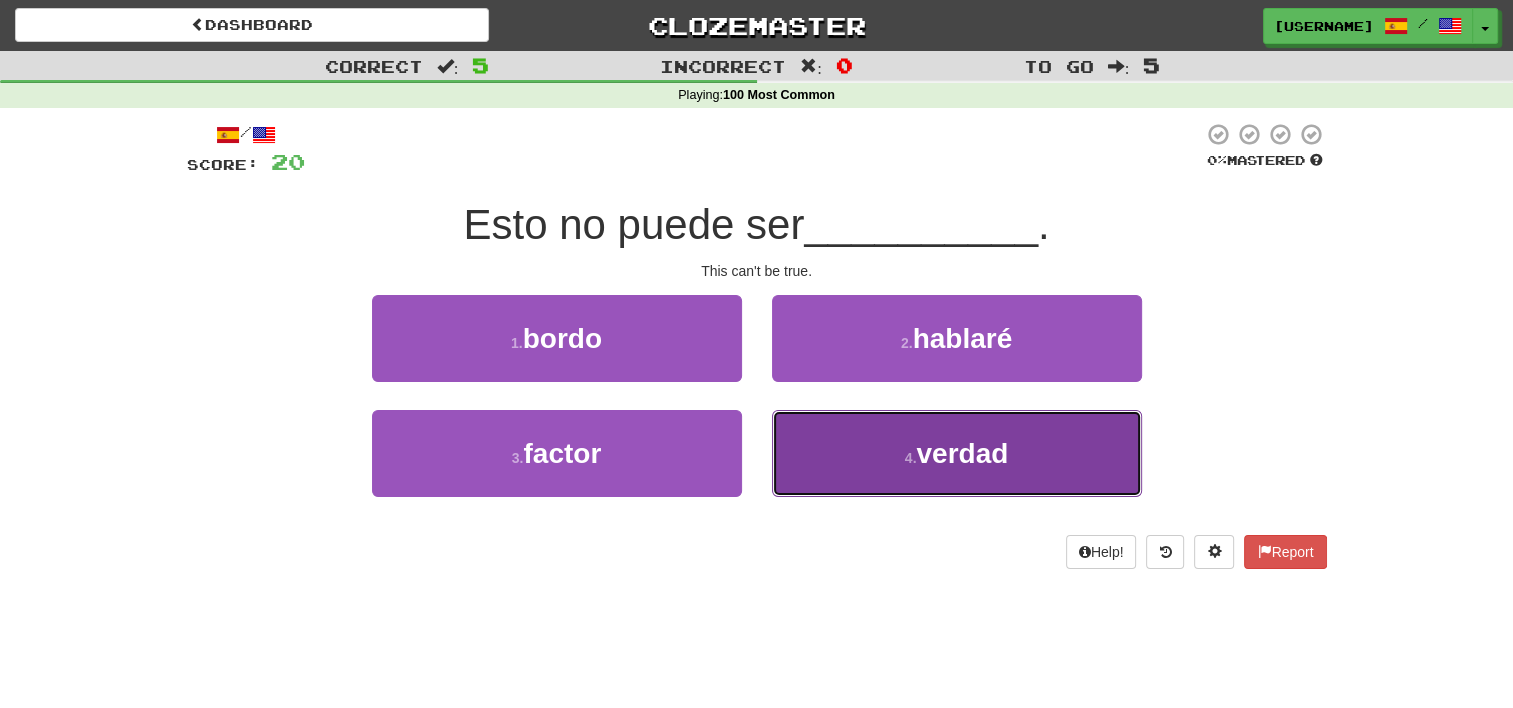 click on "4 .  verdad" at bounding box center [957, 453] 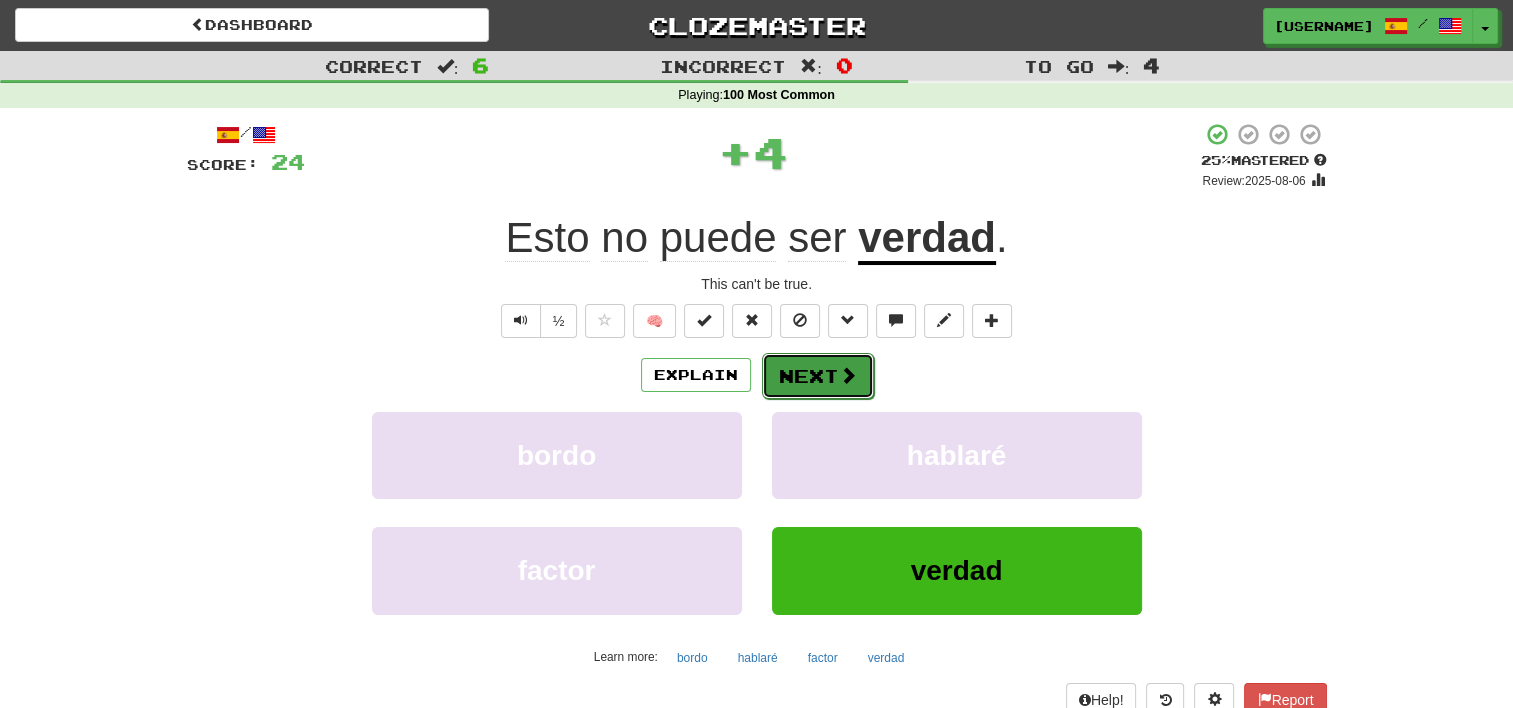 click on "Next" at bounding box center [818, 376] 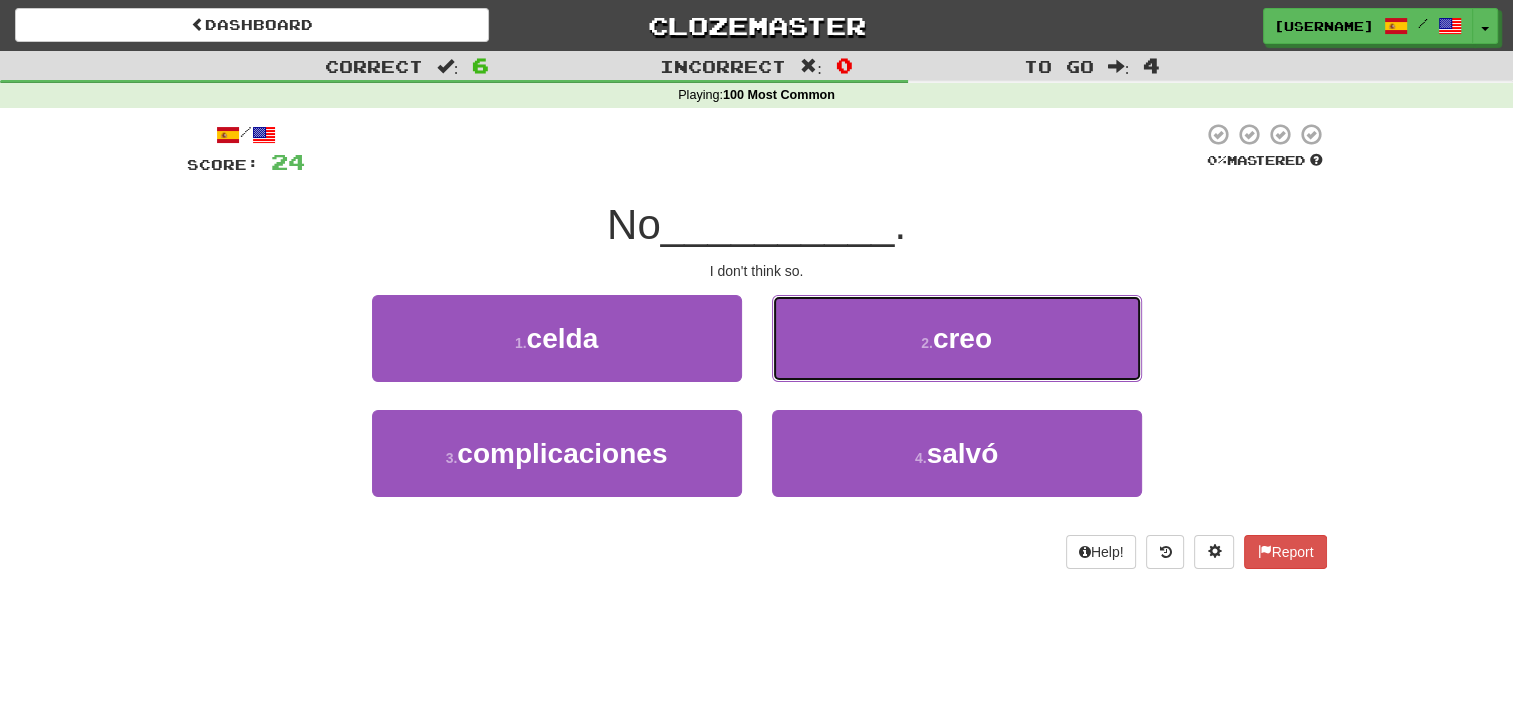 click on "2 .  creo" at bounding box center (957, 338) 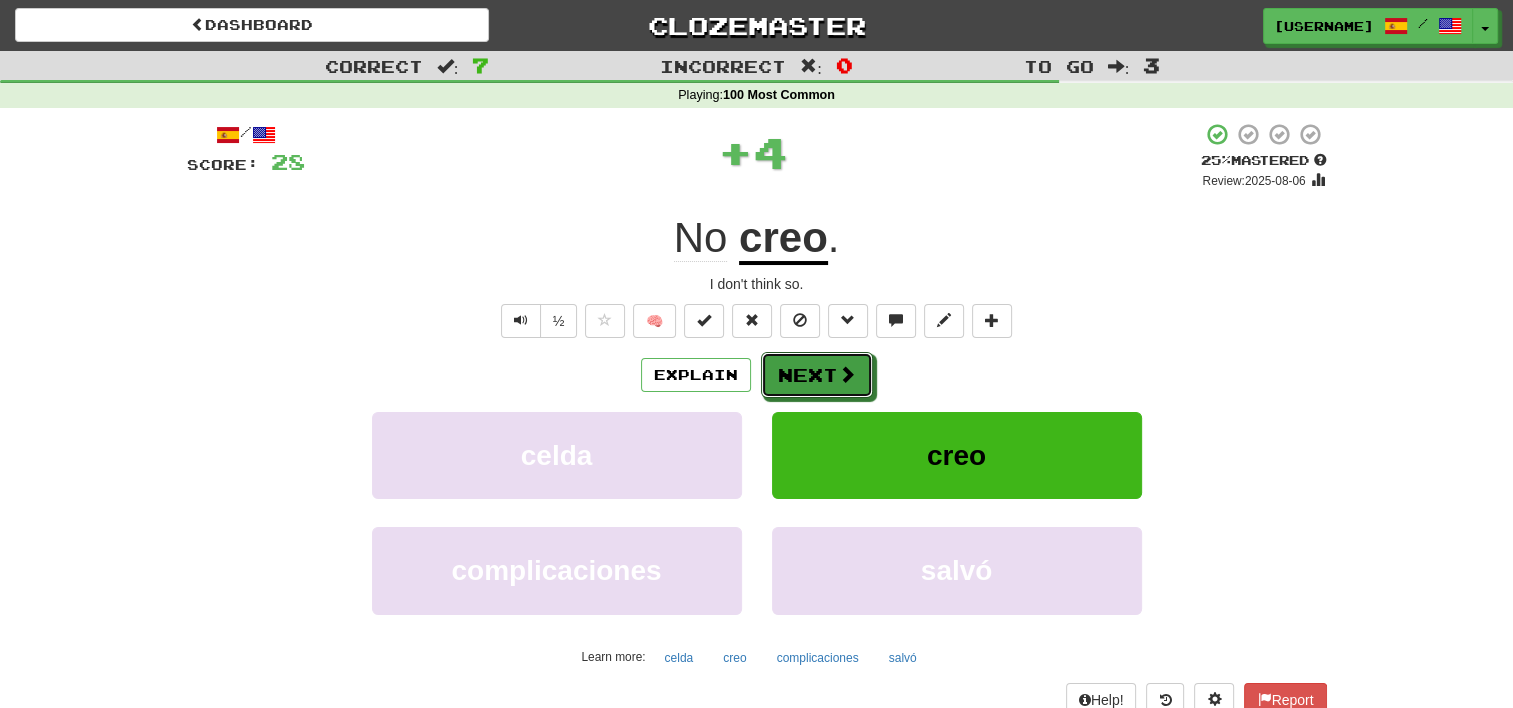 click on "Next" at bounding box center (817, 375) 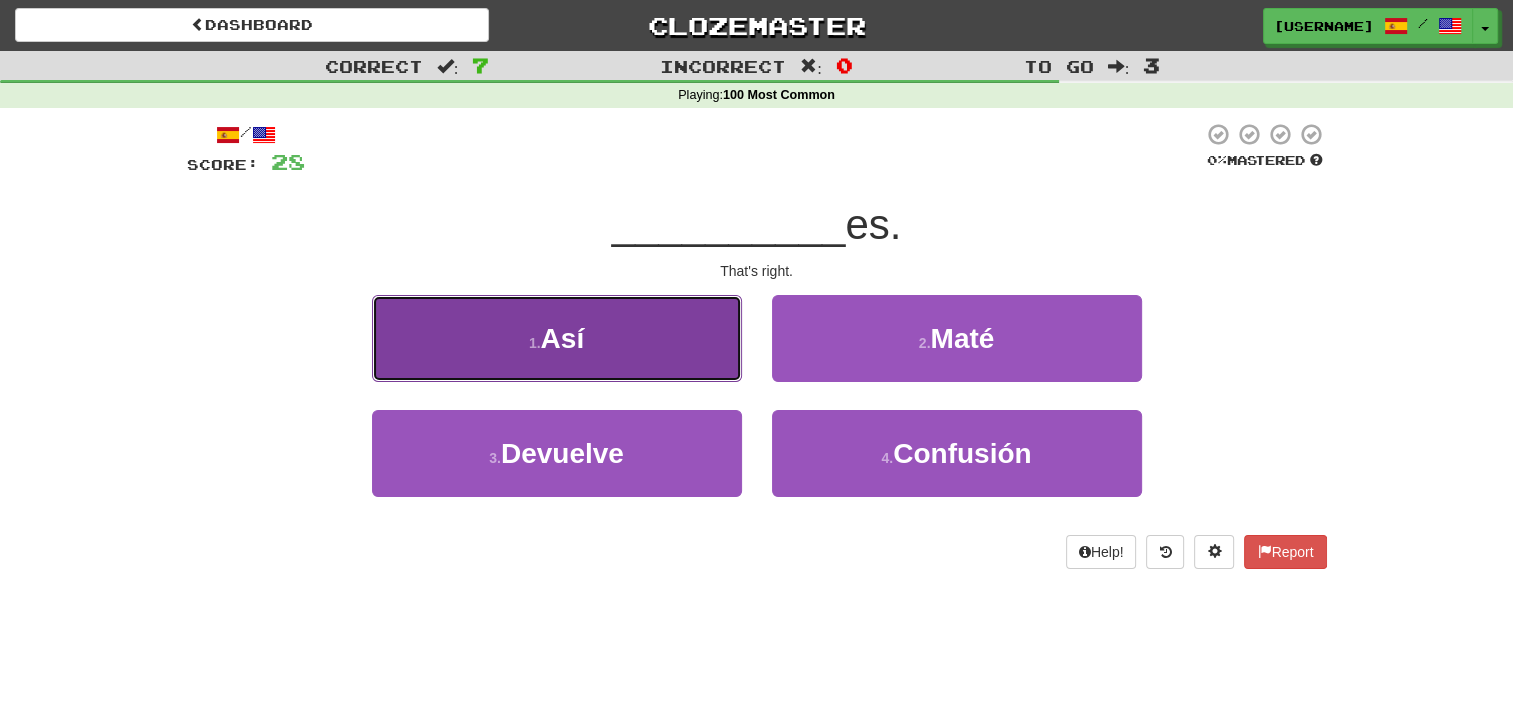 click on "1 .  Así" at bounding box center (557, 338) 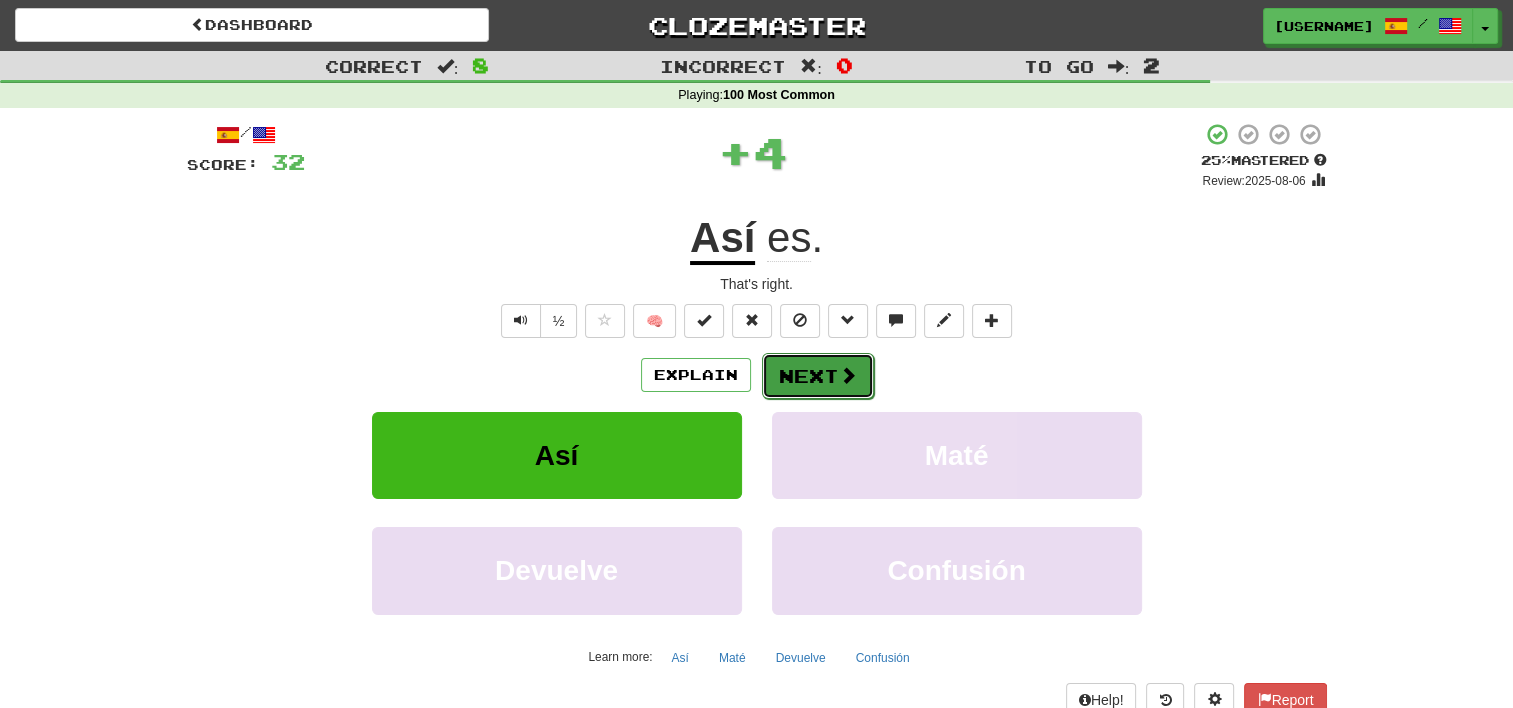 click on "Next" at bounding box center (818, 376) 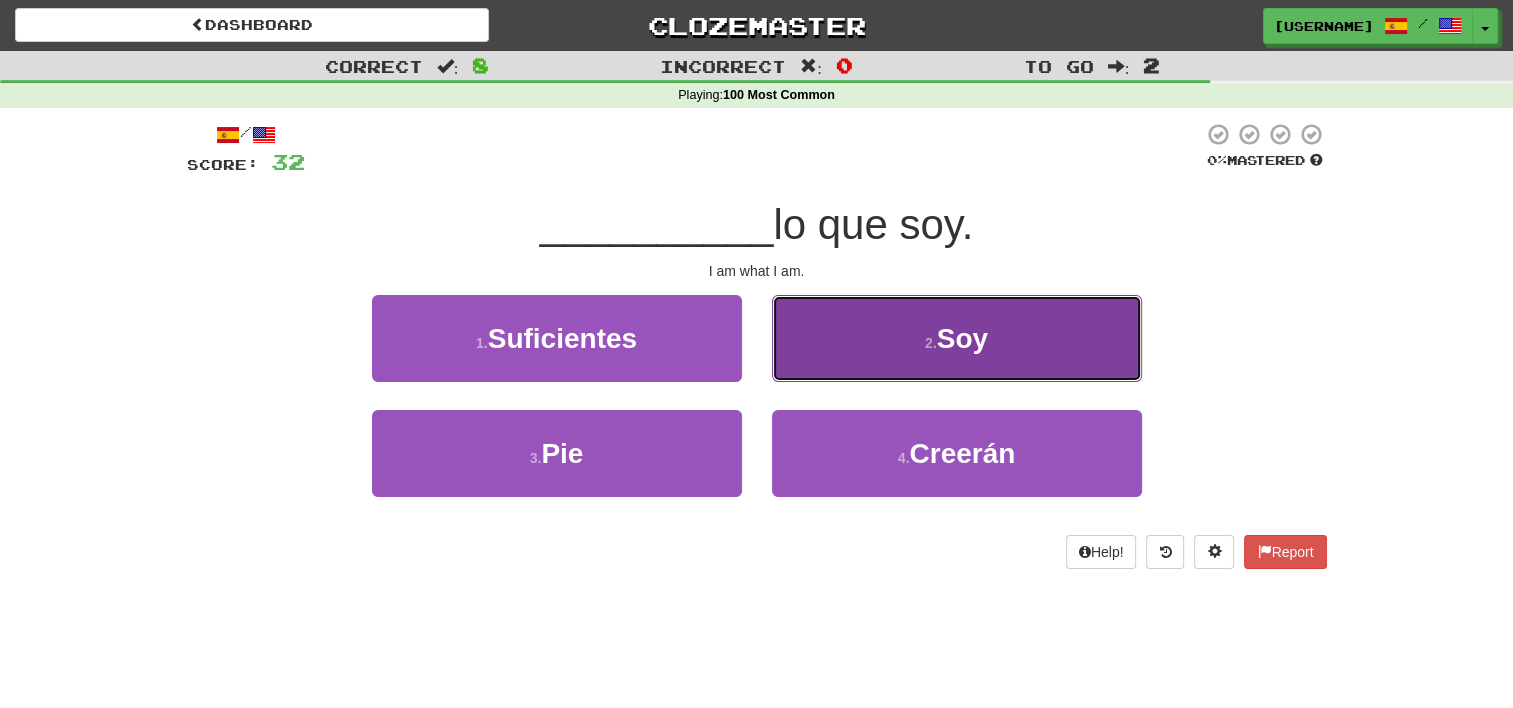 click on "2 .  Soy" at bounding box center [957, 338] 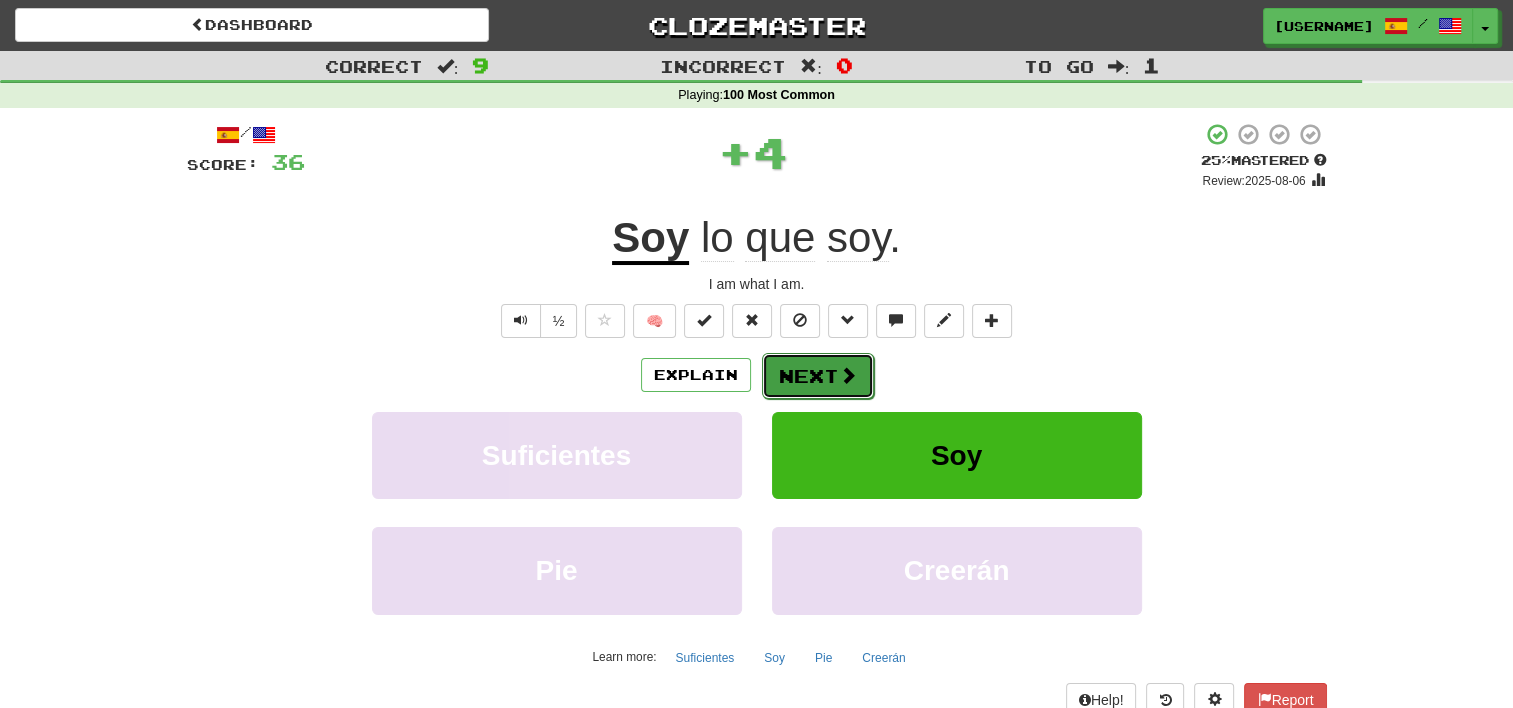 click on "Next" at bounding box center [818, 376] 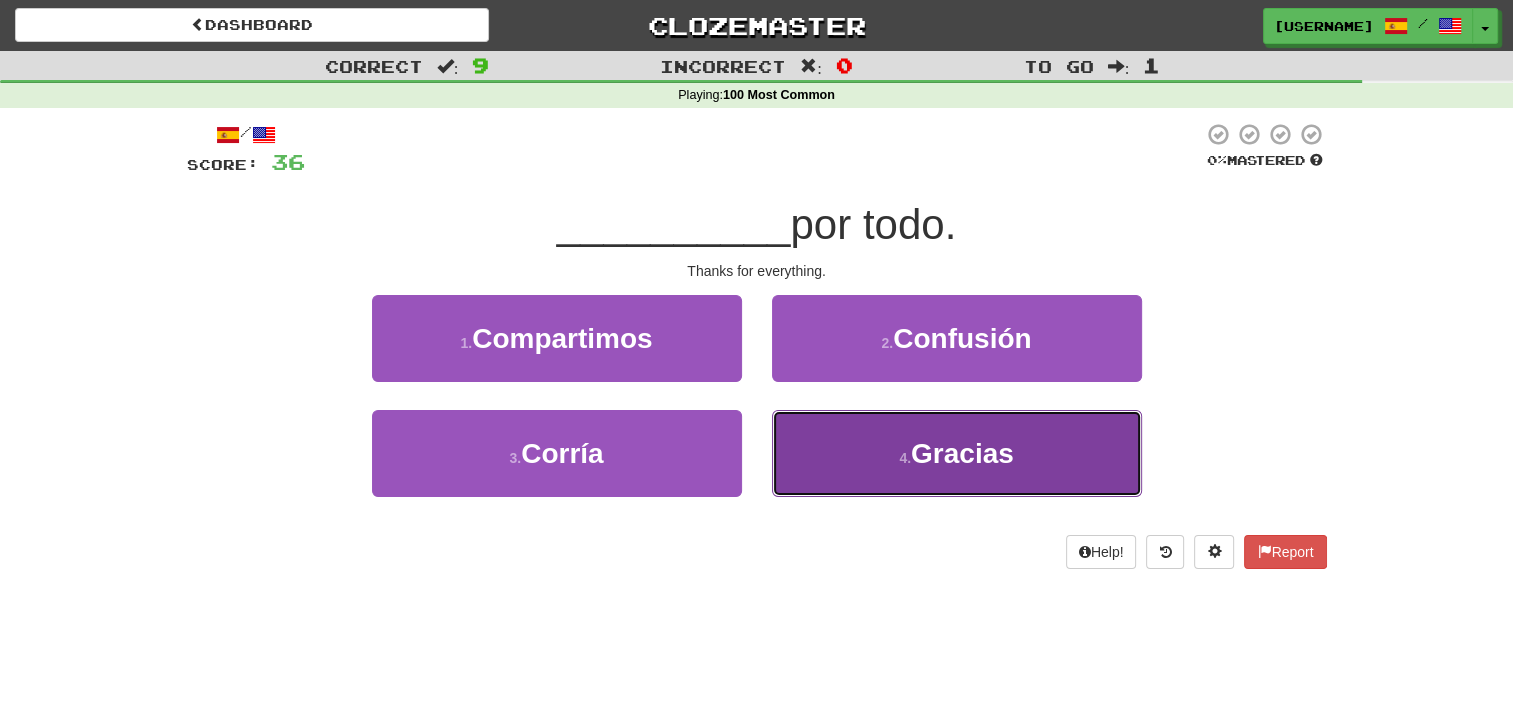 click on "4 .  Gracias" at bounding box center [957, 453] 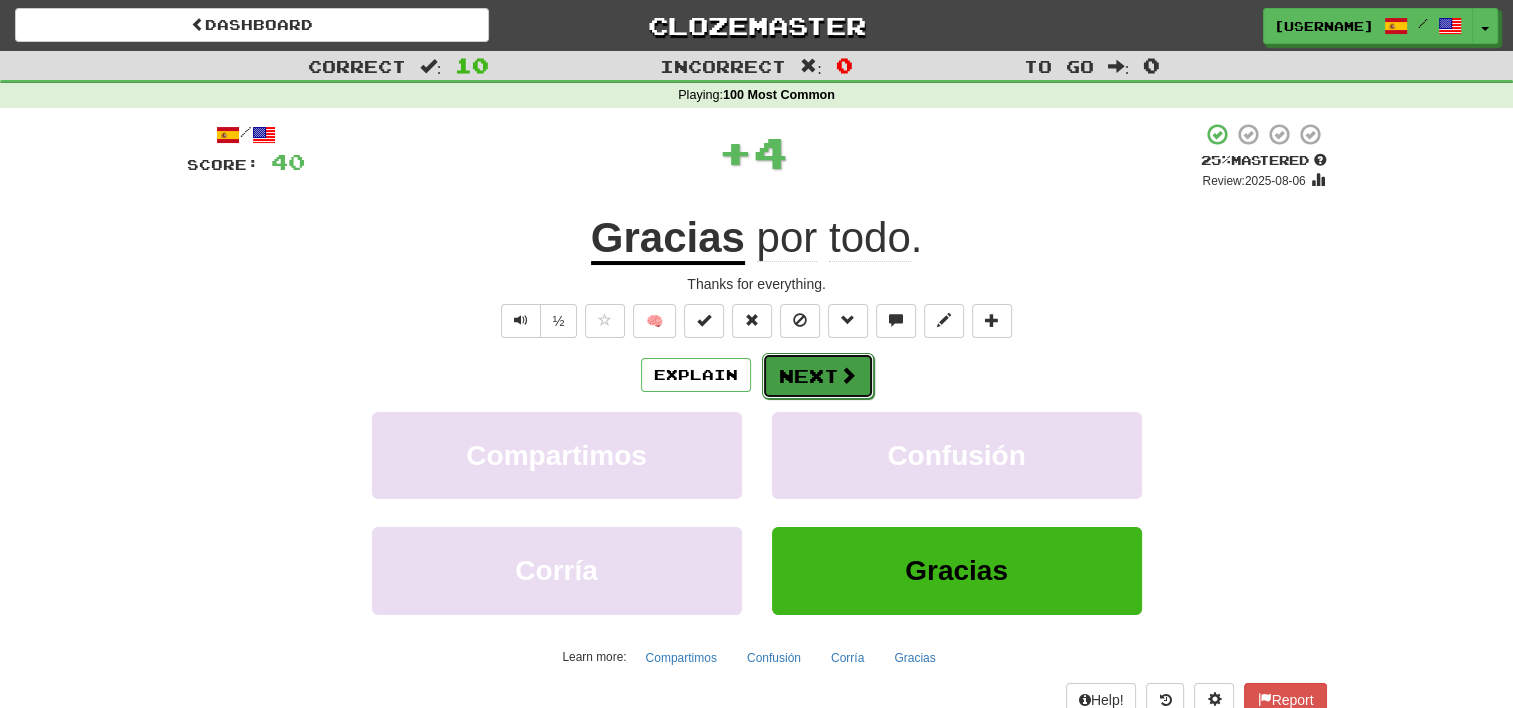 click at bounding box center [848, 375] 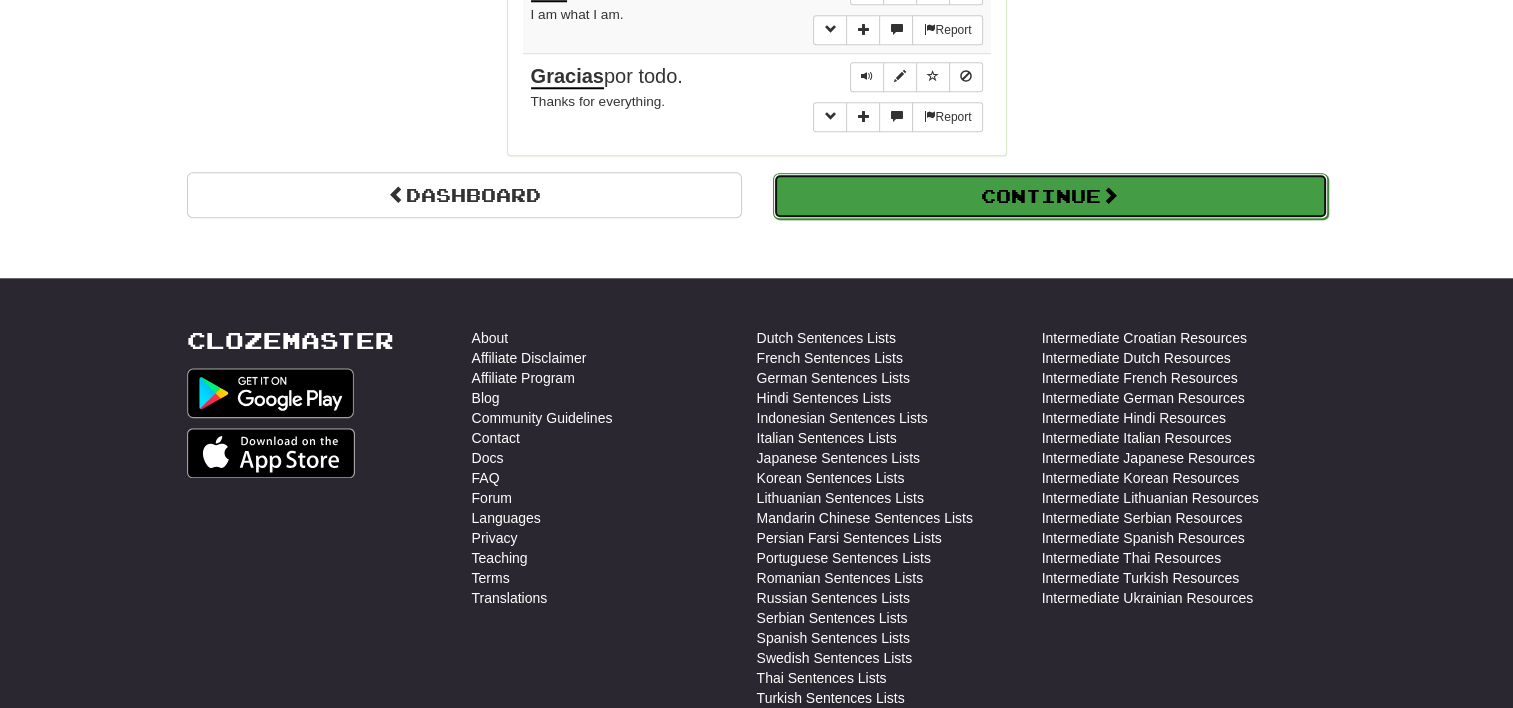click on "Continue" at bounding box center (1050, 196) 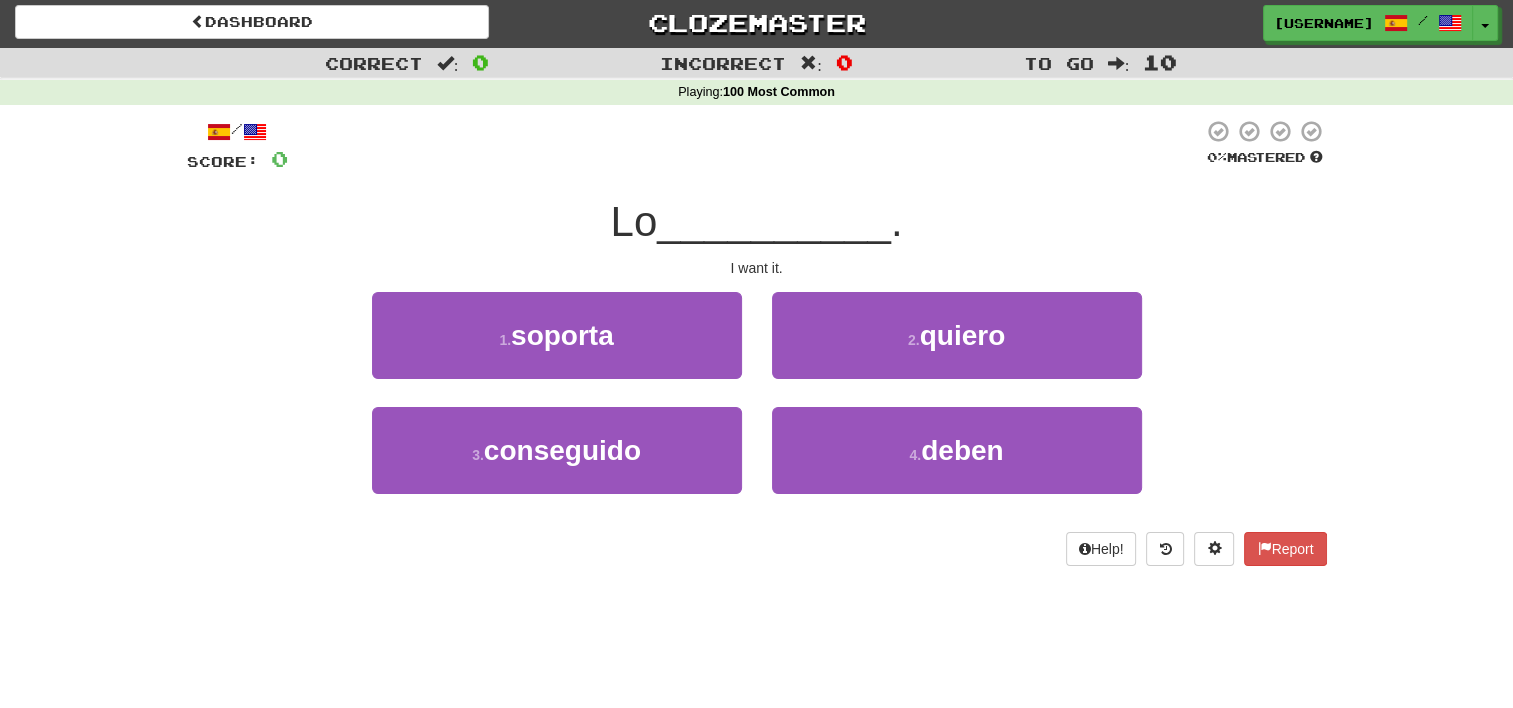 scroll, scrollTop: 0, scrollLeft: 0, axis: both 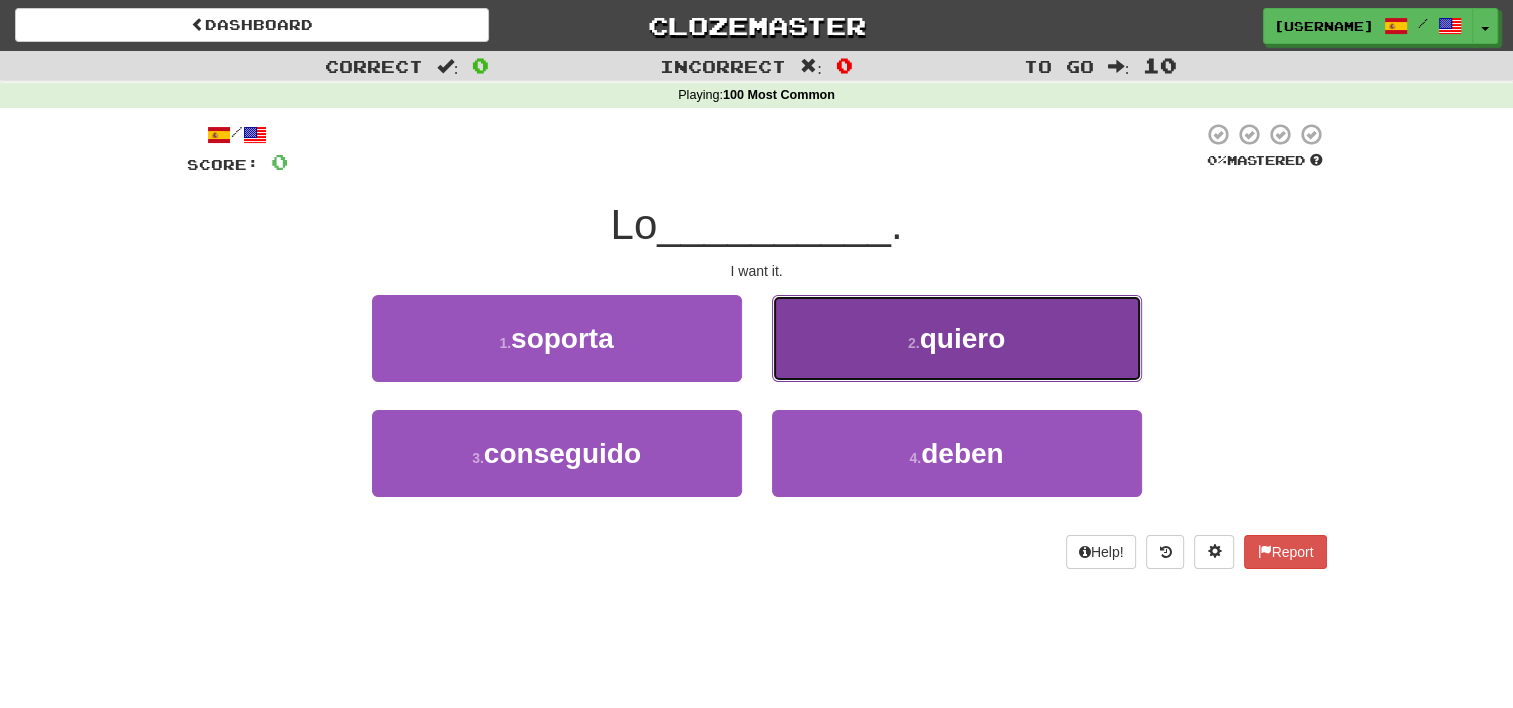 click on "2 .  quiero" at bounding box center (957, 338) 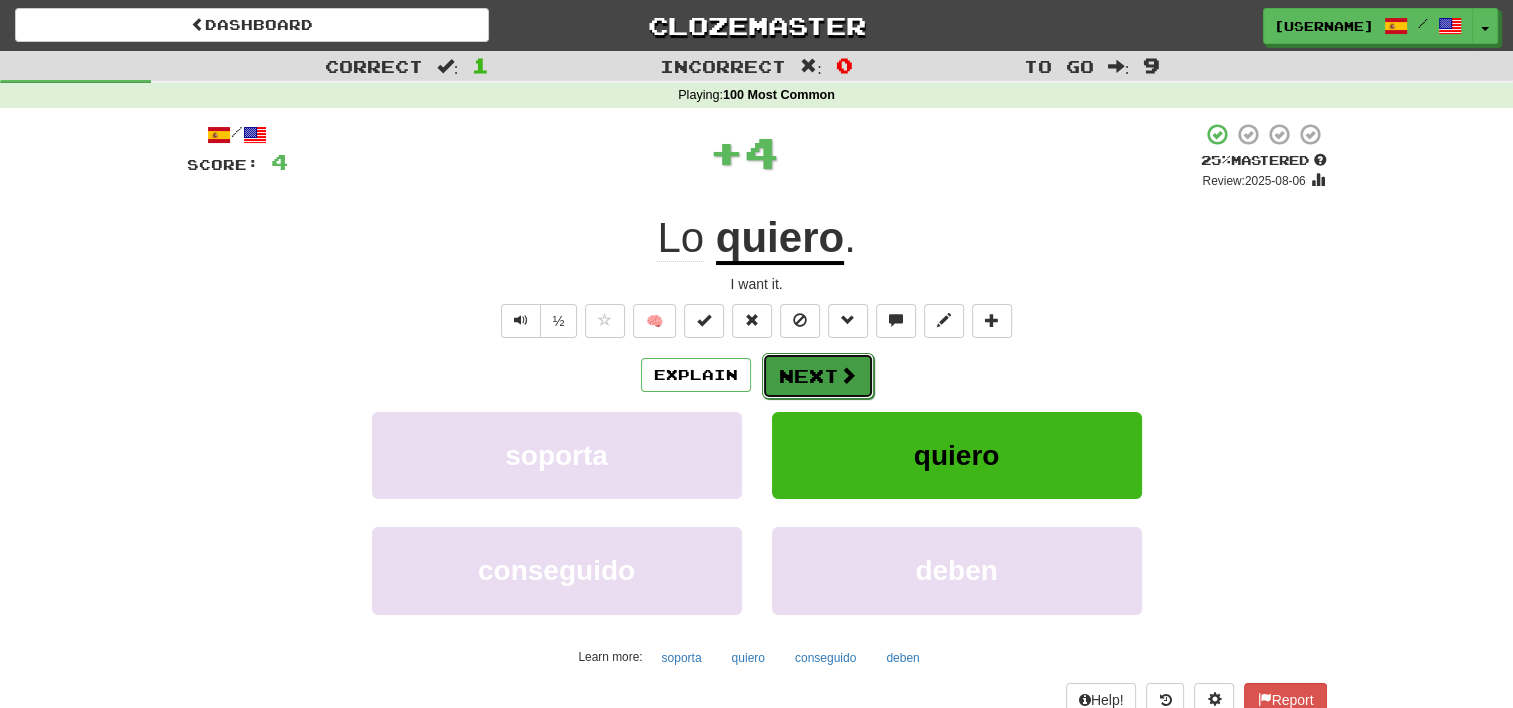 click on "Next" at bounding box center (818, 376) 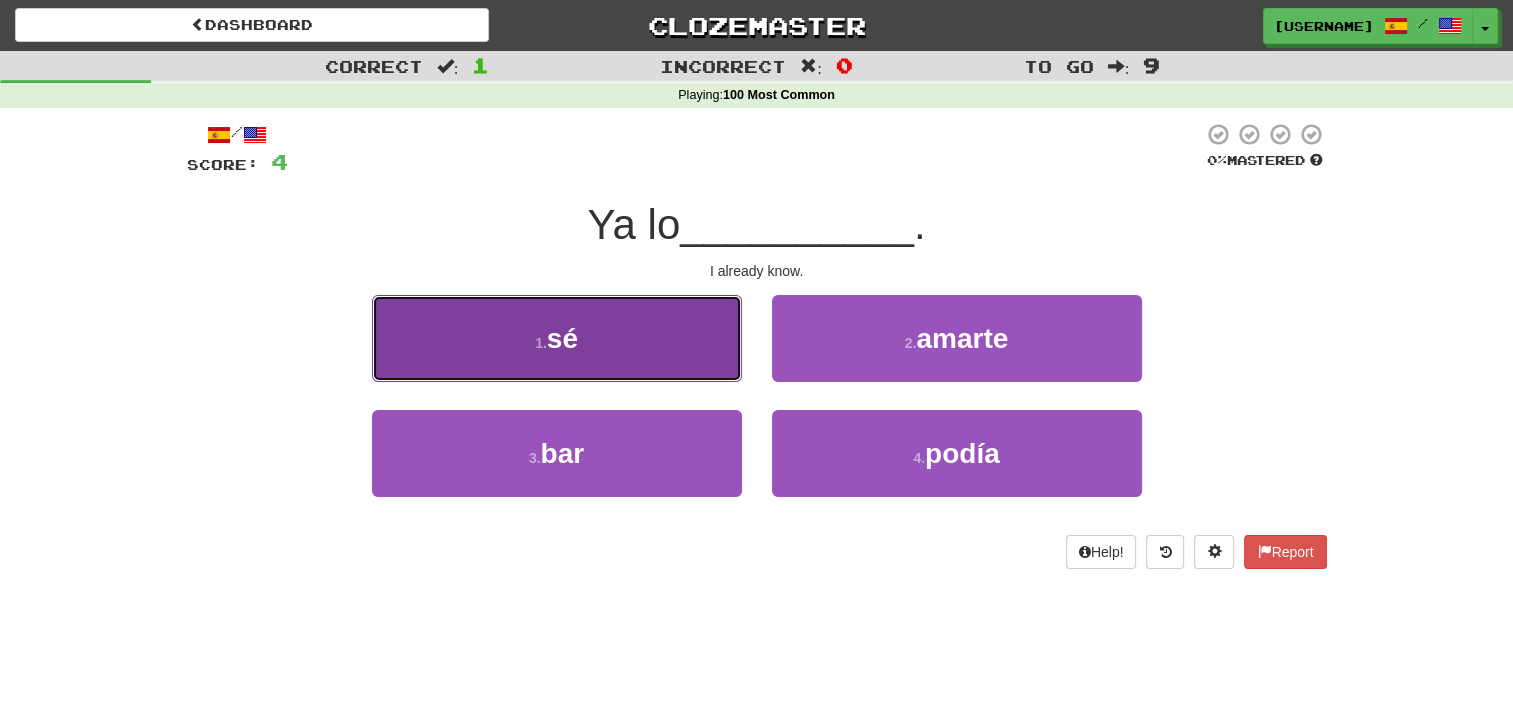 click on "1 .  sé" at bounding box center (557, 338) 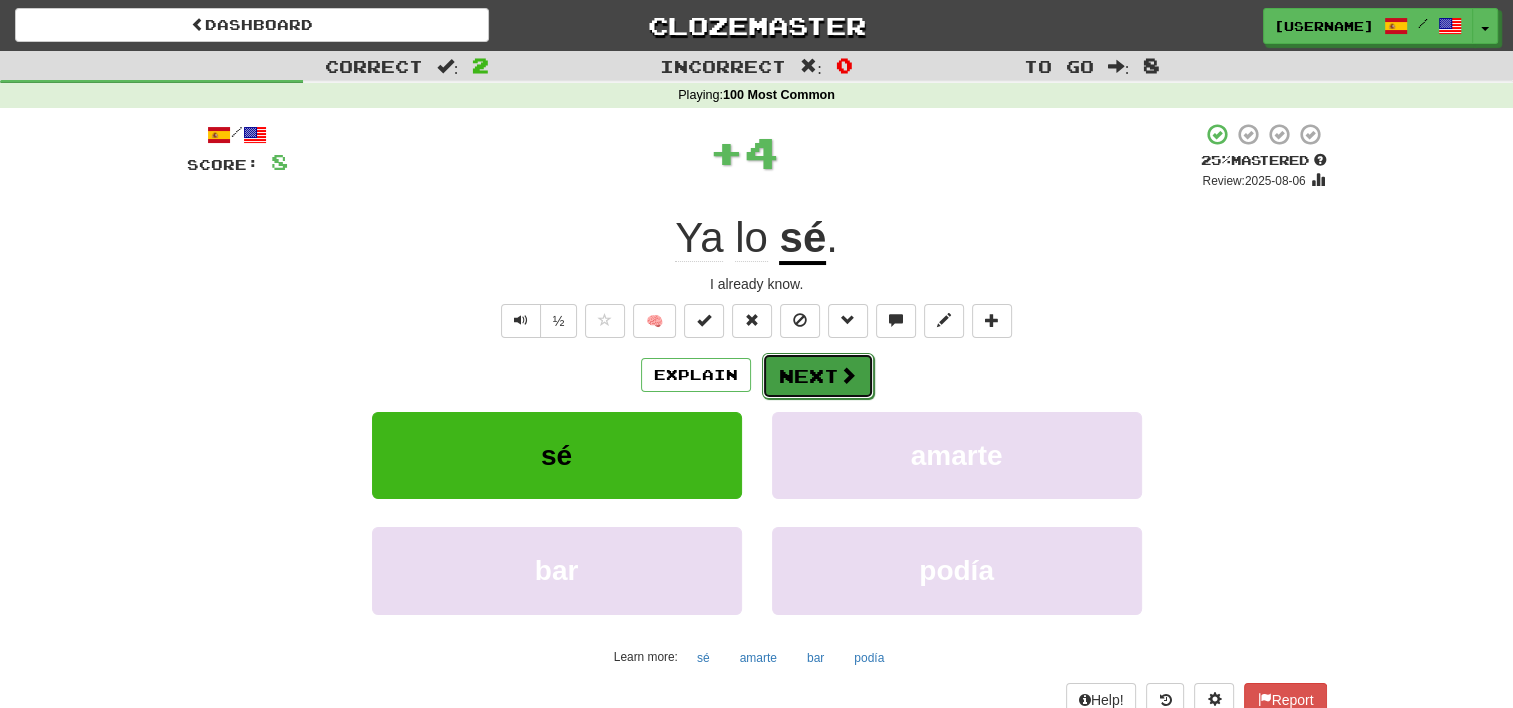 click on "Next" at bounding box center (818, 376) 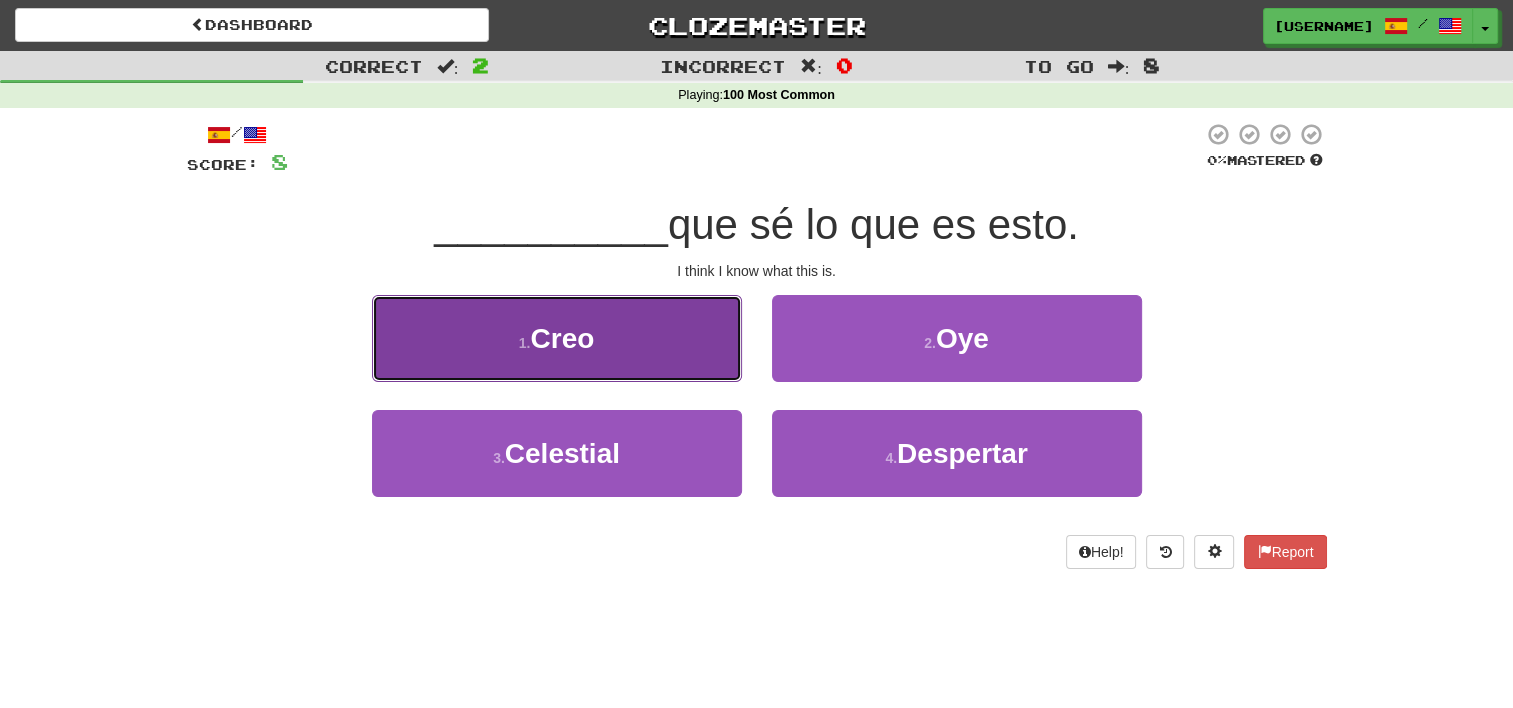click on "1 .  Creo" at bounding box center (557, 338) 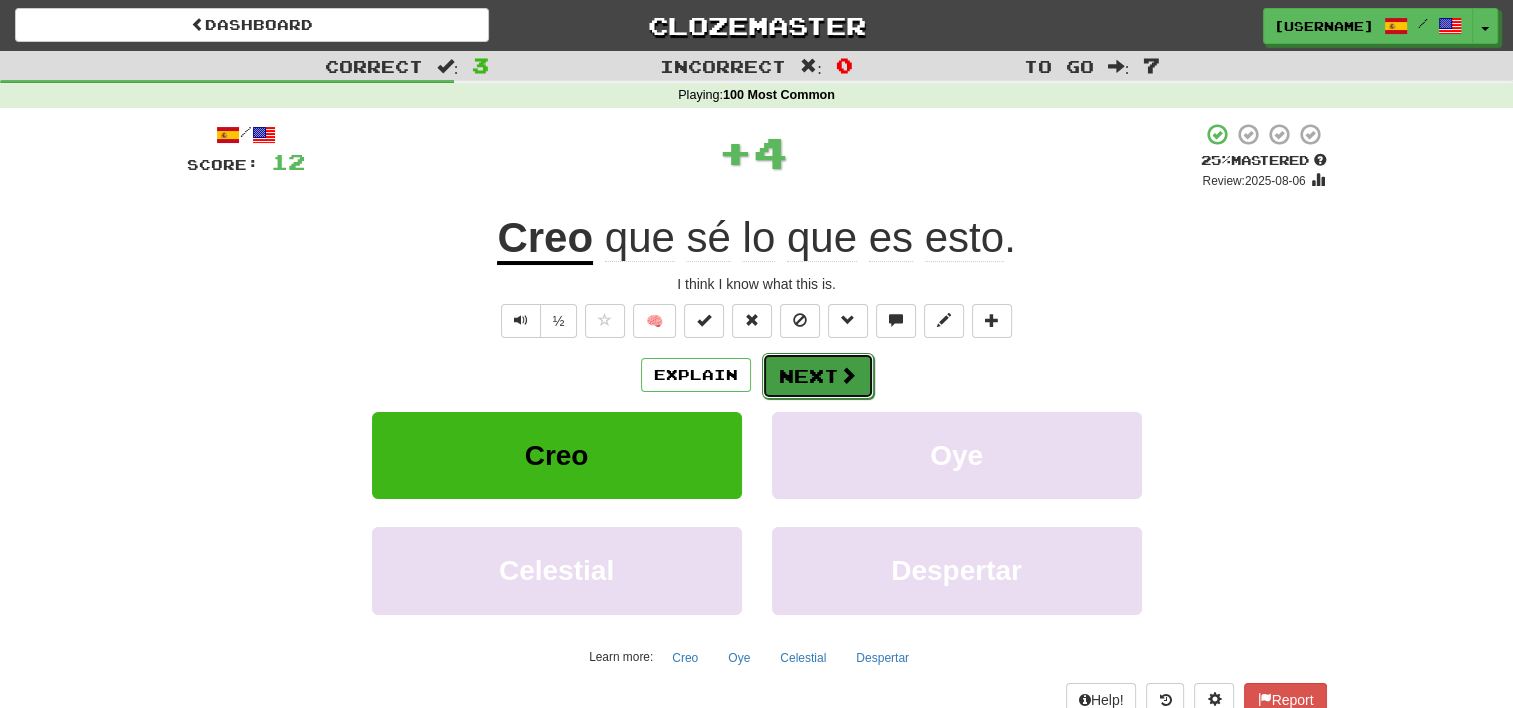 click on "Next" at bounding box center (818, 376) 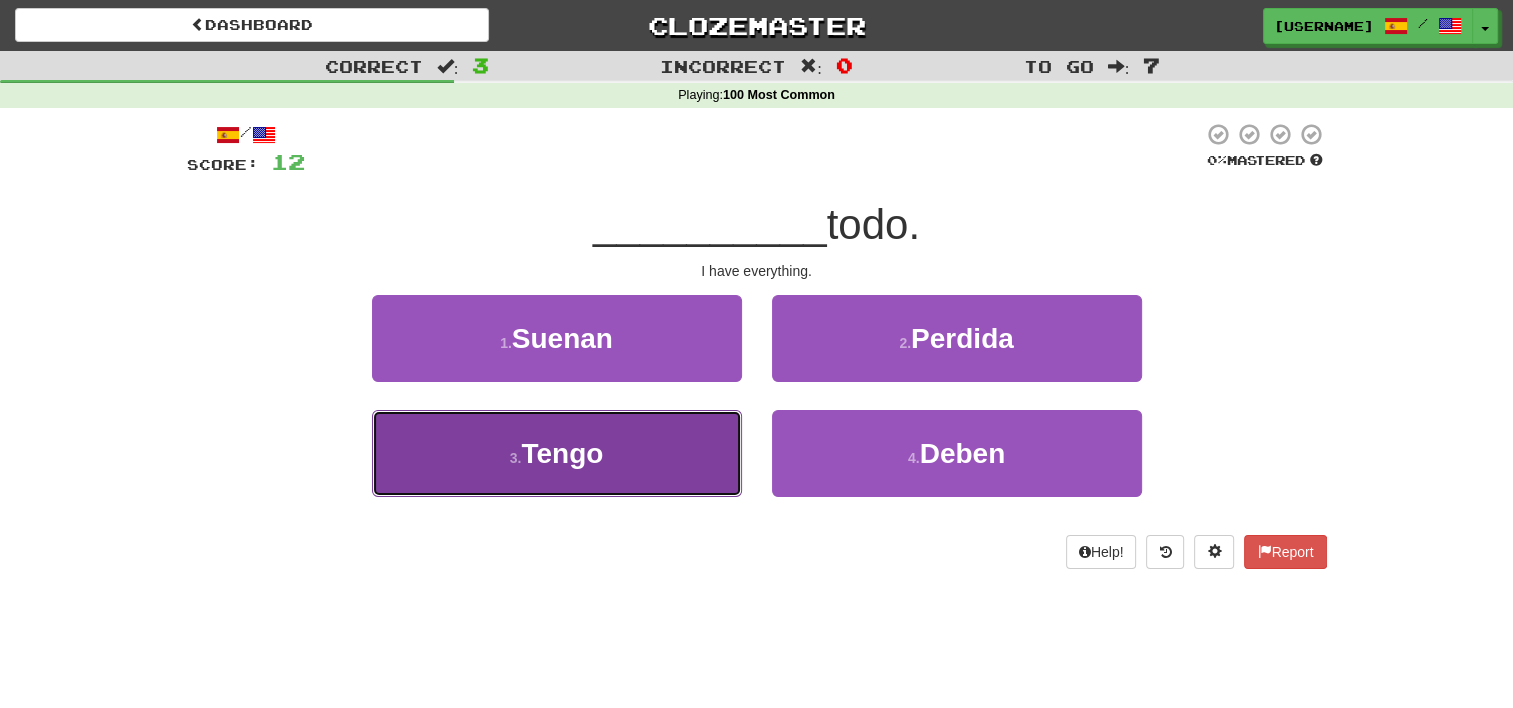 click on "3 .  Tengo" at bounding box center [557, 453] 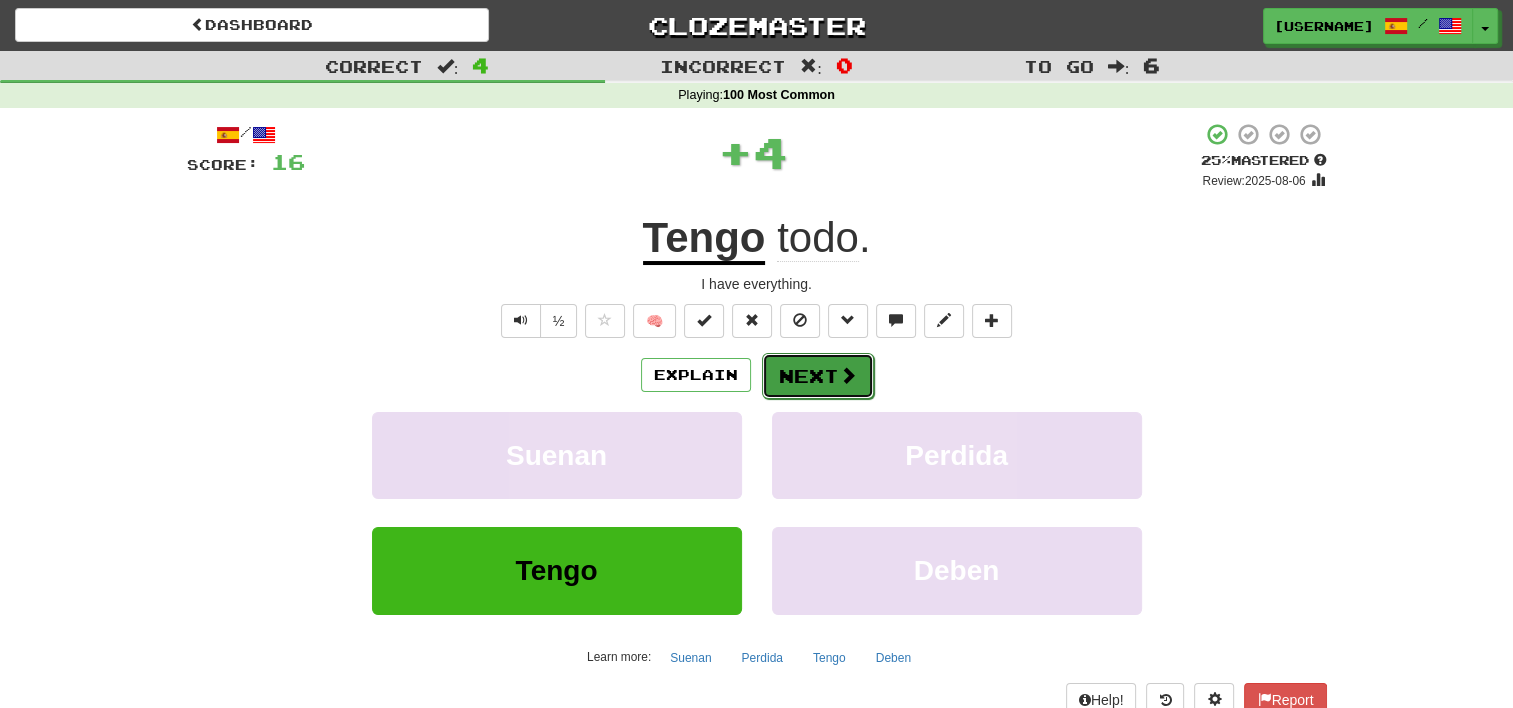 click on "Next" at bounding box center [818, 376] 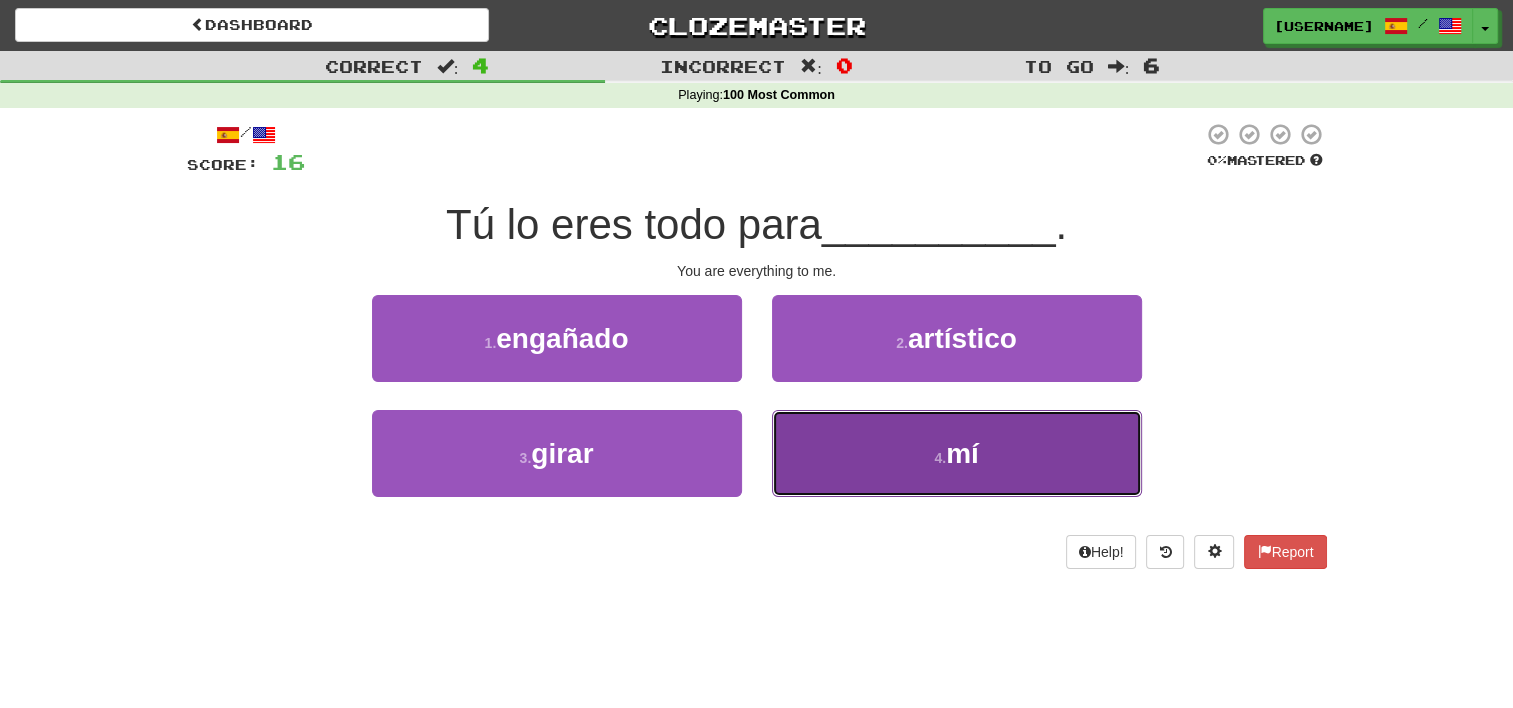 click on "4 .  mí" at bounding box center [957, 453] 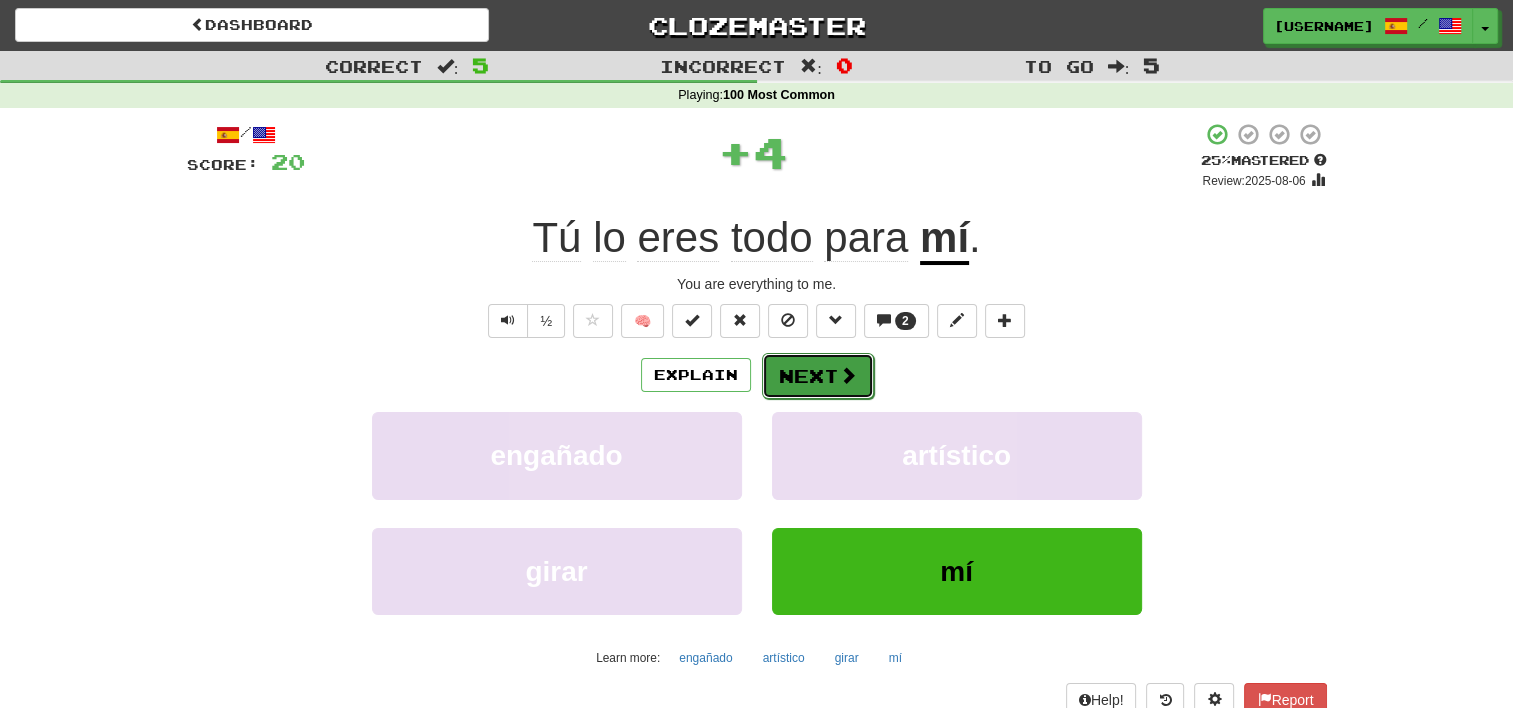 click on "Next" at bounding box center (818, 376) 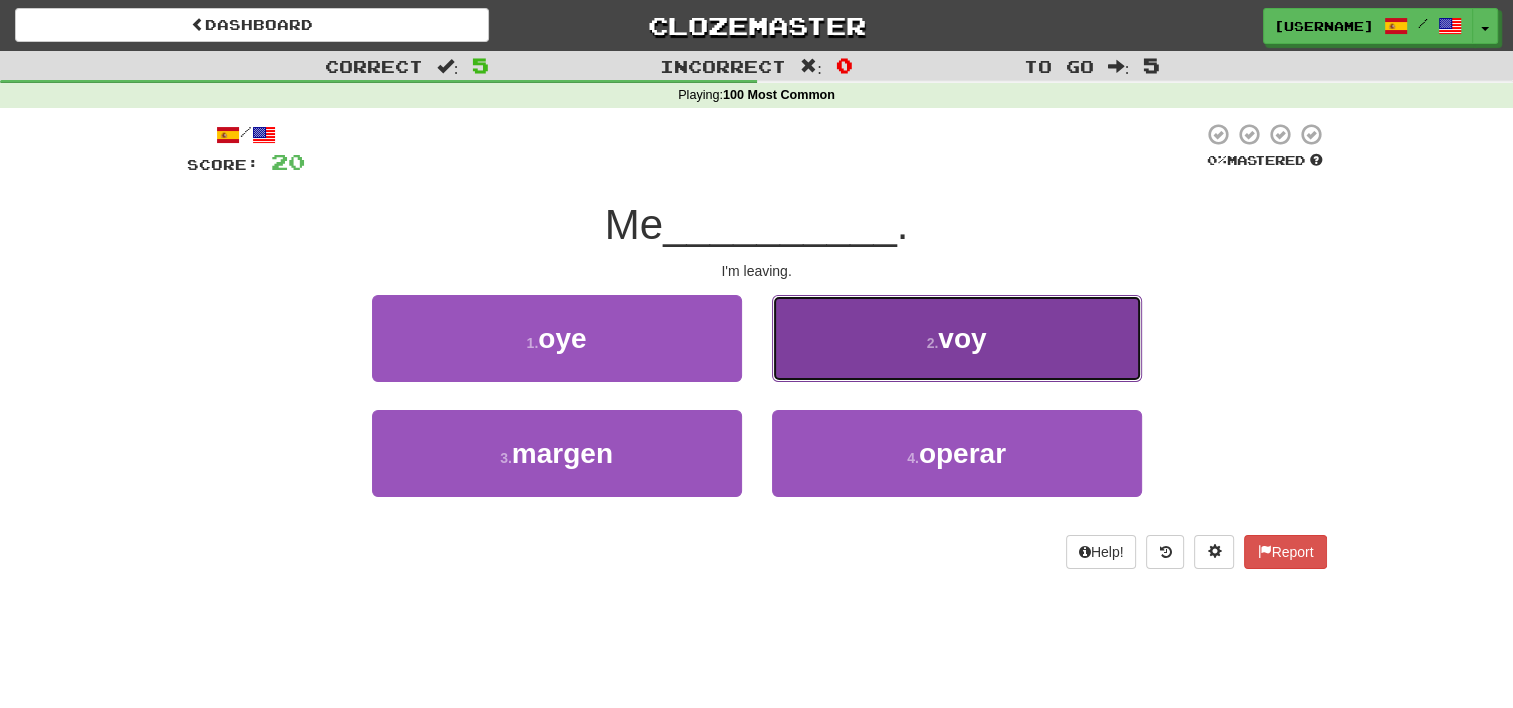 click on "2 .  voy" at bounding box center (957, 338) 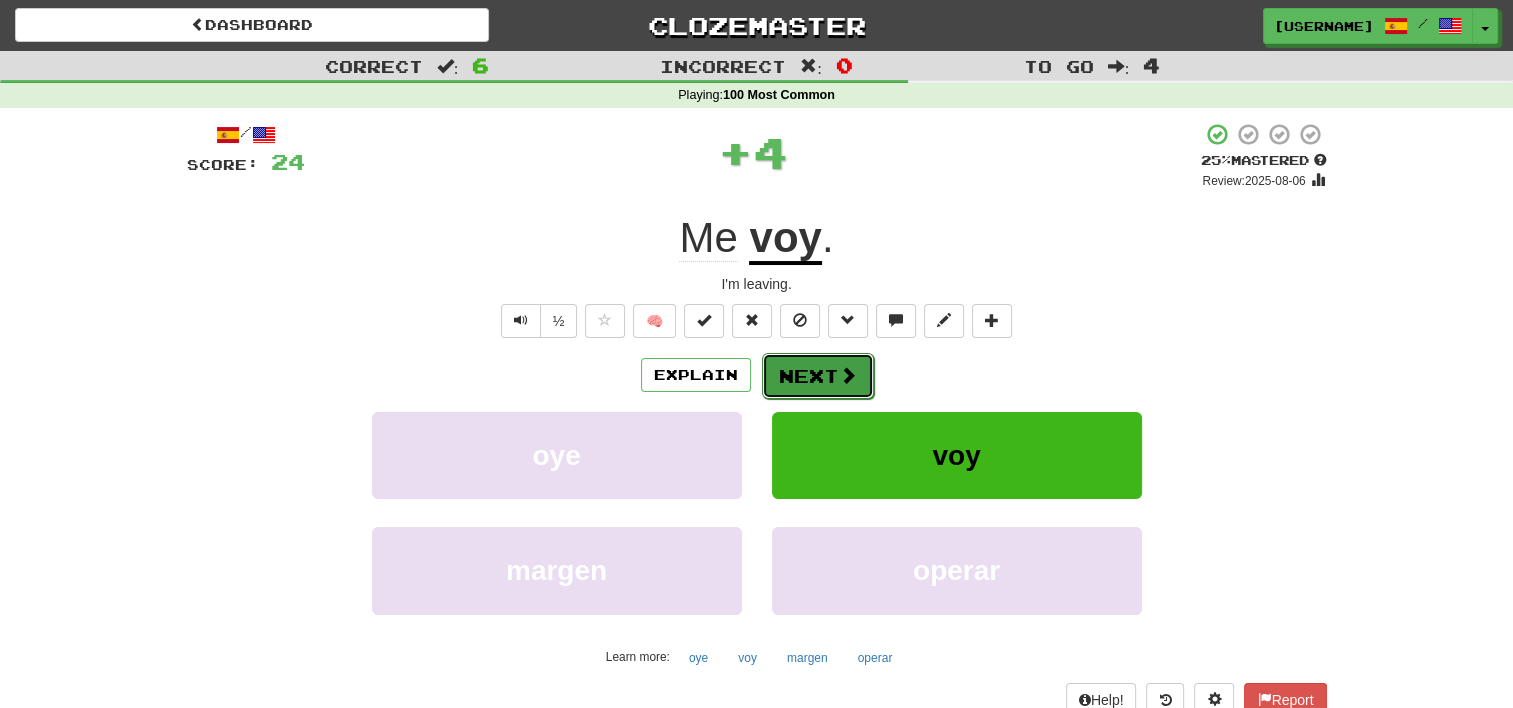 click on "Next" at bounding box center [818, 376] 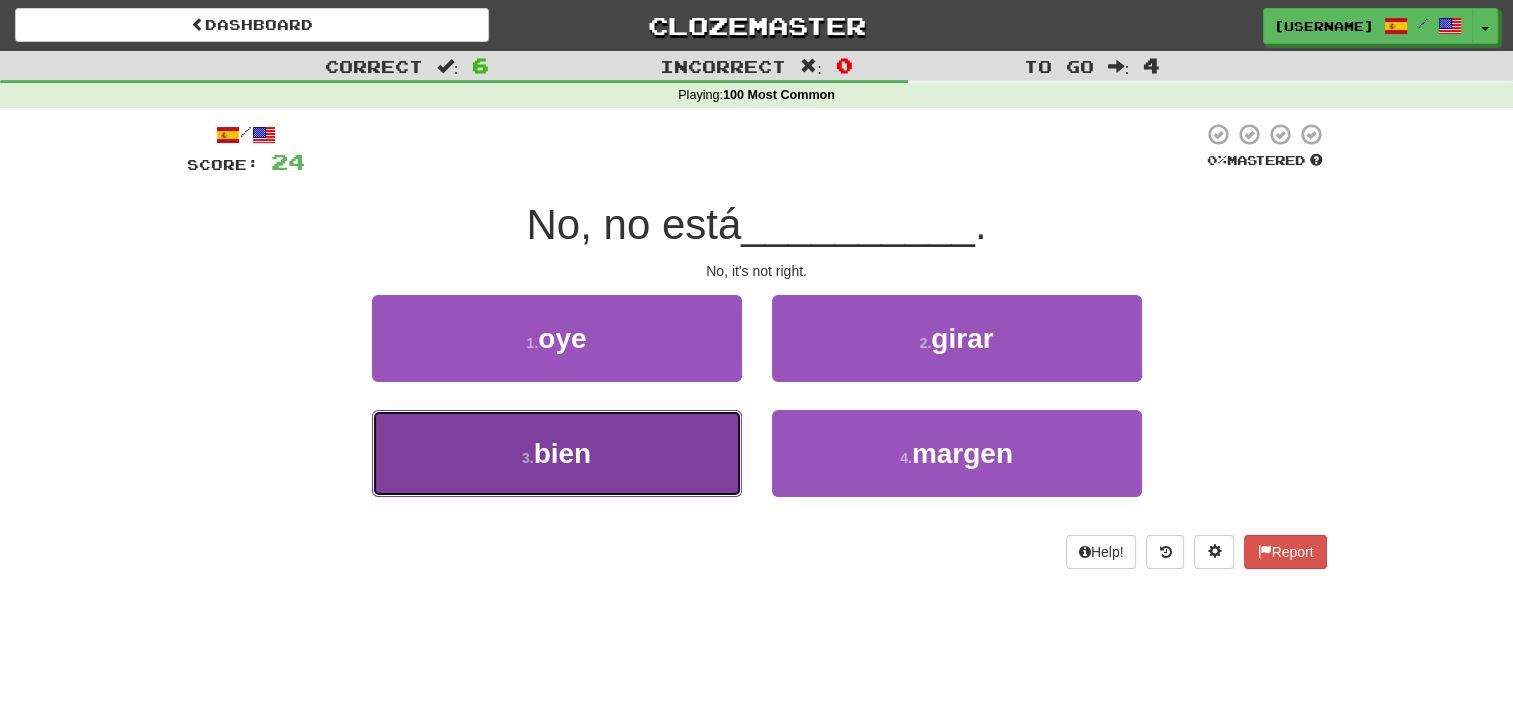 click on "3 .  bien" at bounding box center (557, 453) 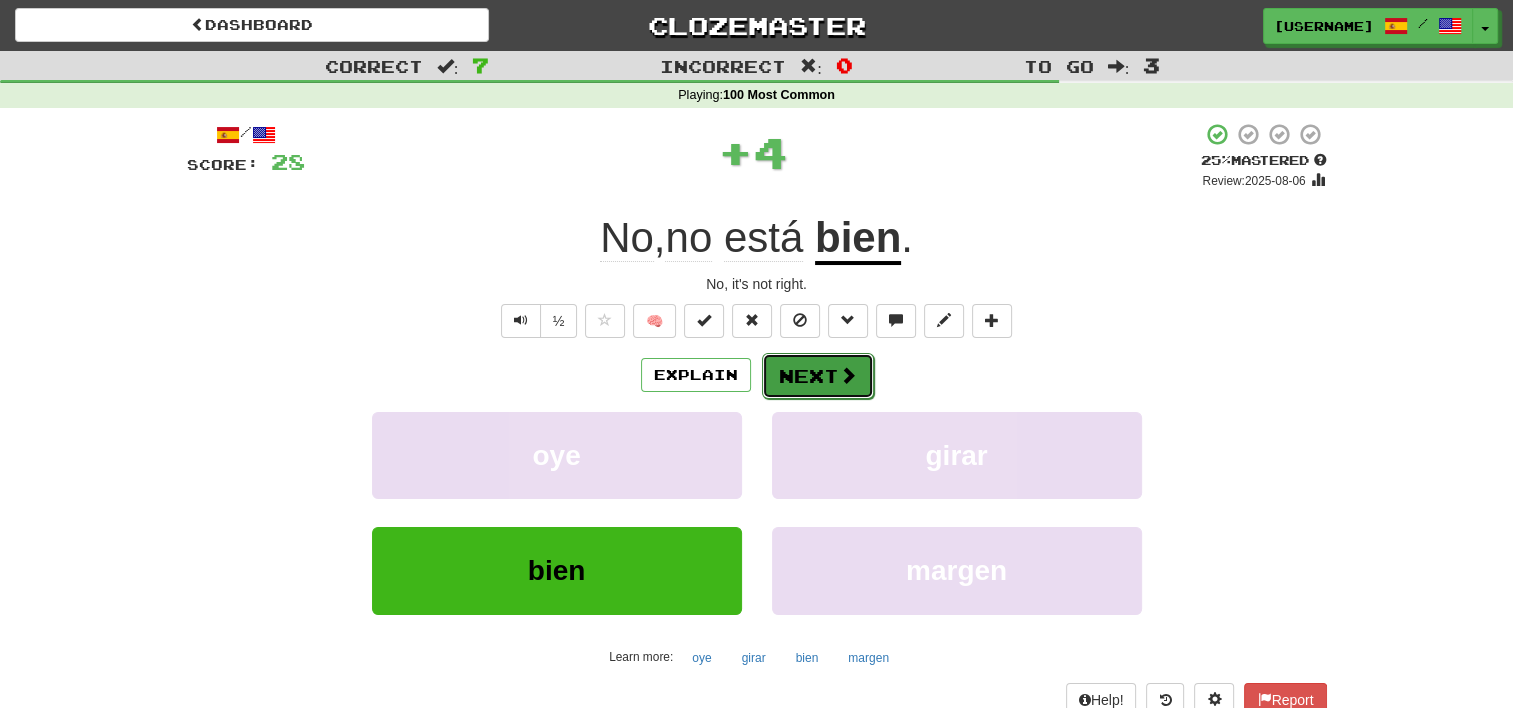 click on "Next" at bounding box center [818, 376] 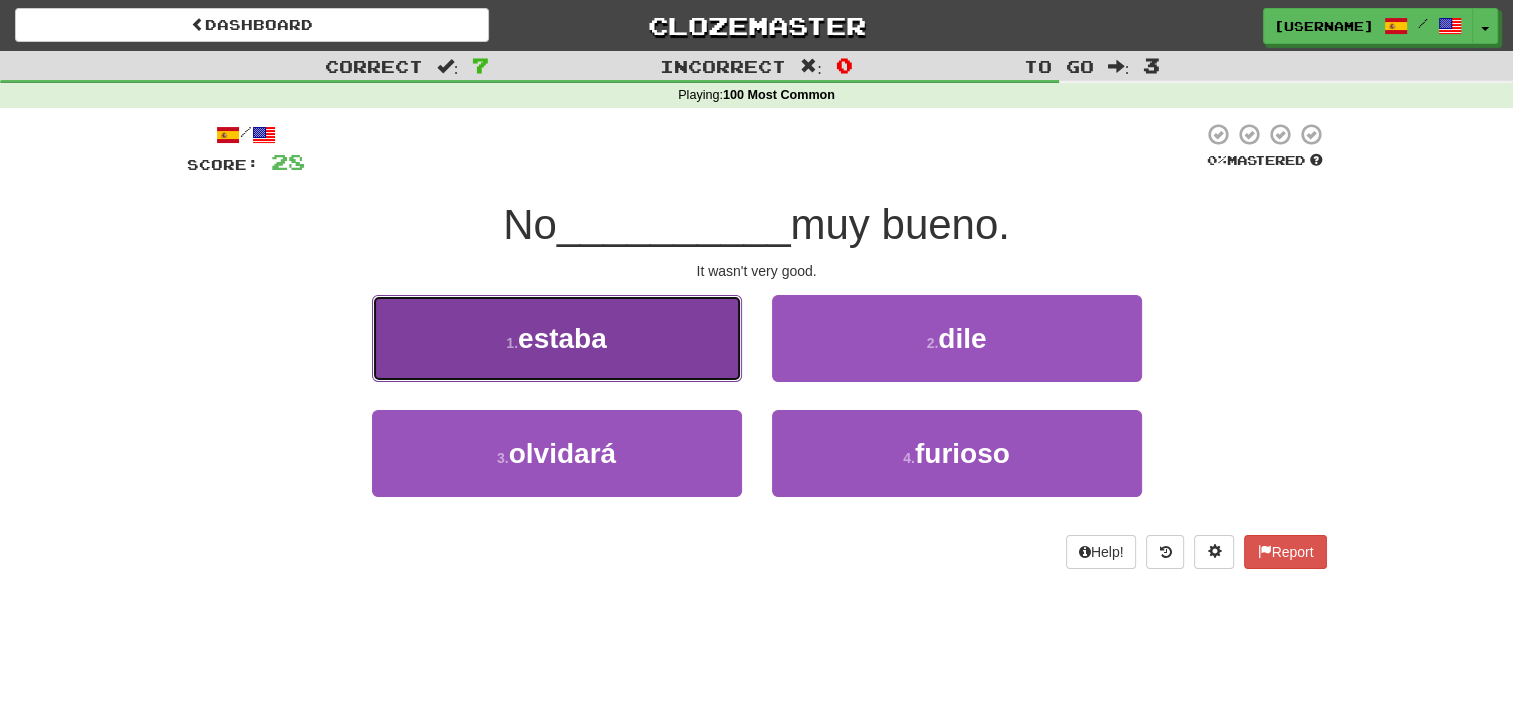 click on "1 .  estaba" at bounding box center (557, 338) 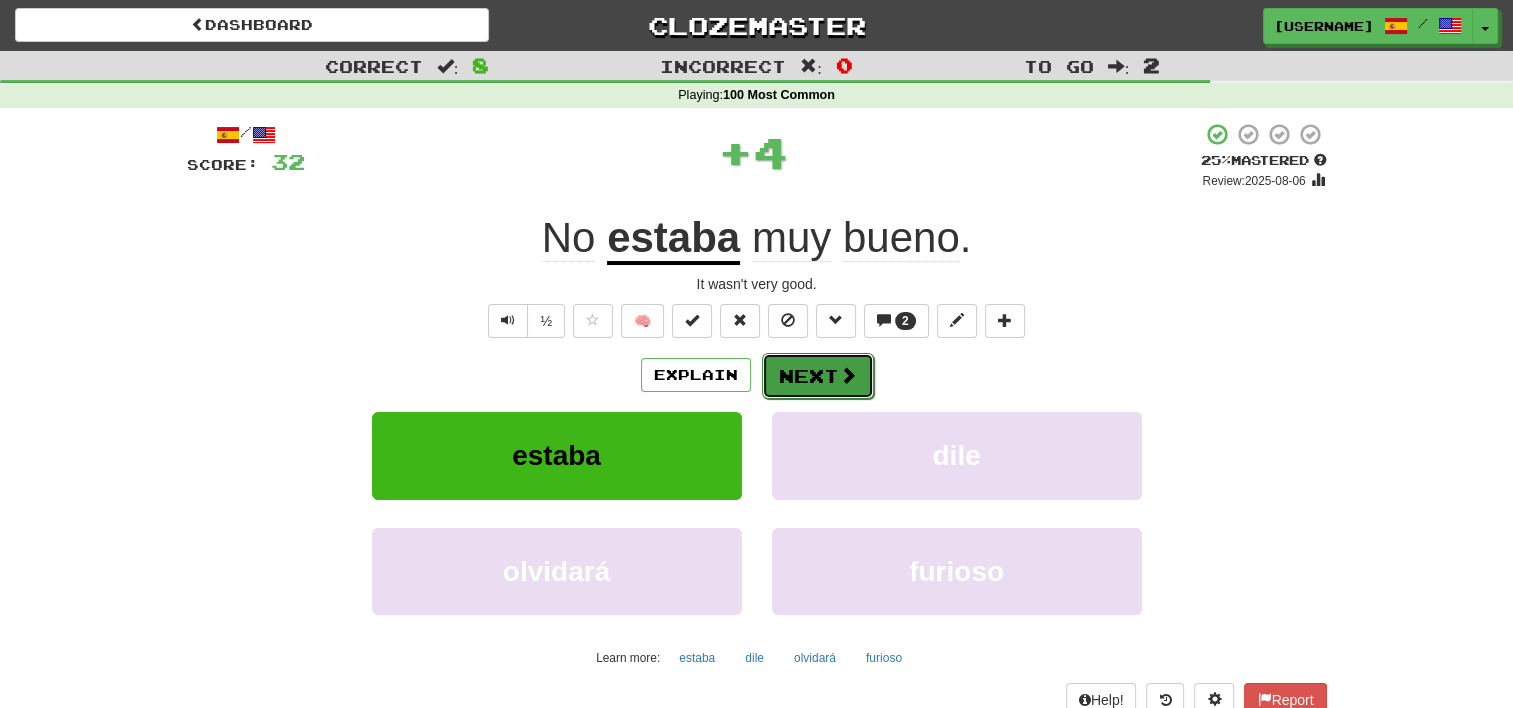 click on "Next" at bounding box center (818, 376) 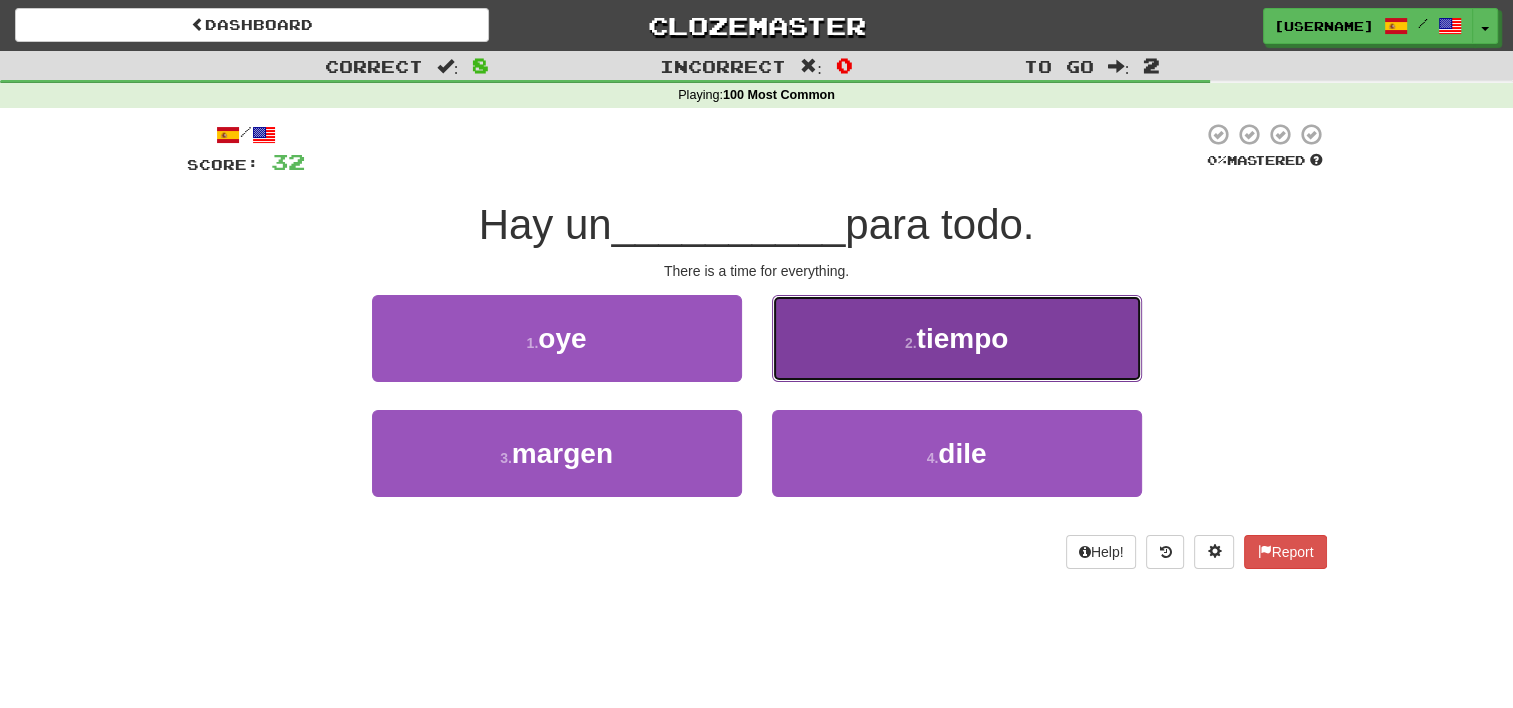 click on "tiempo" at bounding box center (962, 338) 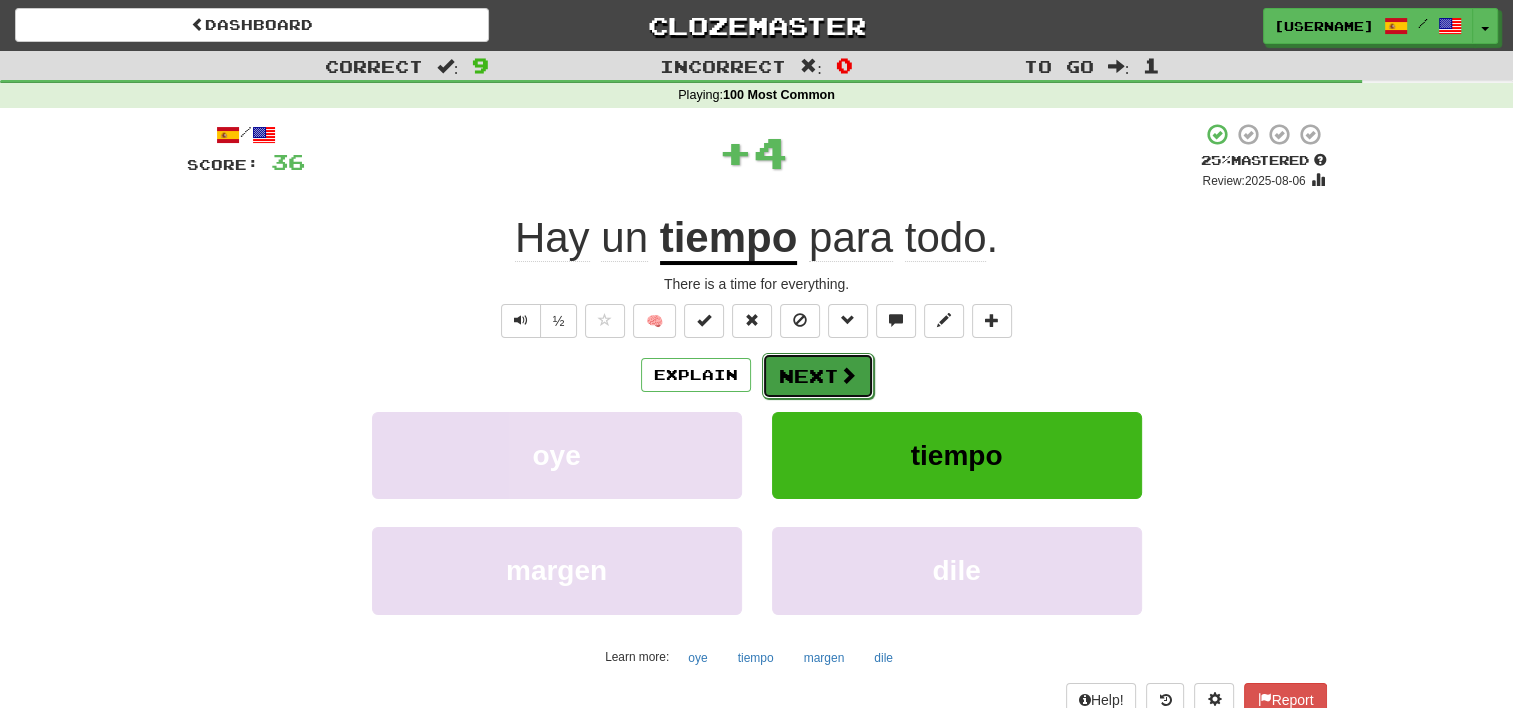 click on "Next" at bounding box center (818, 376) 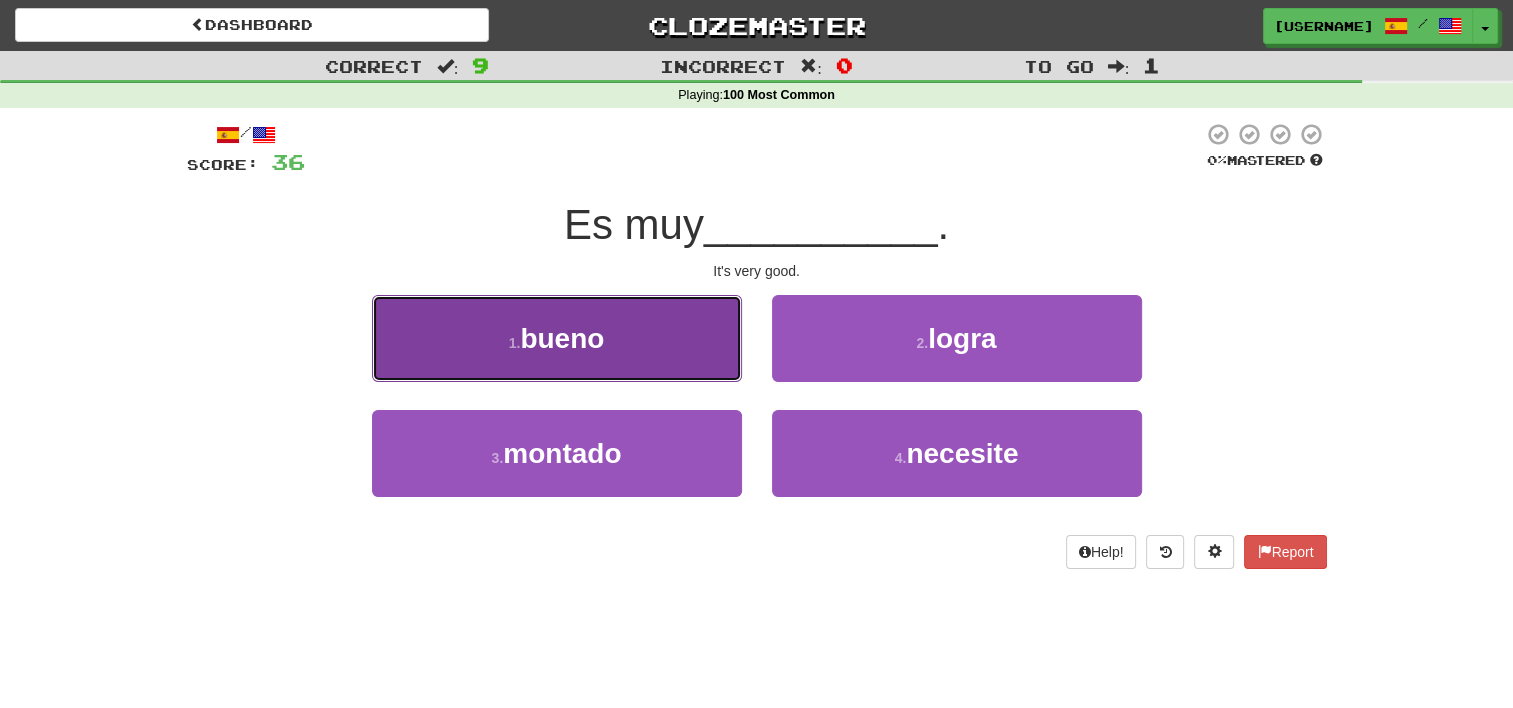 click on "1 .  bueno" at bounding box center [557, 338] 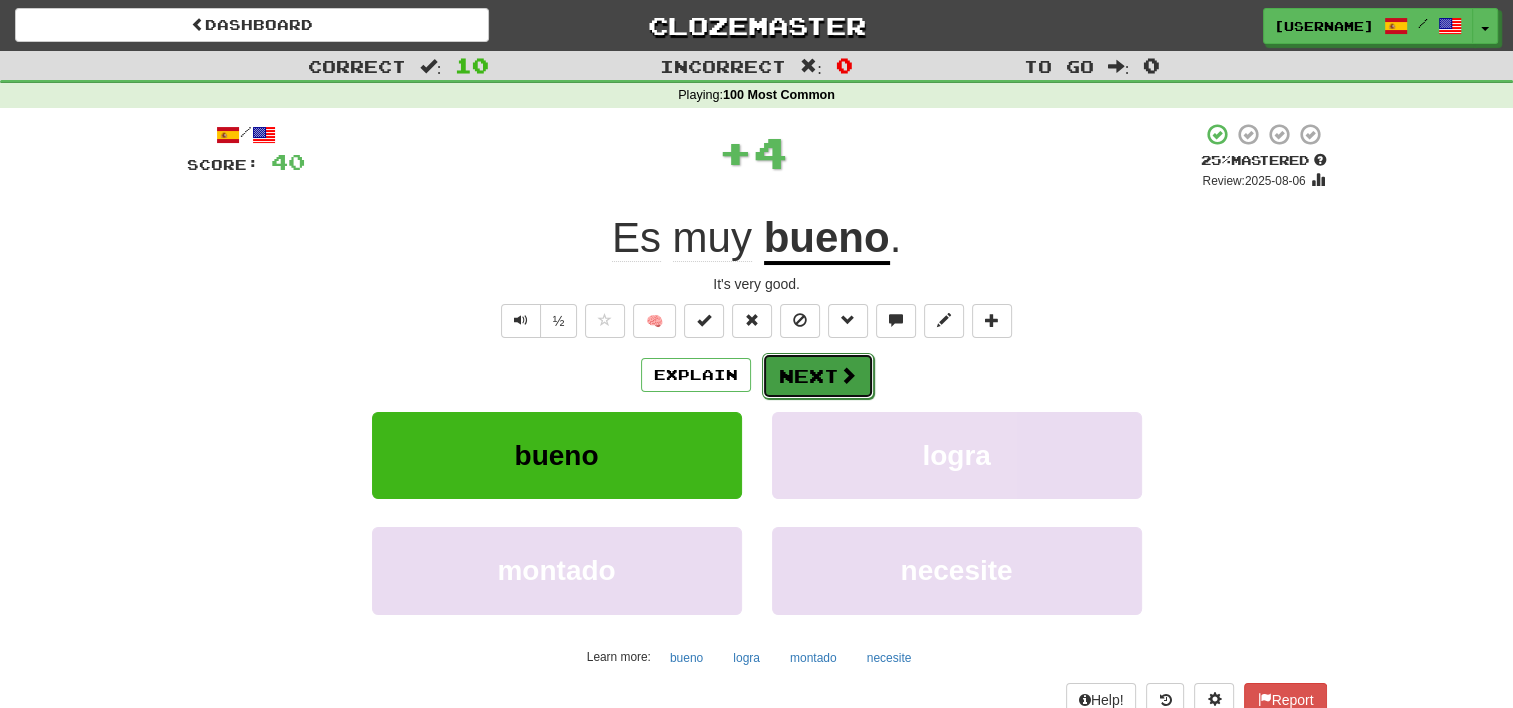 click on "Next" at bounding box center [818, 376] 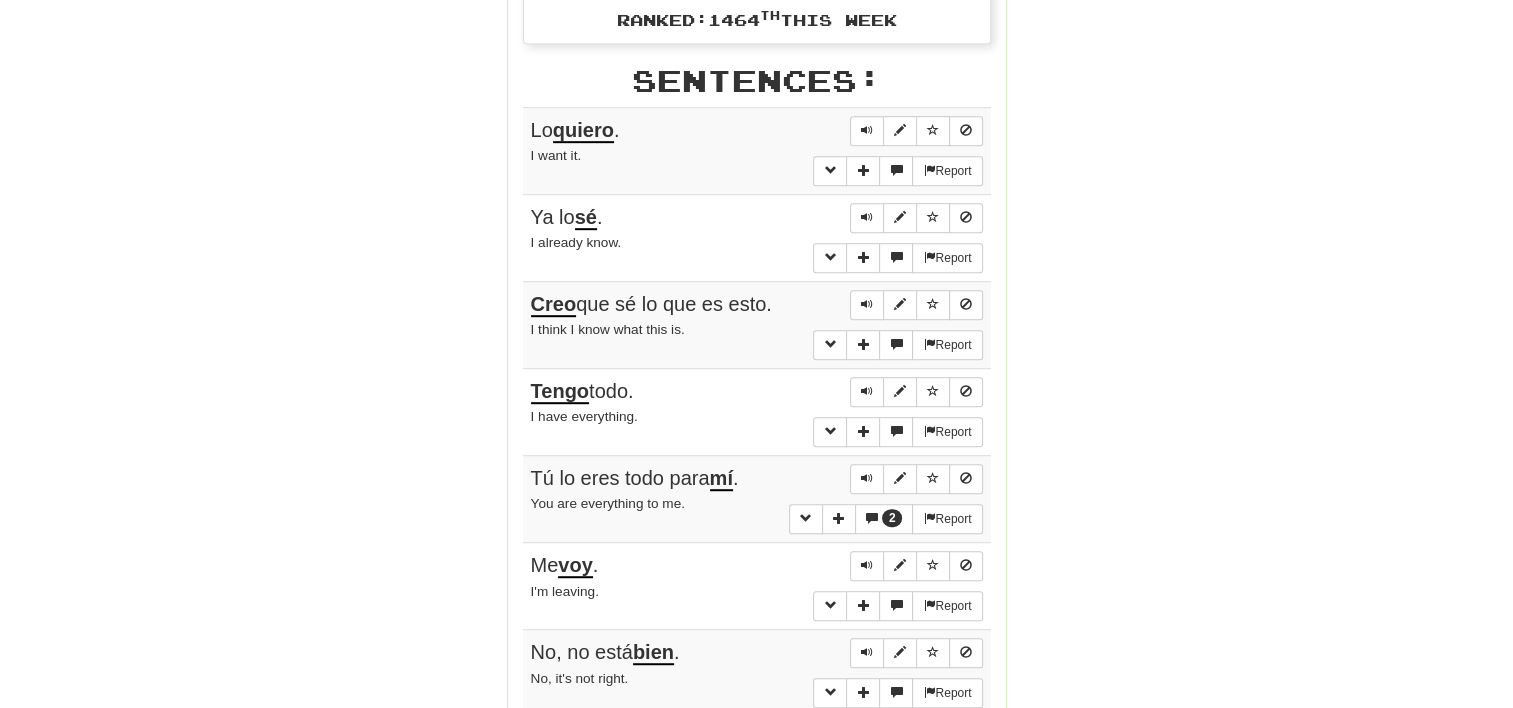 scroll, scrollTop: 1082, scrollLeft: 0, axis: vertical 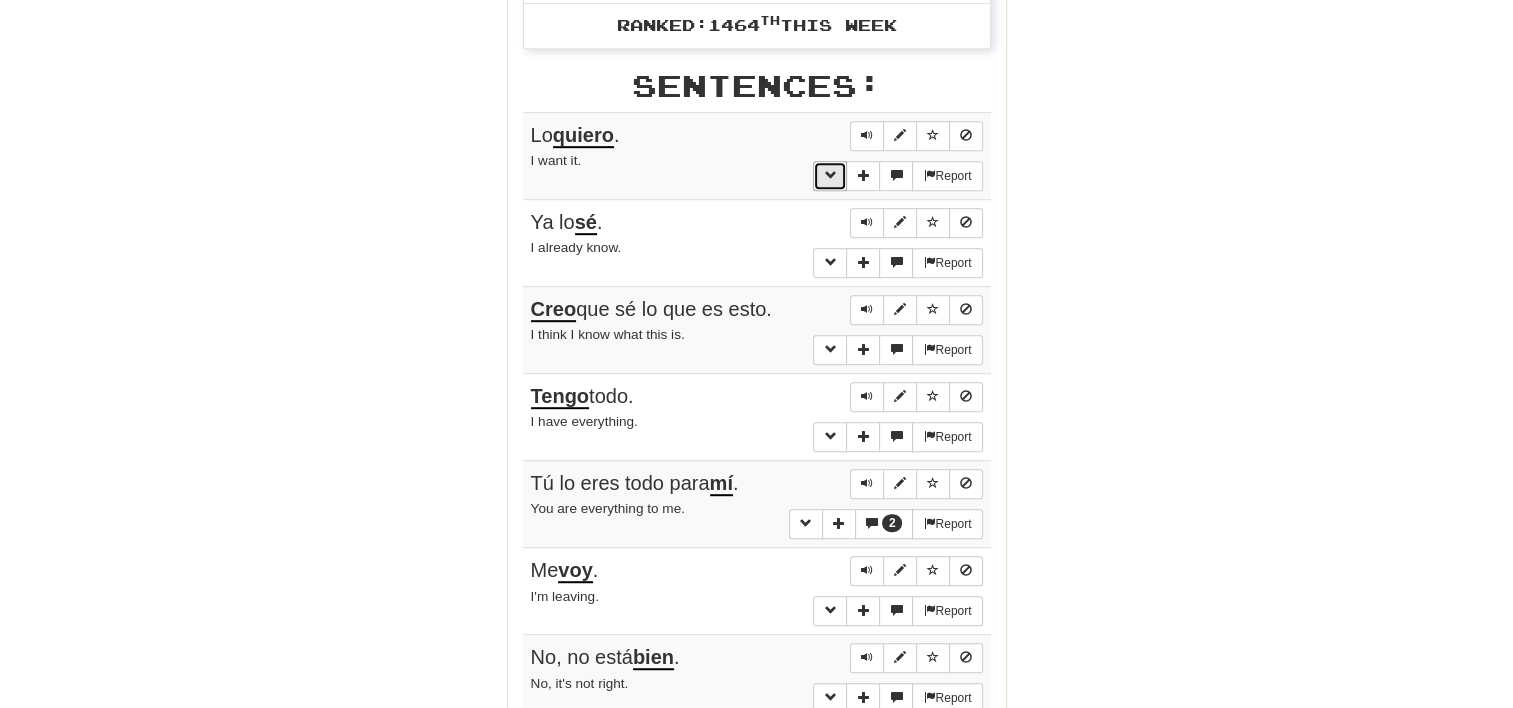 click at bounding box center [830, 176] 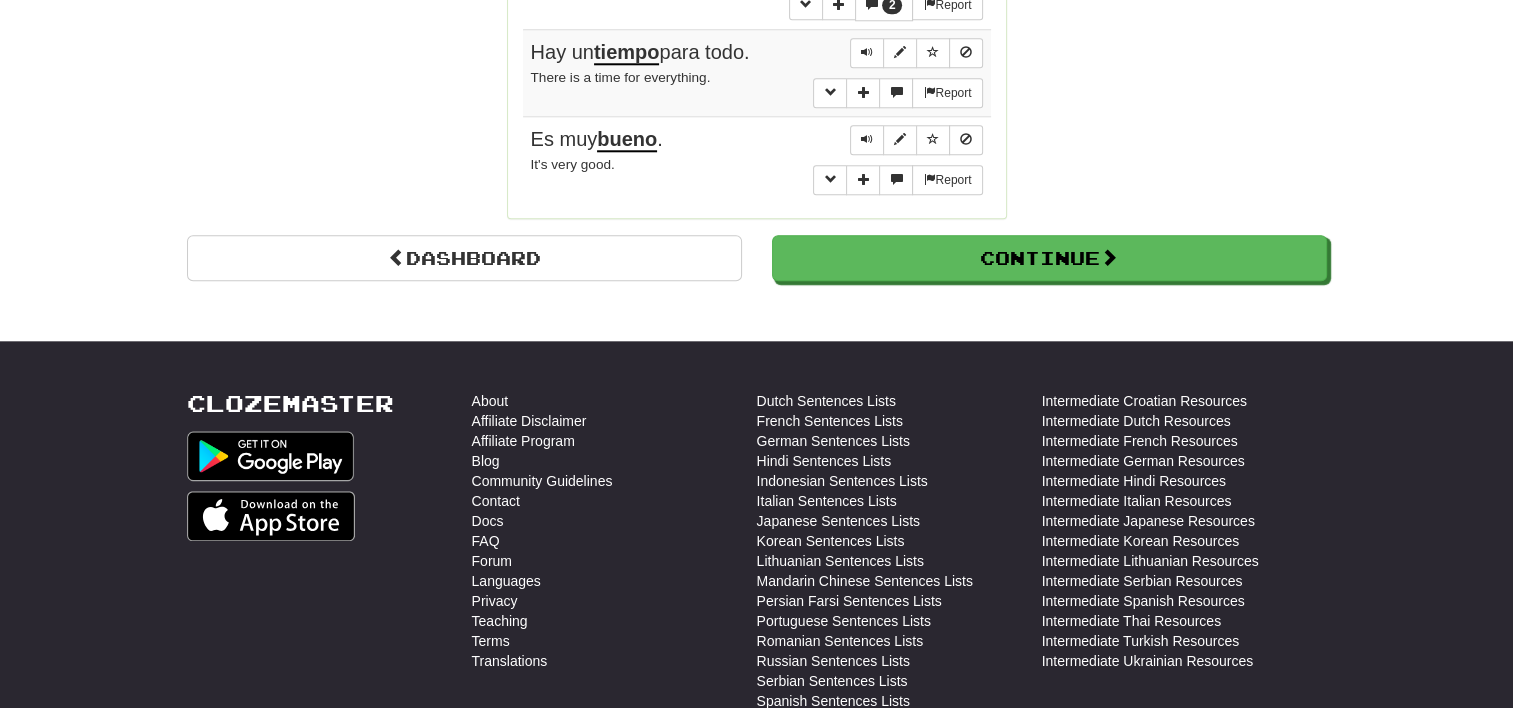 scroll, scrollTop: 2088, scrollLeft: 0, axis: vertical 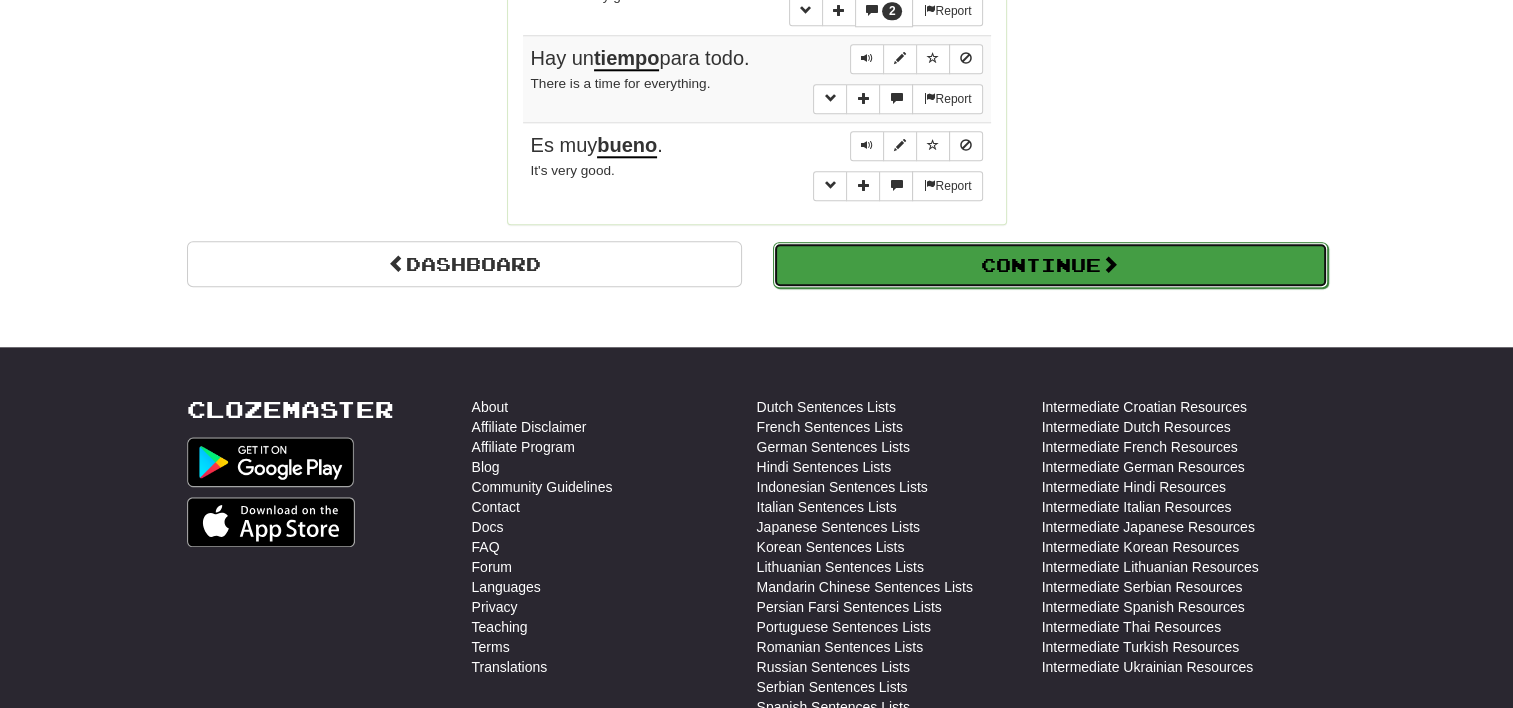 click on "Continue" at bounding box center (1050, 265) 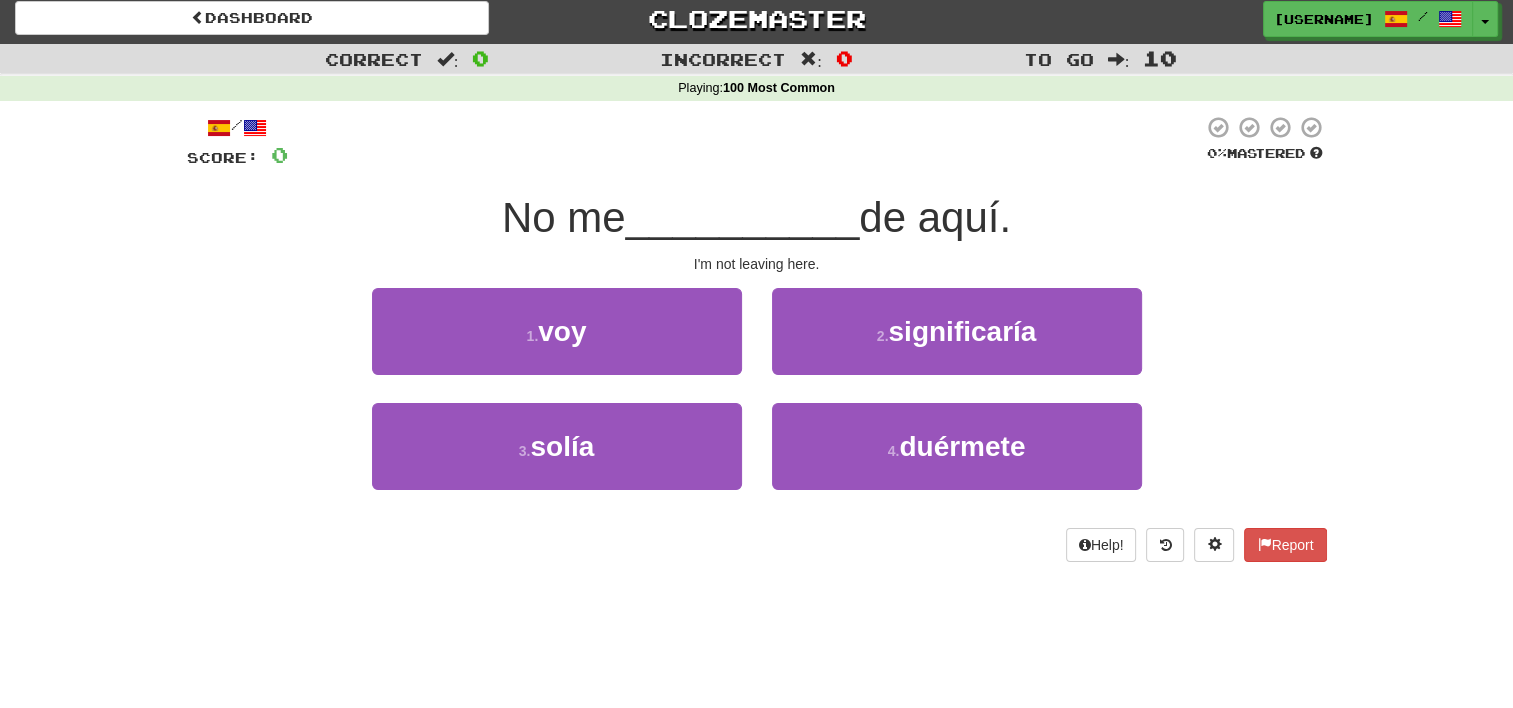 scroll, scrollTop: 0, scrollLeft: 0, axis: both 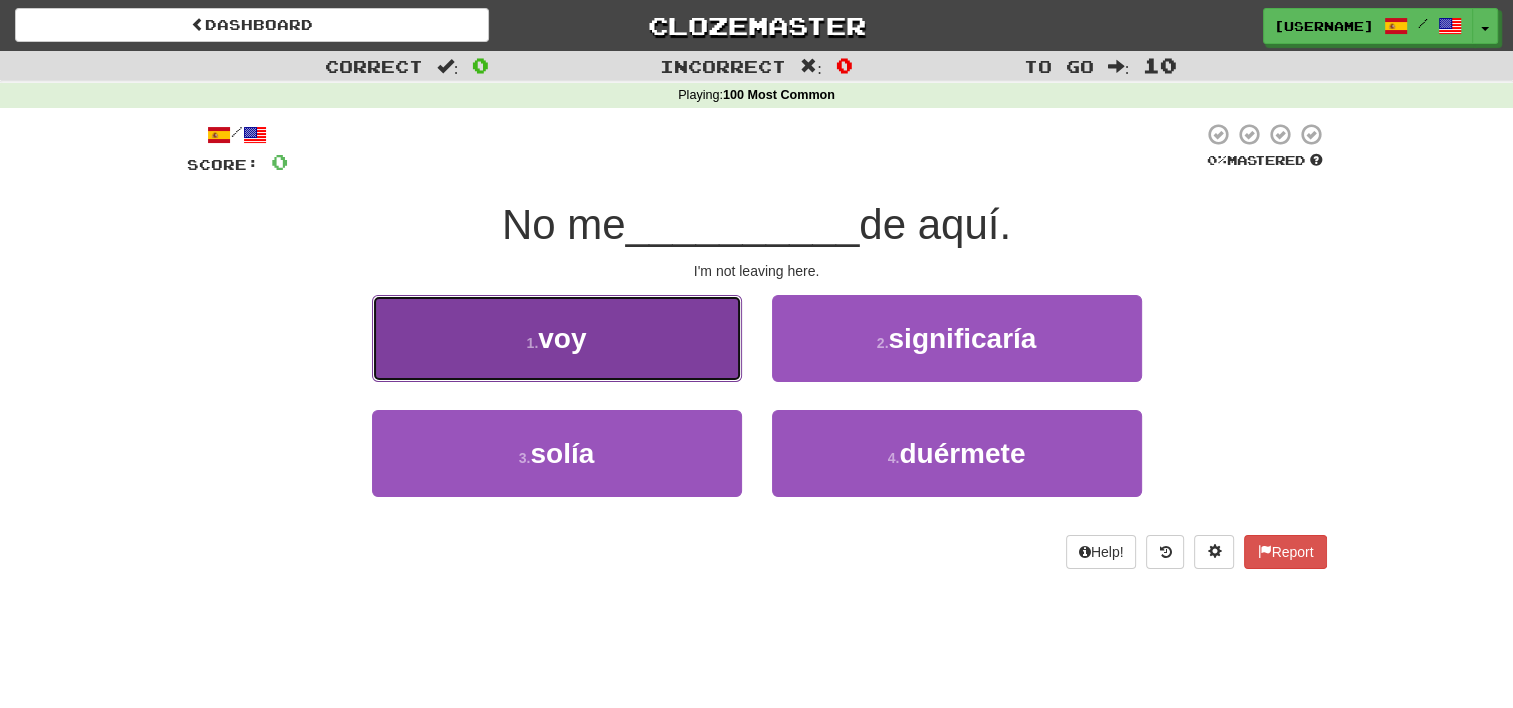 click on "1 .  voy" at bounding box center [557, 338] 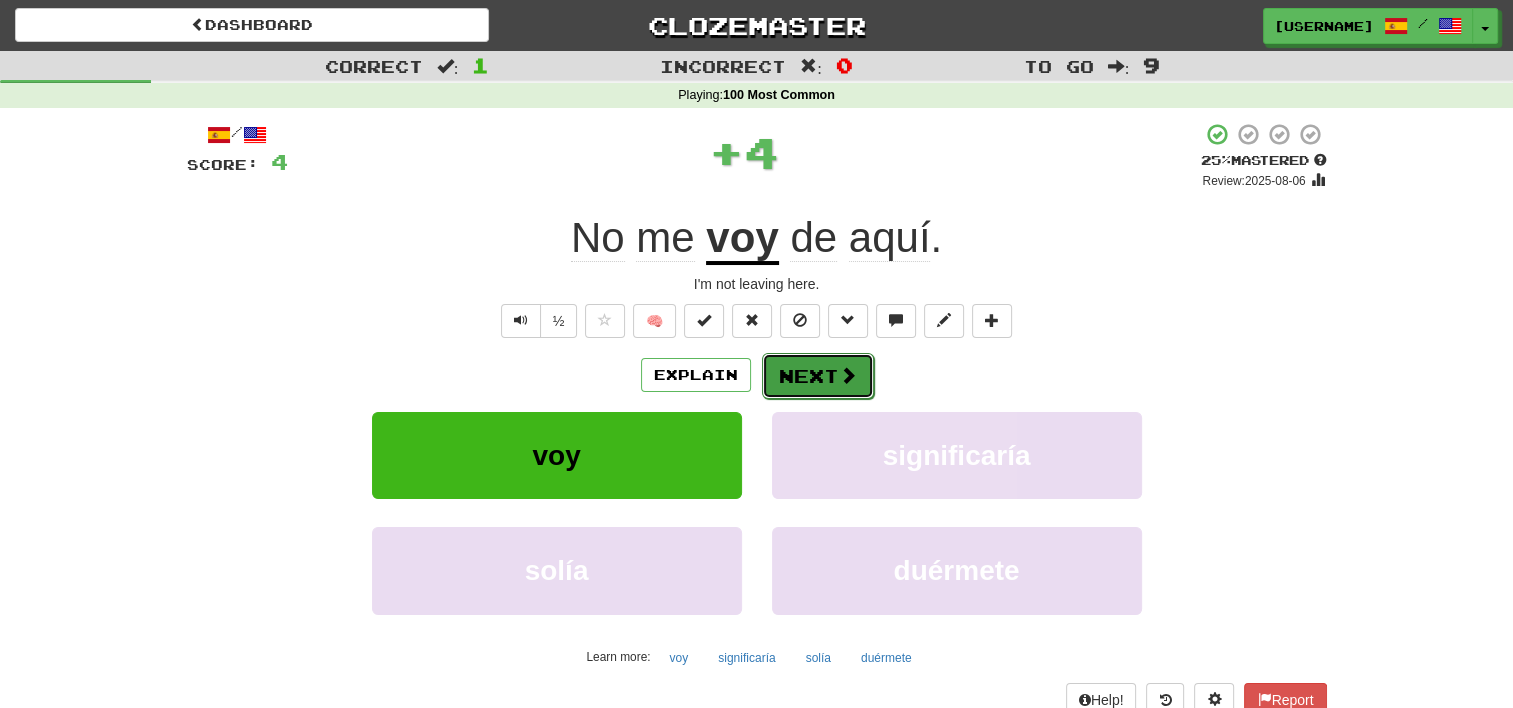 click on "Next" at bounding box center [818, 376] 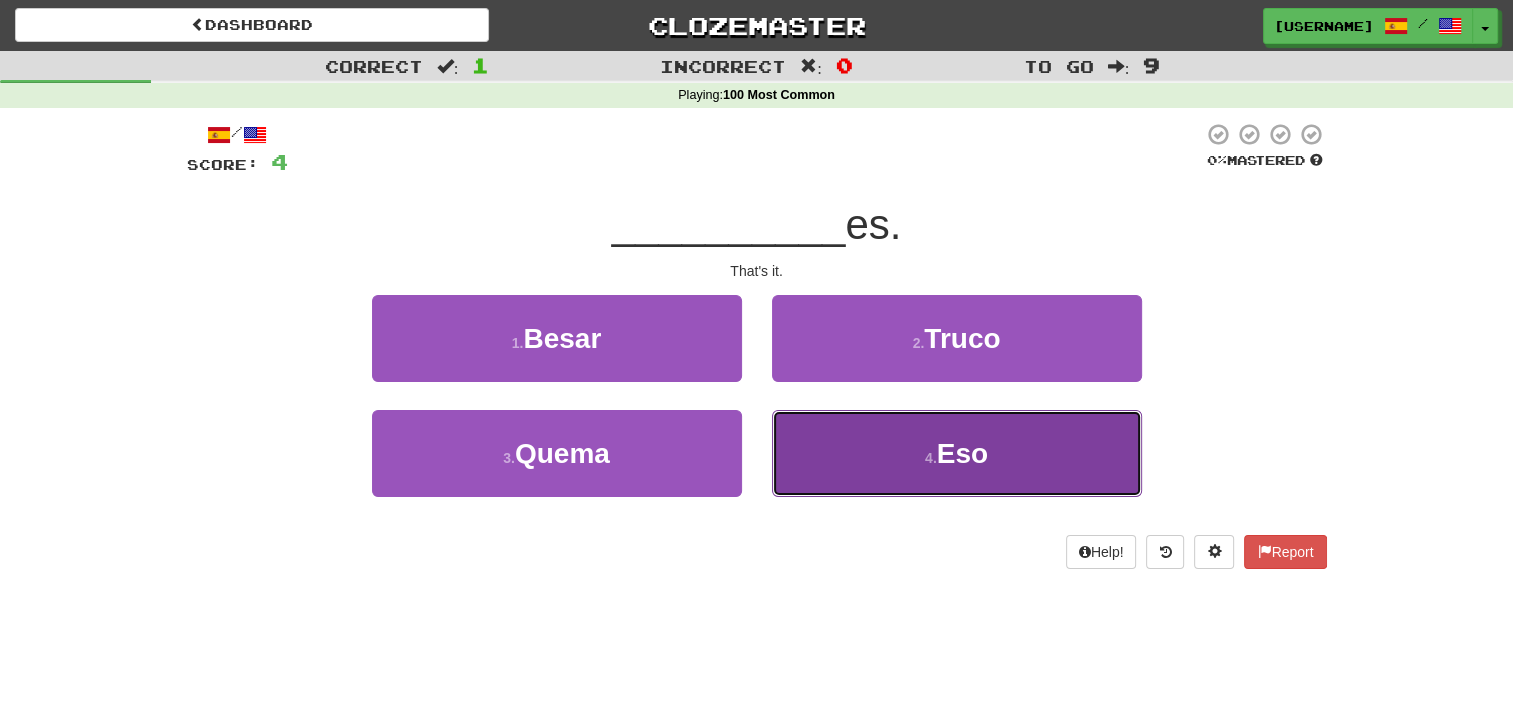 click on "4 .  Eso" at bounding box center (957, 453) 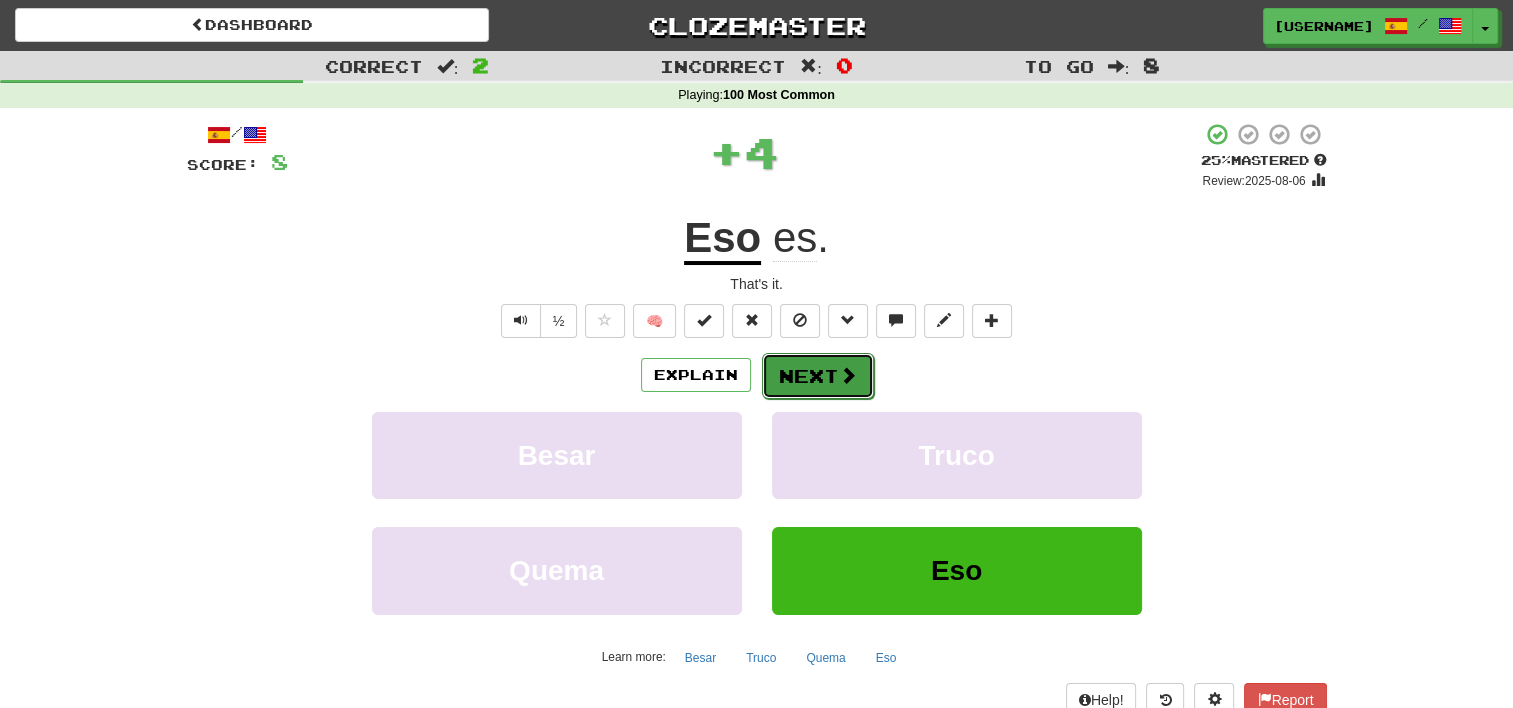 click on "Next" at bounding box center (818, 376) 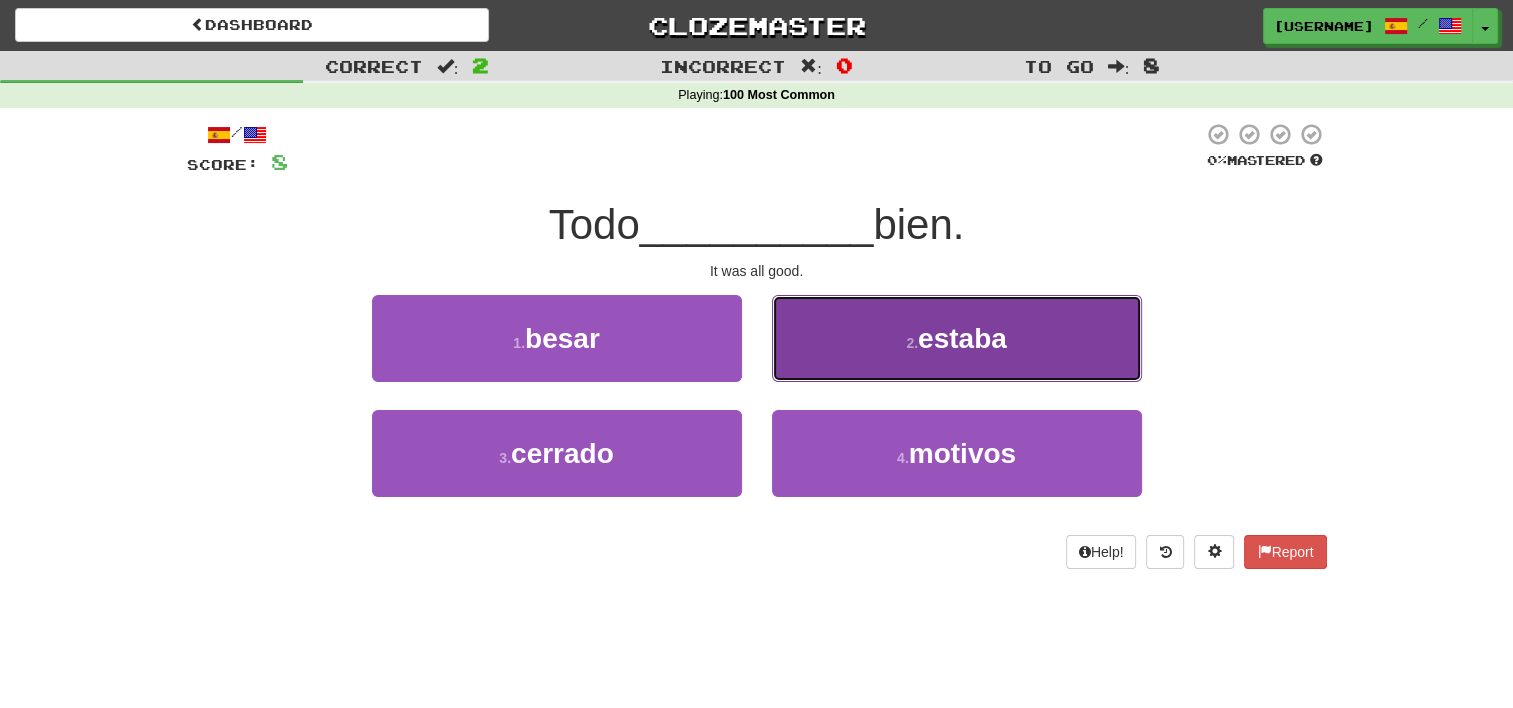 click on "2 .  estaba" at bounding box center (957, 338) 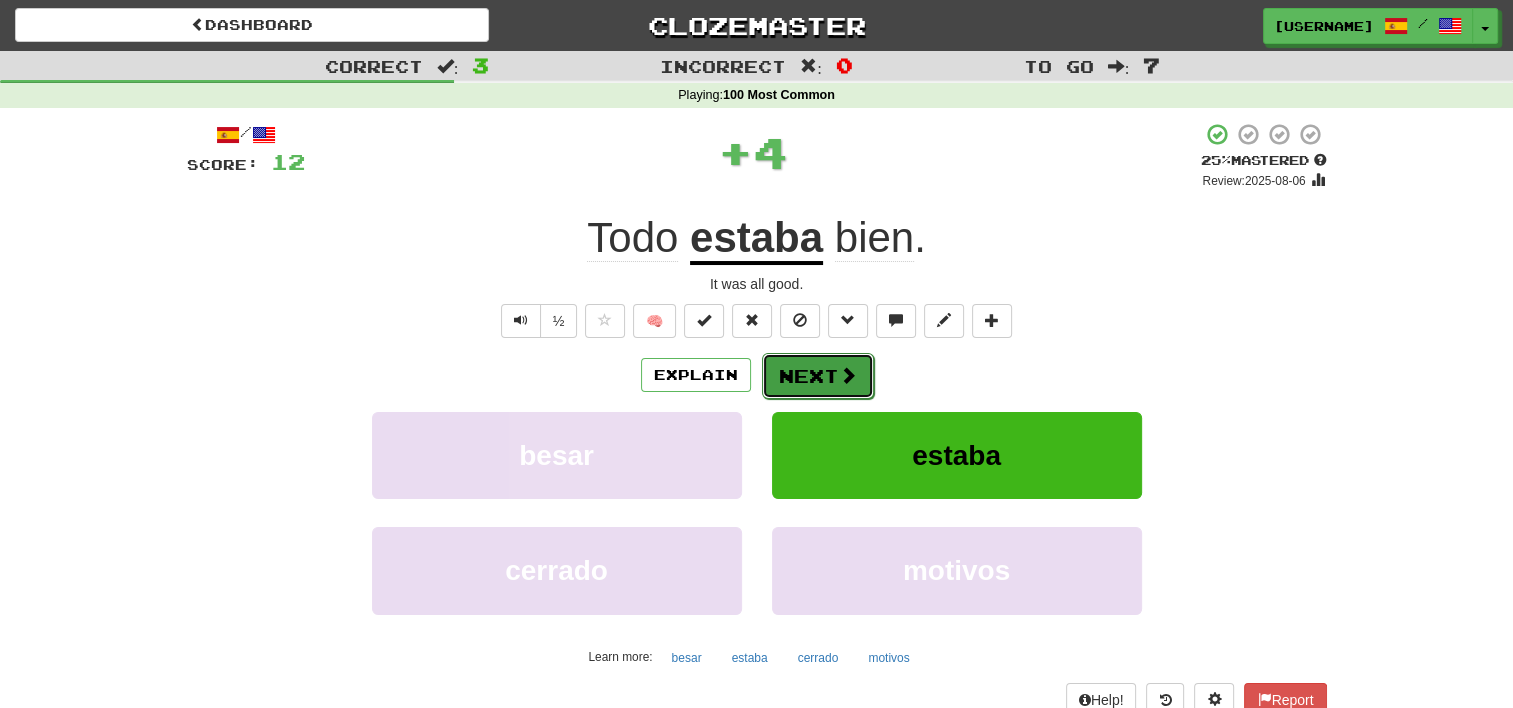 click on "Next" at bounding box center (818, 376) 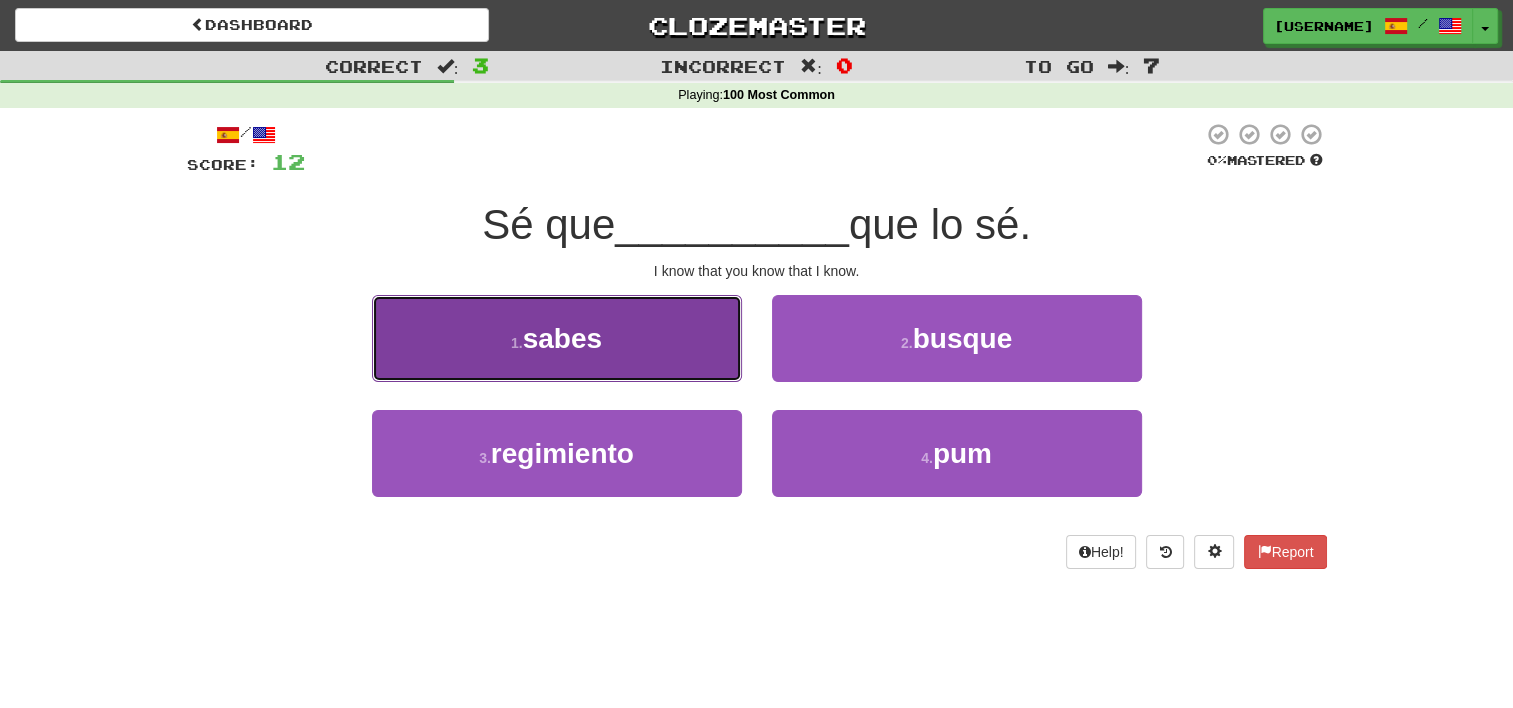 click on "1 .  sabes" at bounding box center (557, 338) 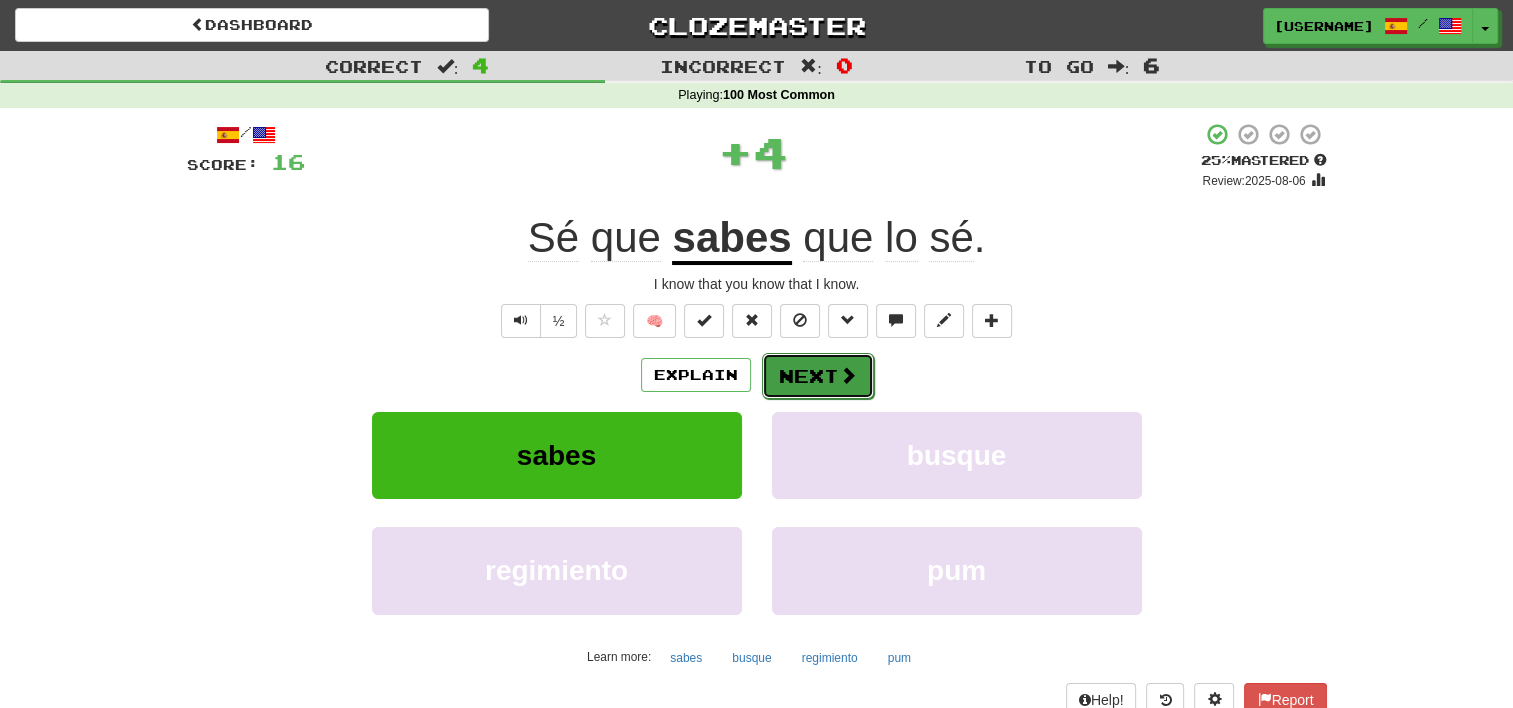 click on "Next" at bounding box center (818, 376) 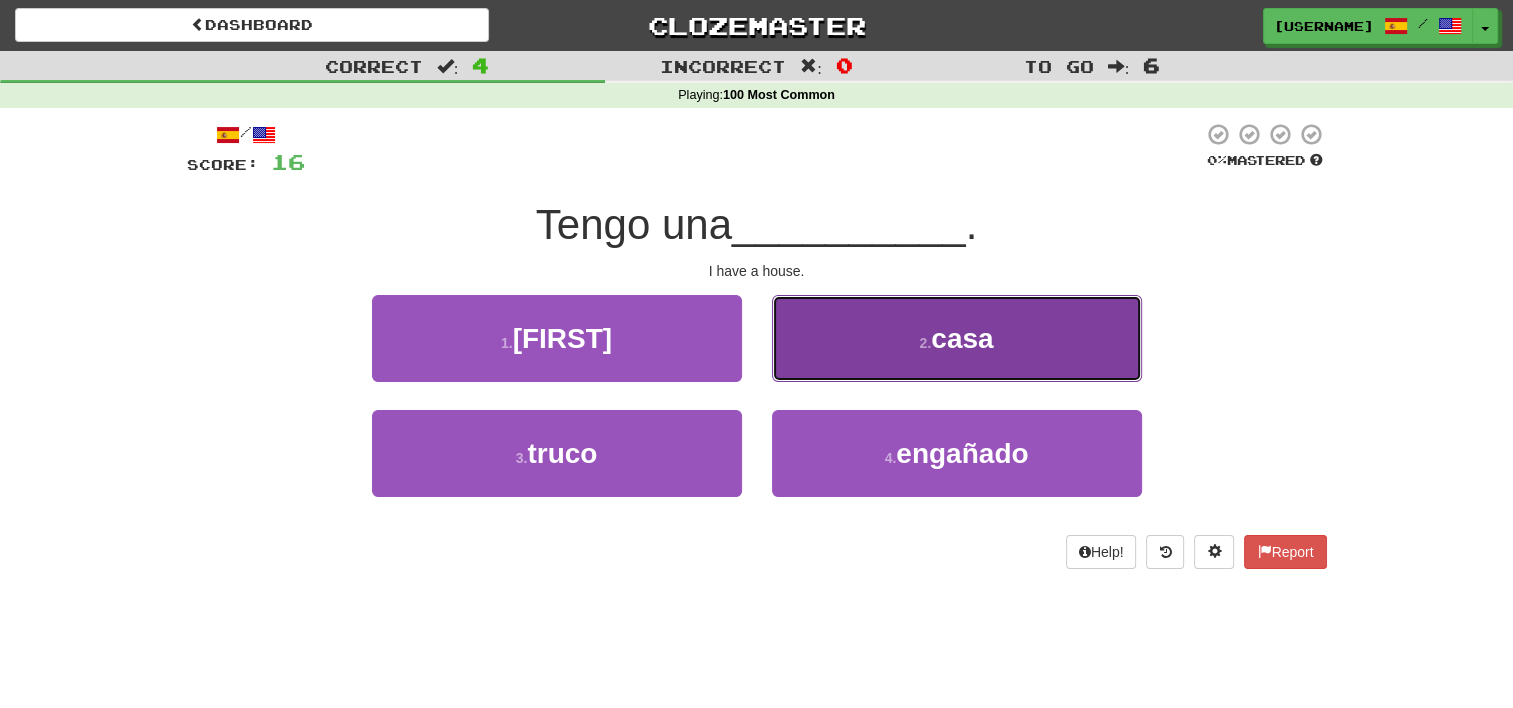 click on "2 ." at bounding box center (926, 343) 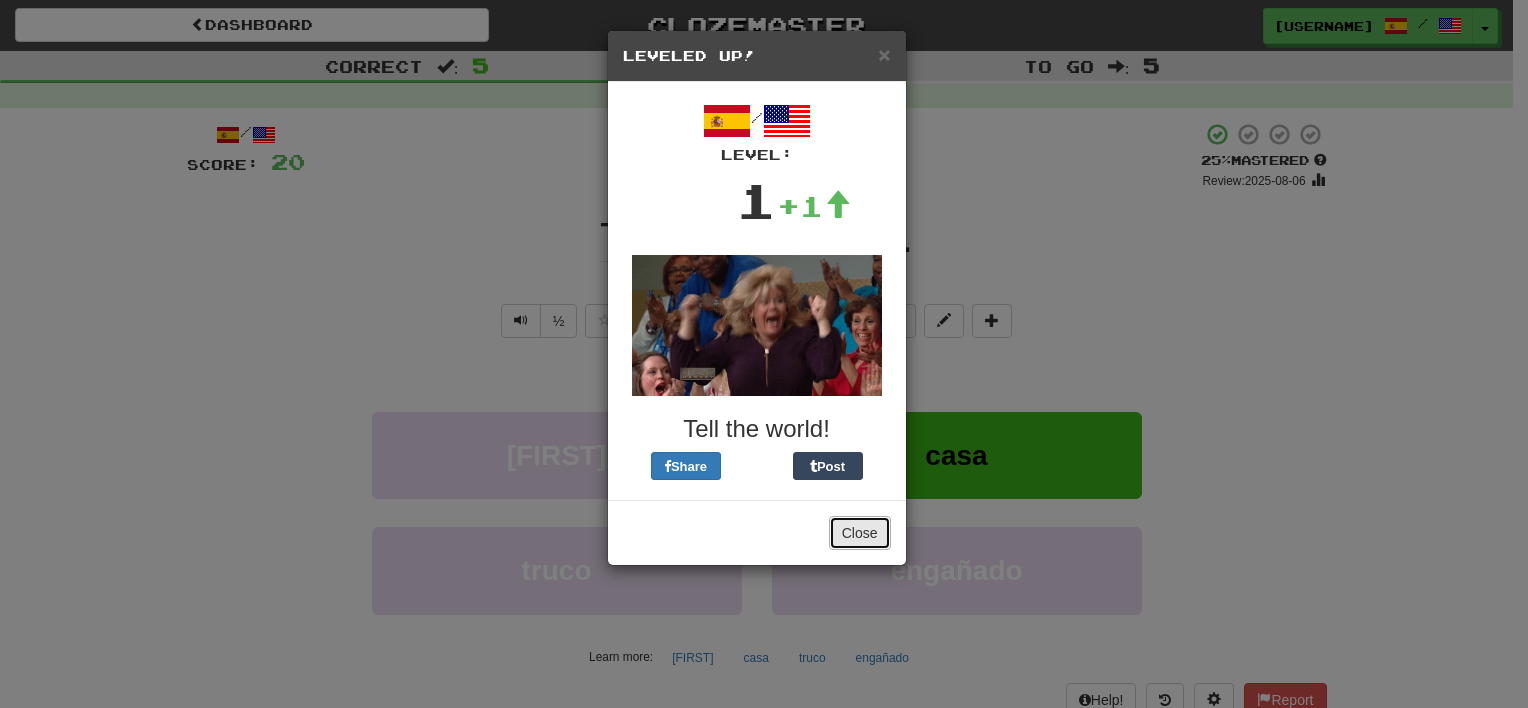 click on "Close" at bounding box center [860, 533] 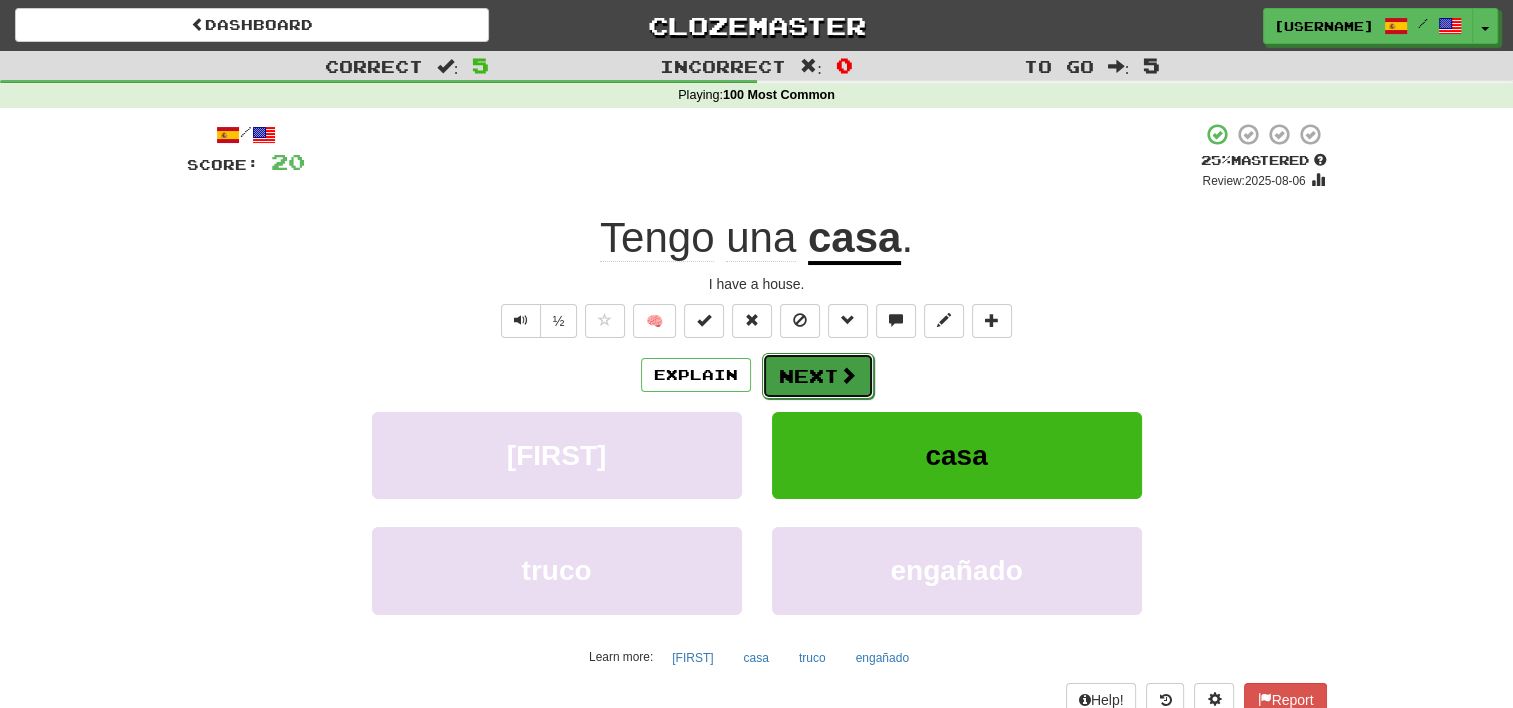 click on "Next" at bounding box center (818, 376) 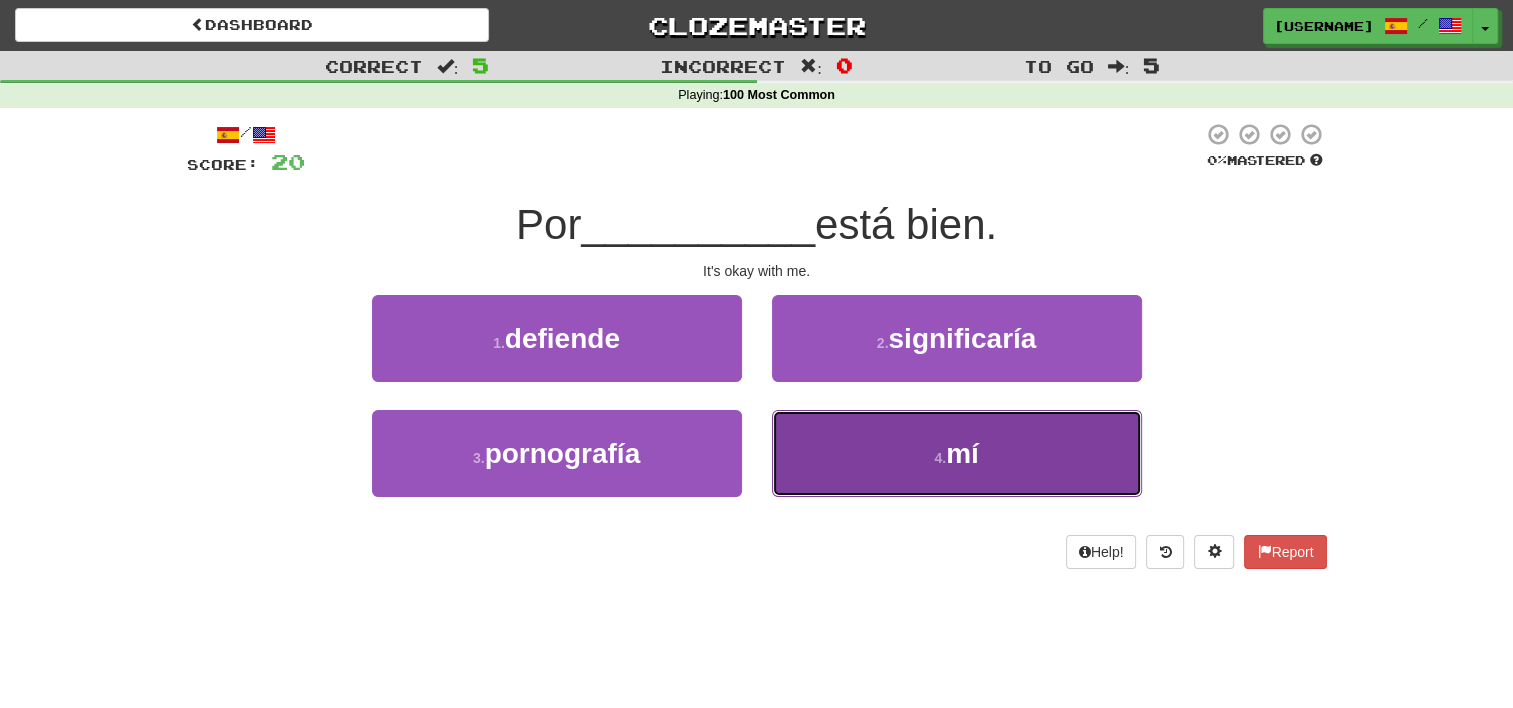click on "4 .  mí" at bounding box center [957, 453] 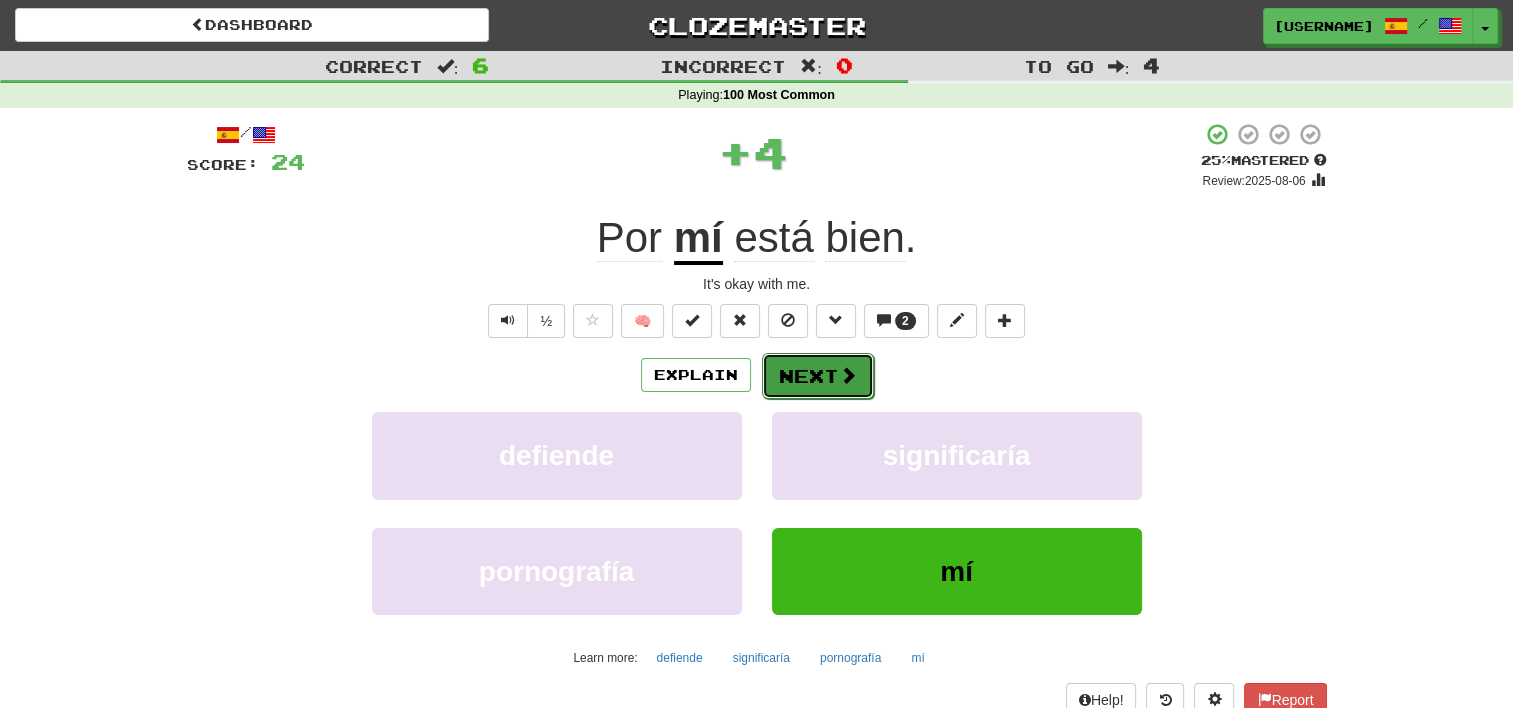 click on "Next" at bounding box center (818, 376) 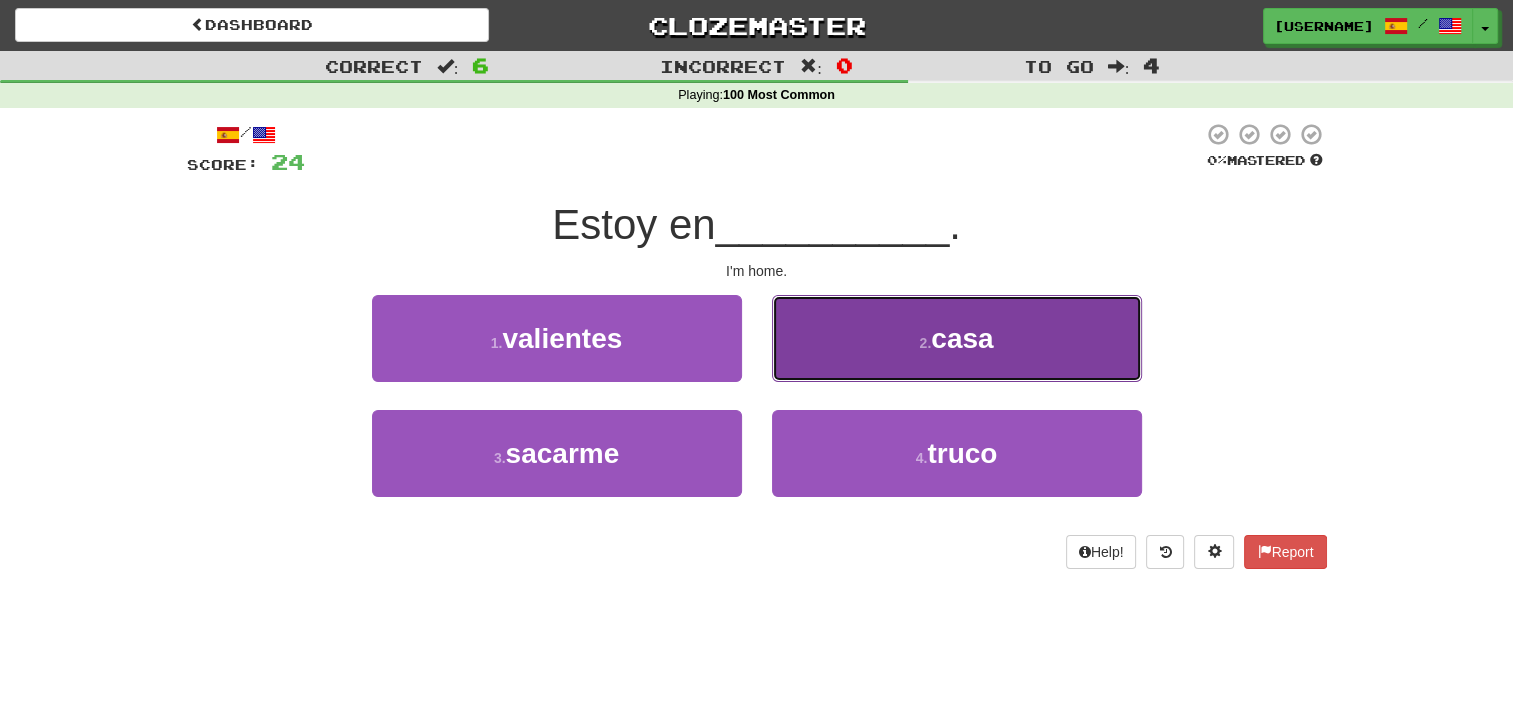click on "2 .  casa" at bounding box center (957, 338) 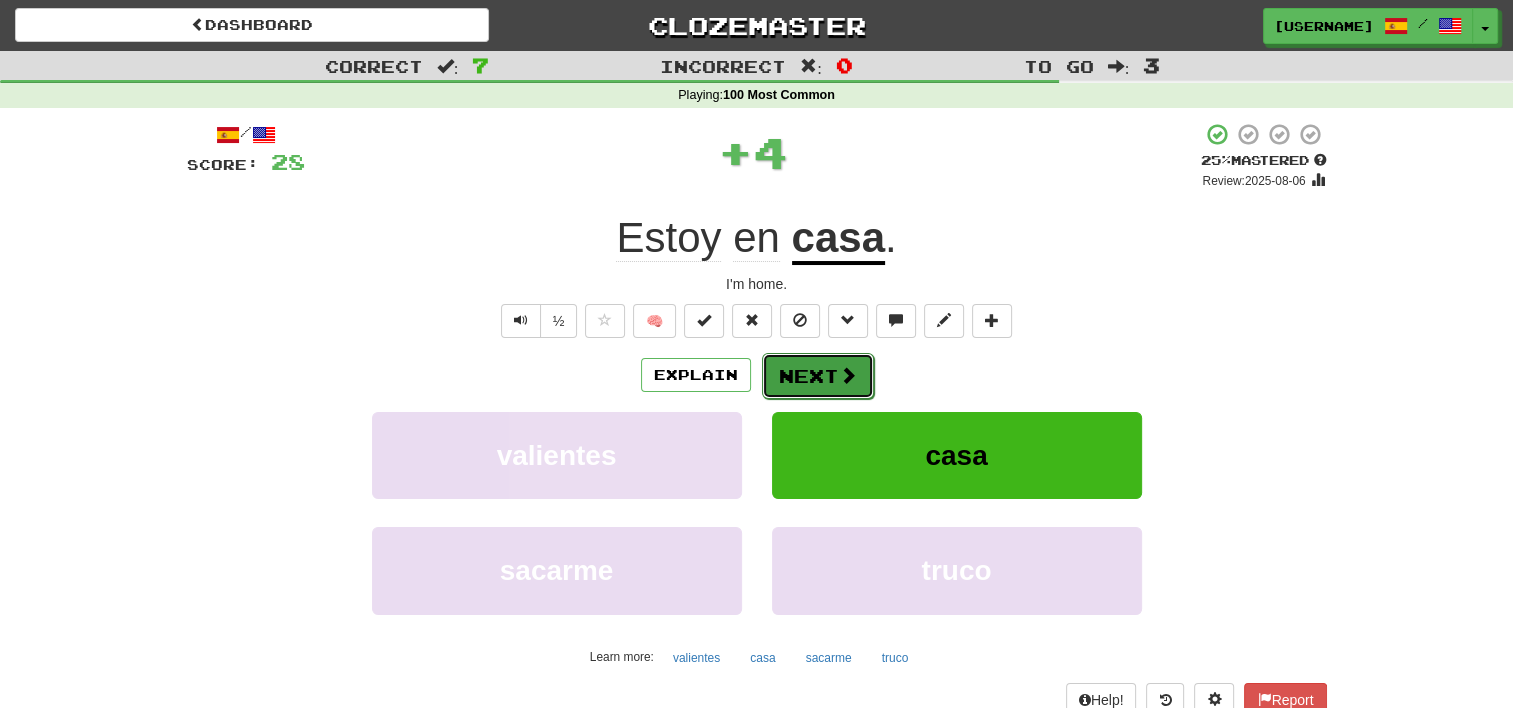 click on "Next" at bounding box center [818, 376] 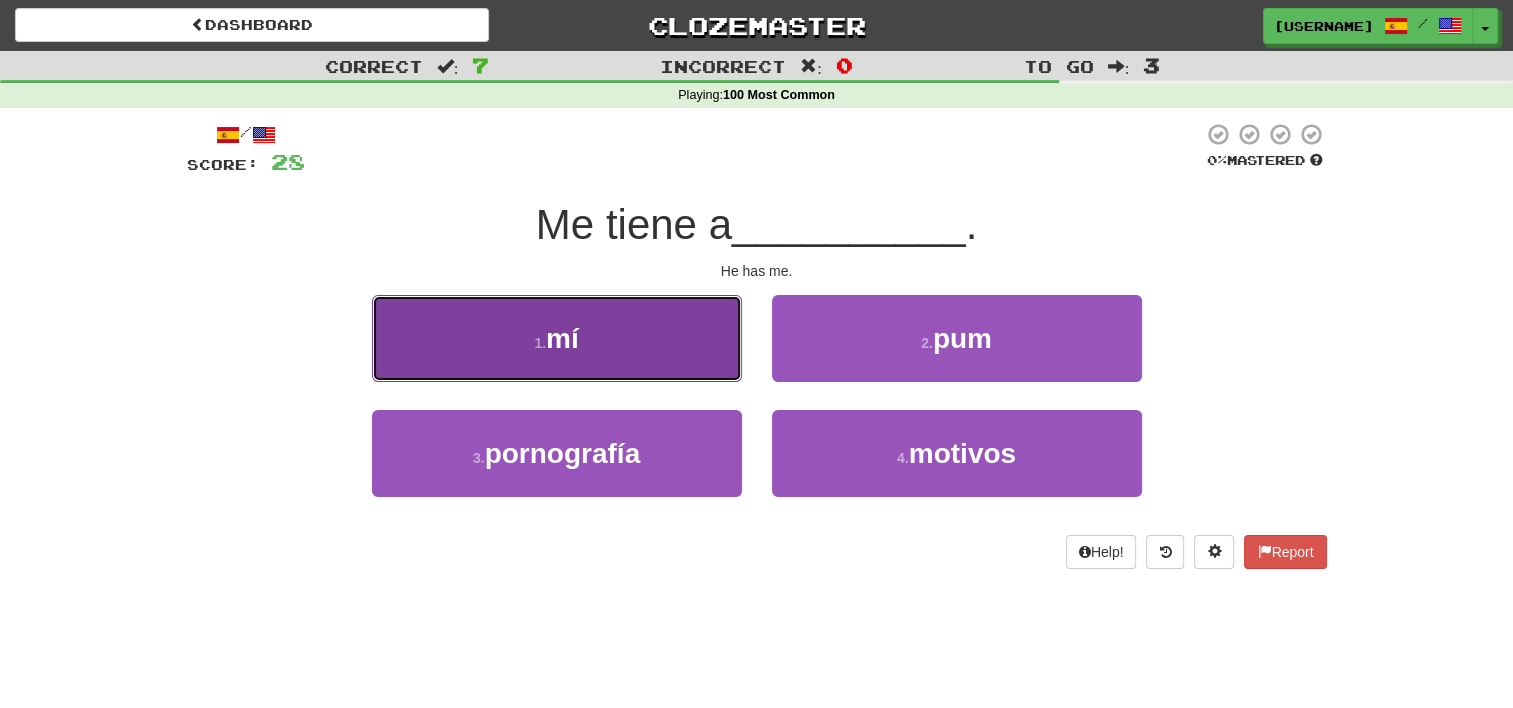click on "1 .  mí" at bounding box center (557, 338) 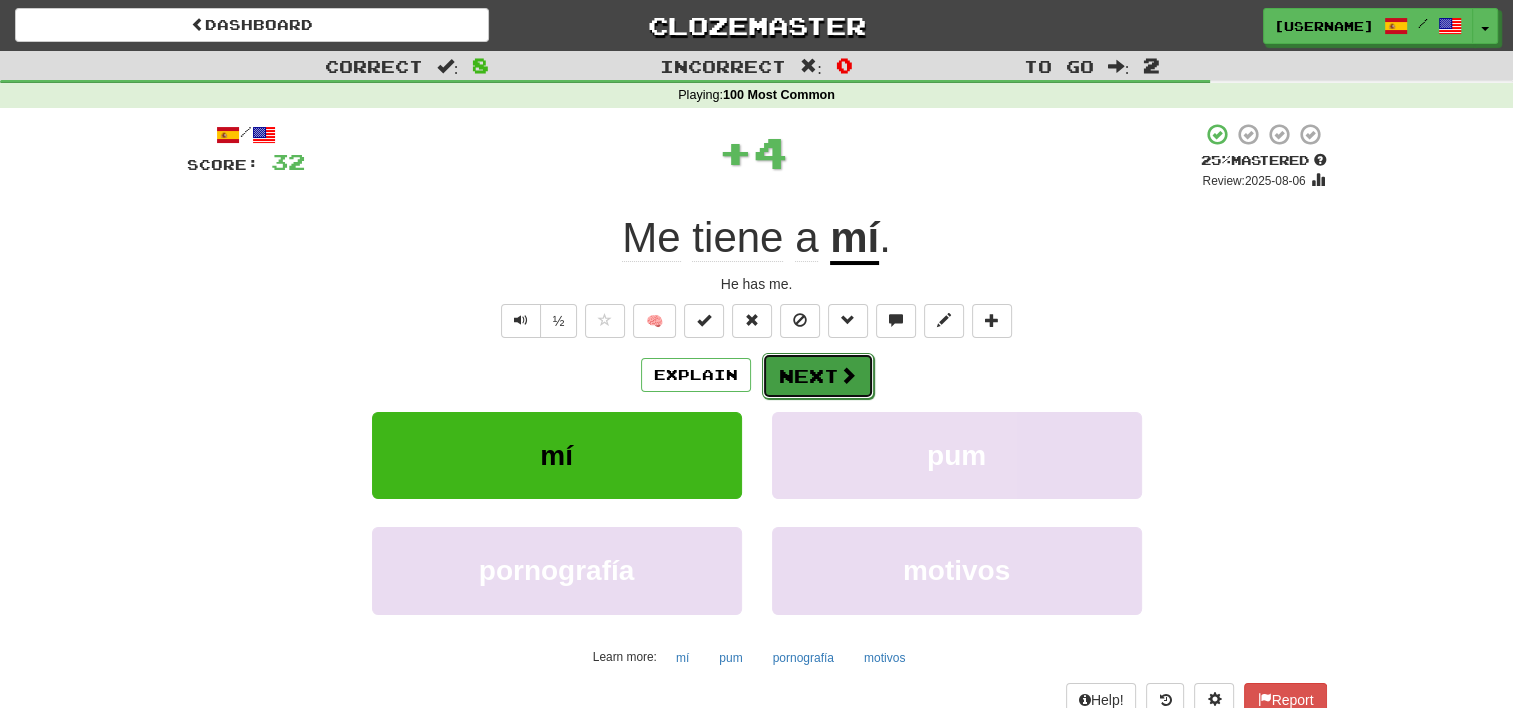 click on "Next" at bounding box center [818, 376] 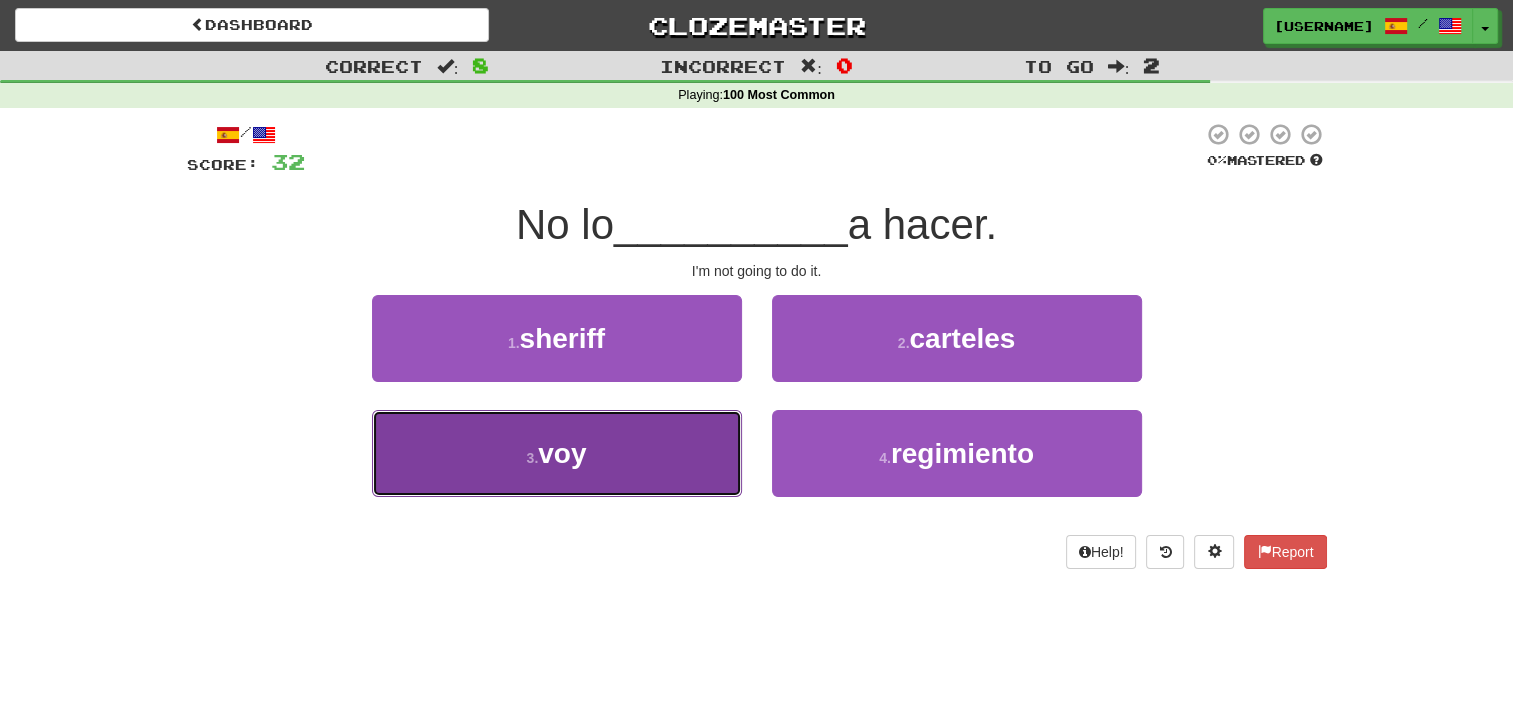 click on "3 .  voy" at bounding box center [557, 453] 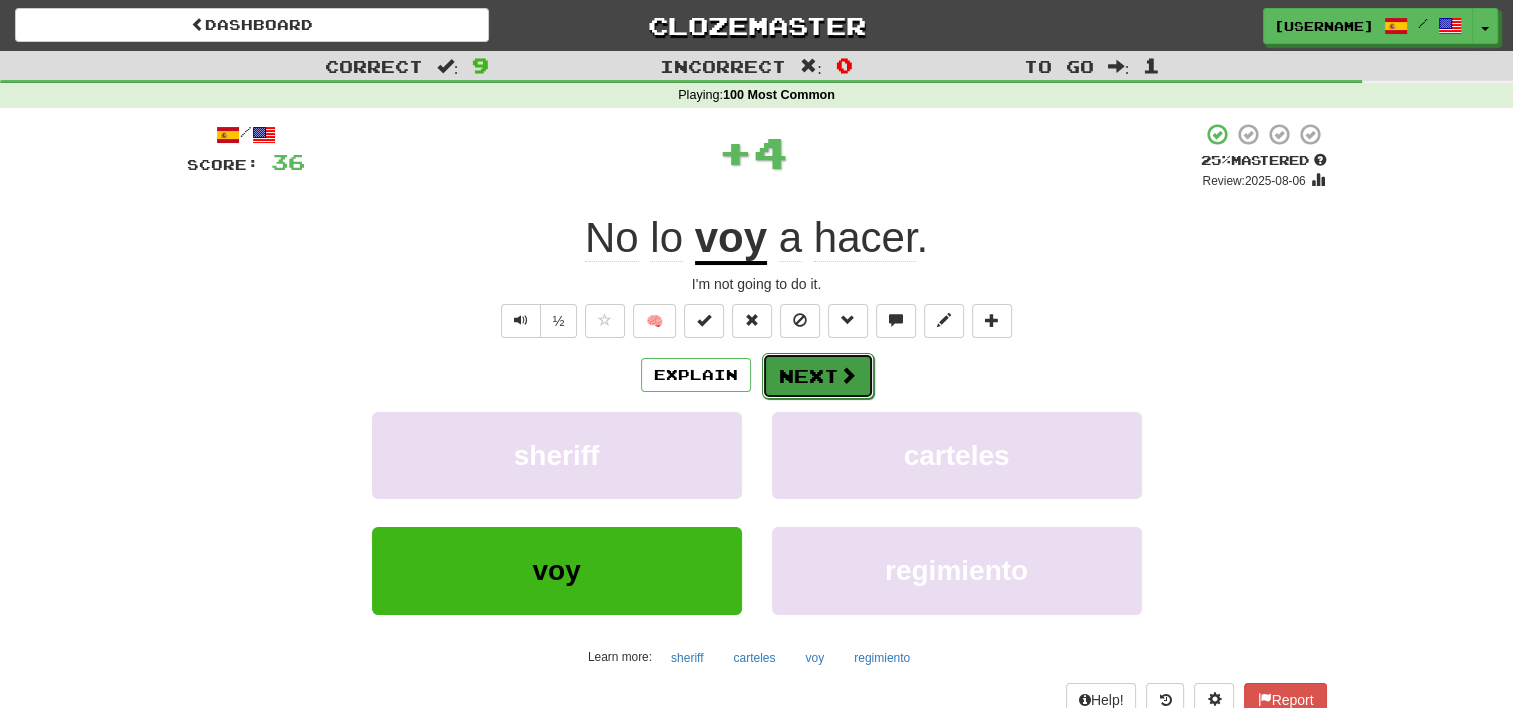 click on "Next" at bounding box center [818, 376] 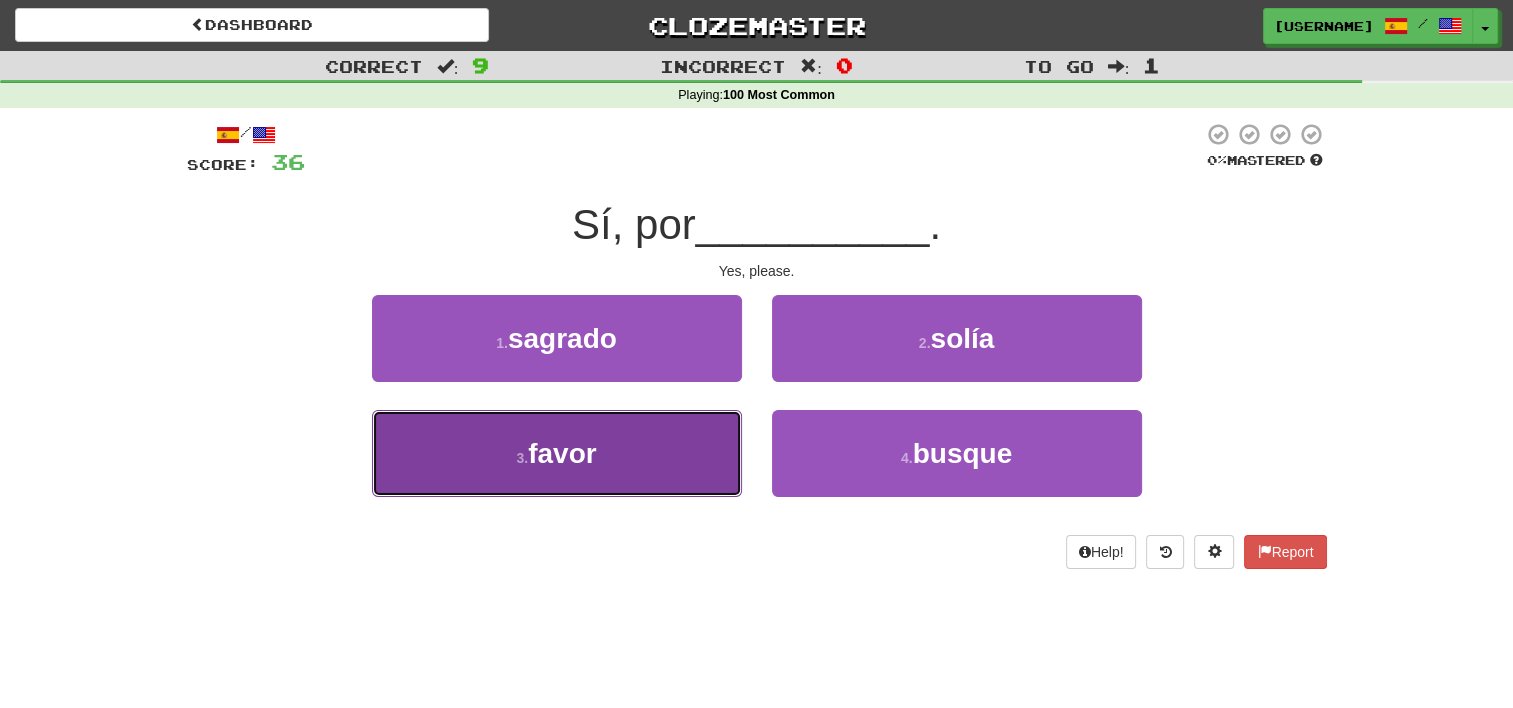 click on "3 .  favor" at bounding box center (557, 453) 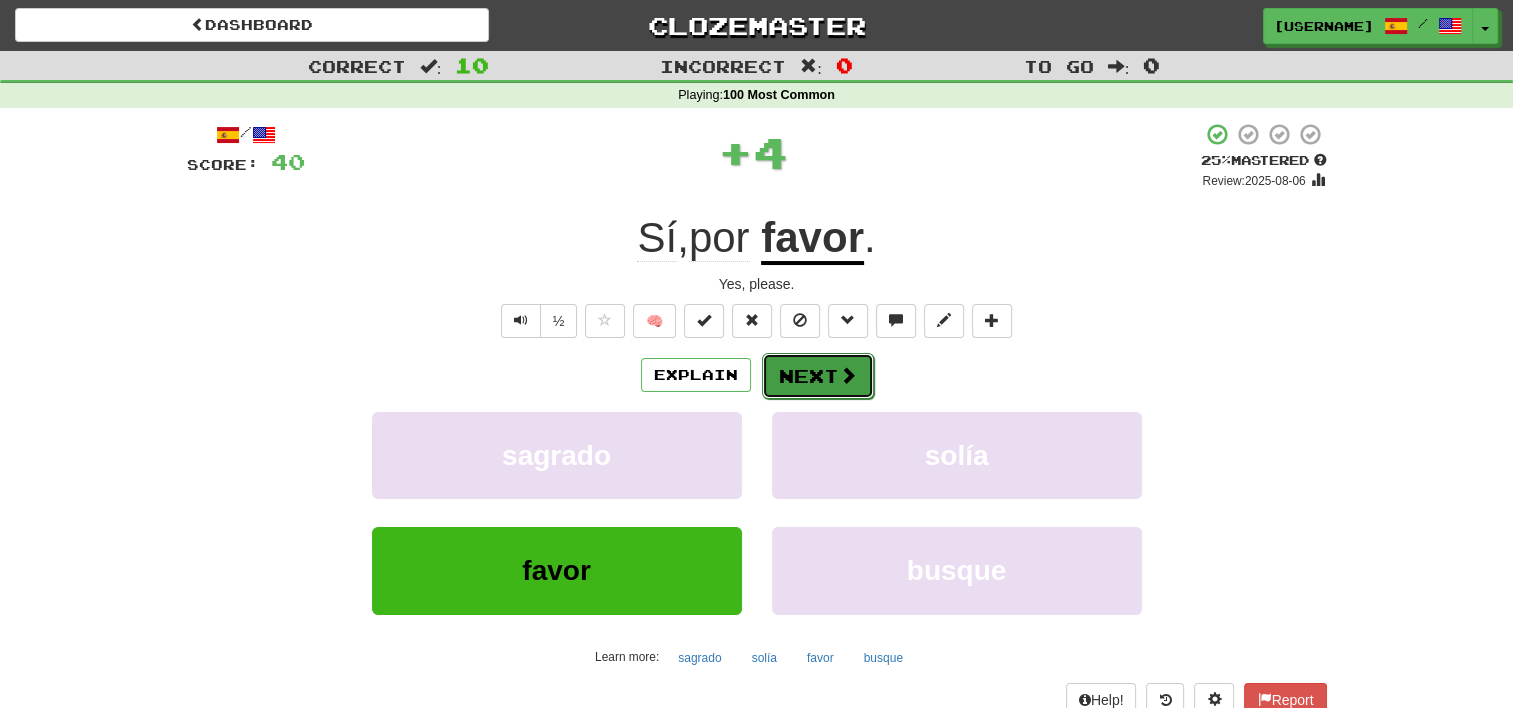click on "Next" at bounding box center (818, 376) 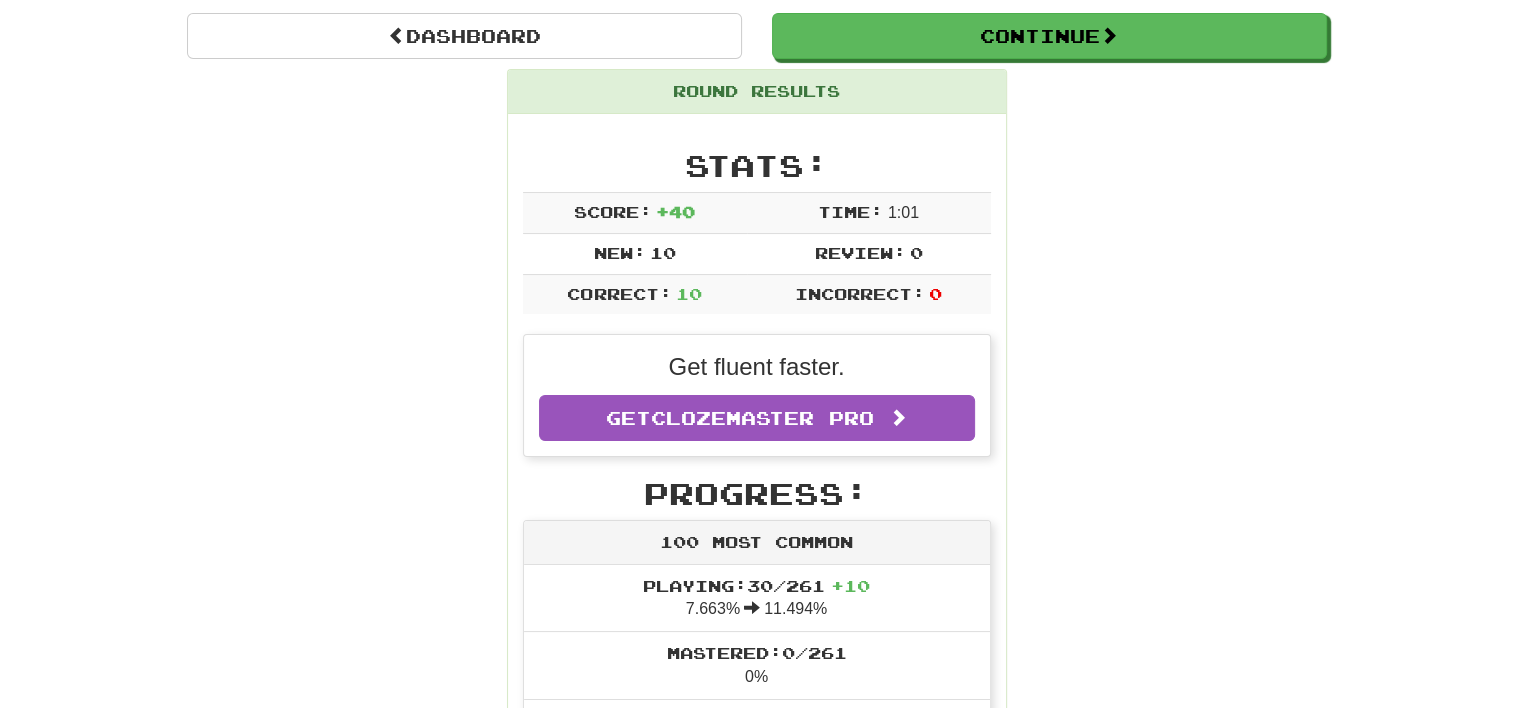 scroll, scrollTop: 160, scrollLeft: 0, axis: vertical 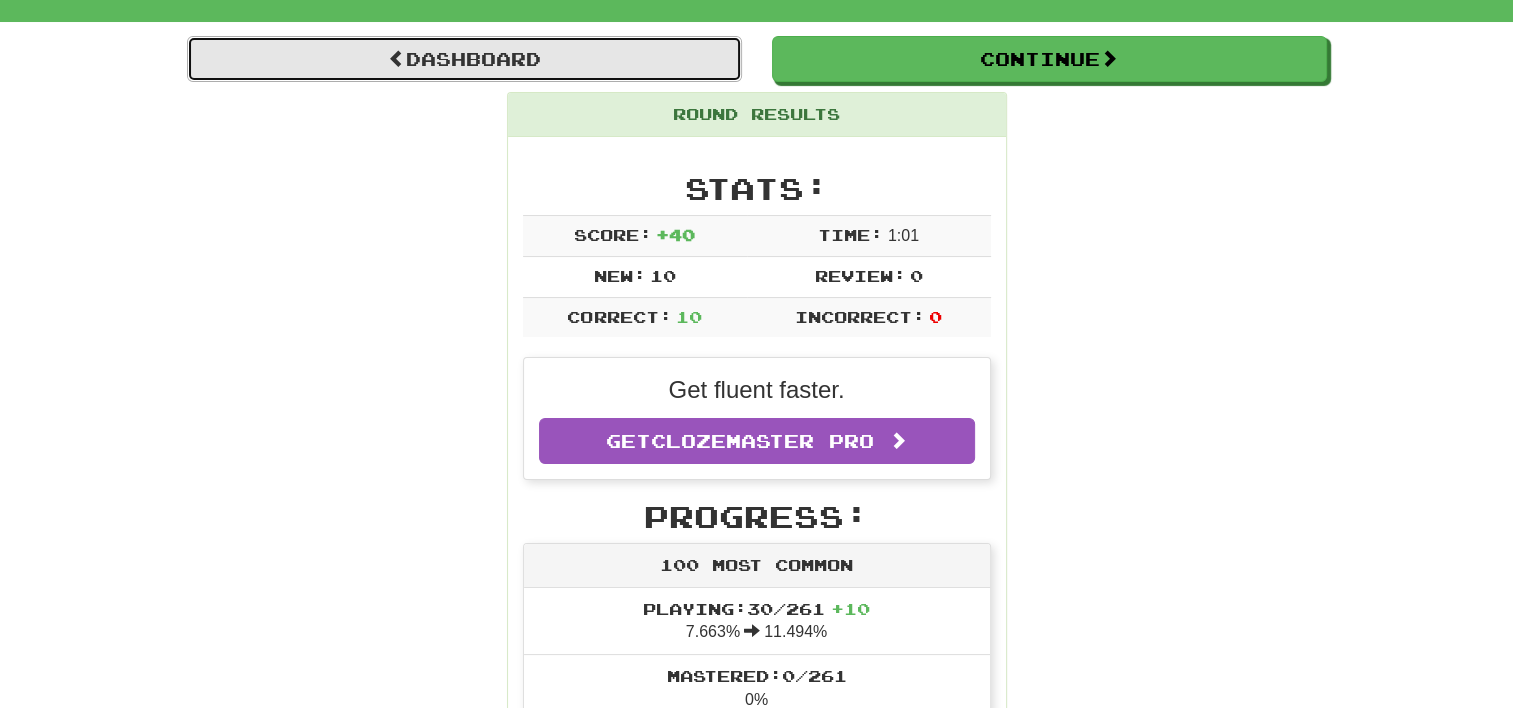 click on "Dashboard" at bounding box center (464, 59) 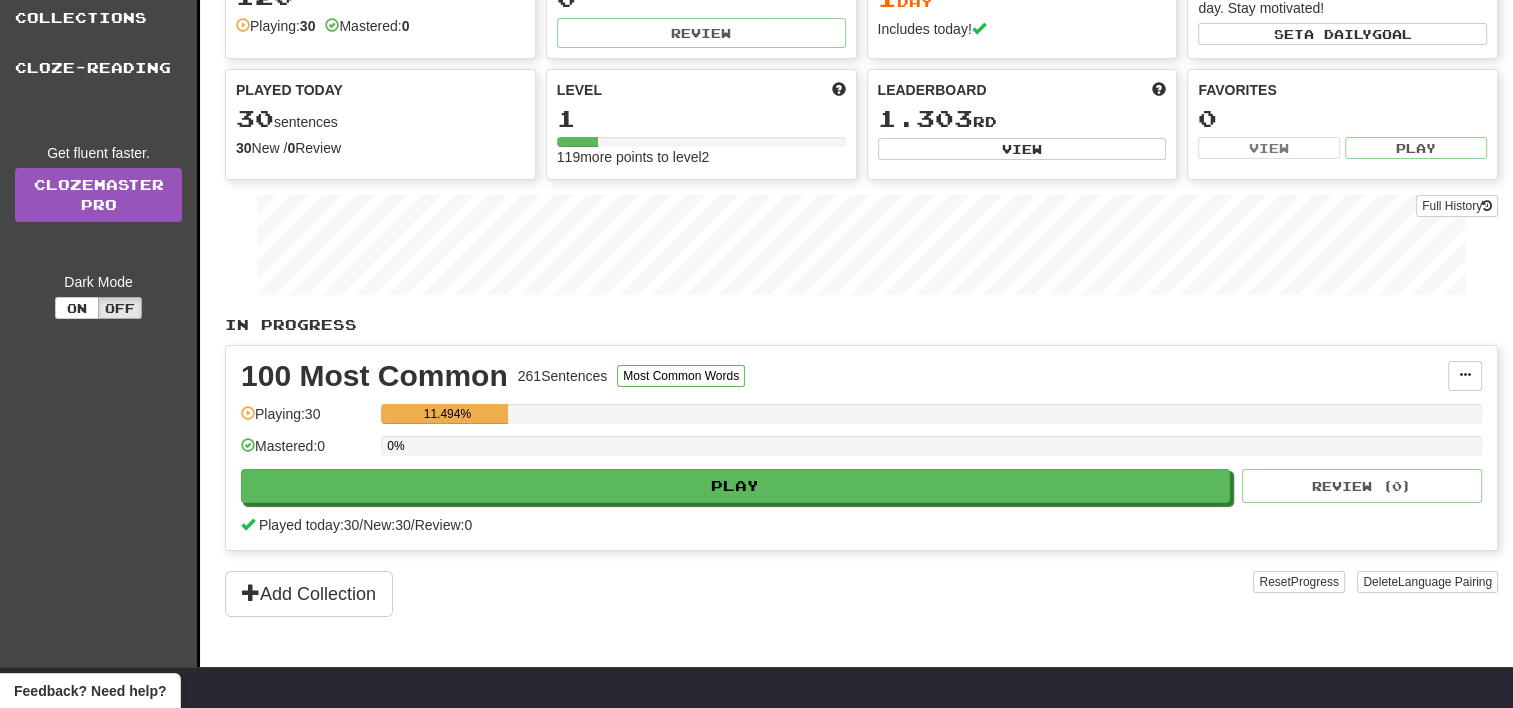 scroll, scrollTop: 0, scrollLeft: 0, axis: both 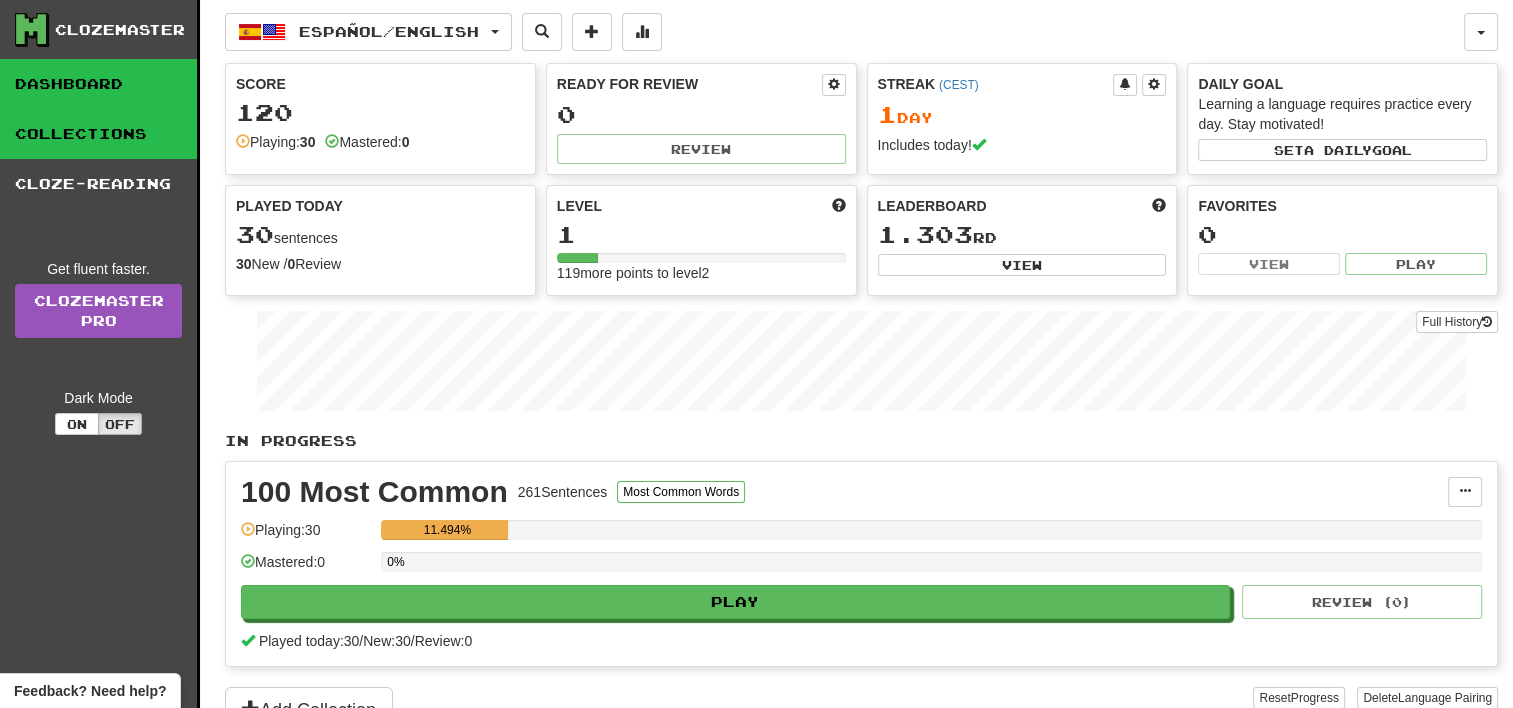 click on "Collections" at bounding box center (98, 134) 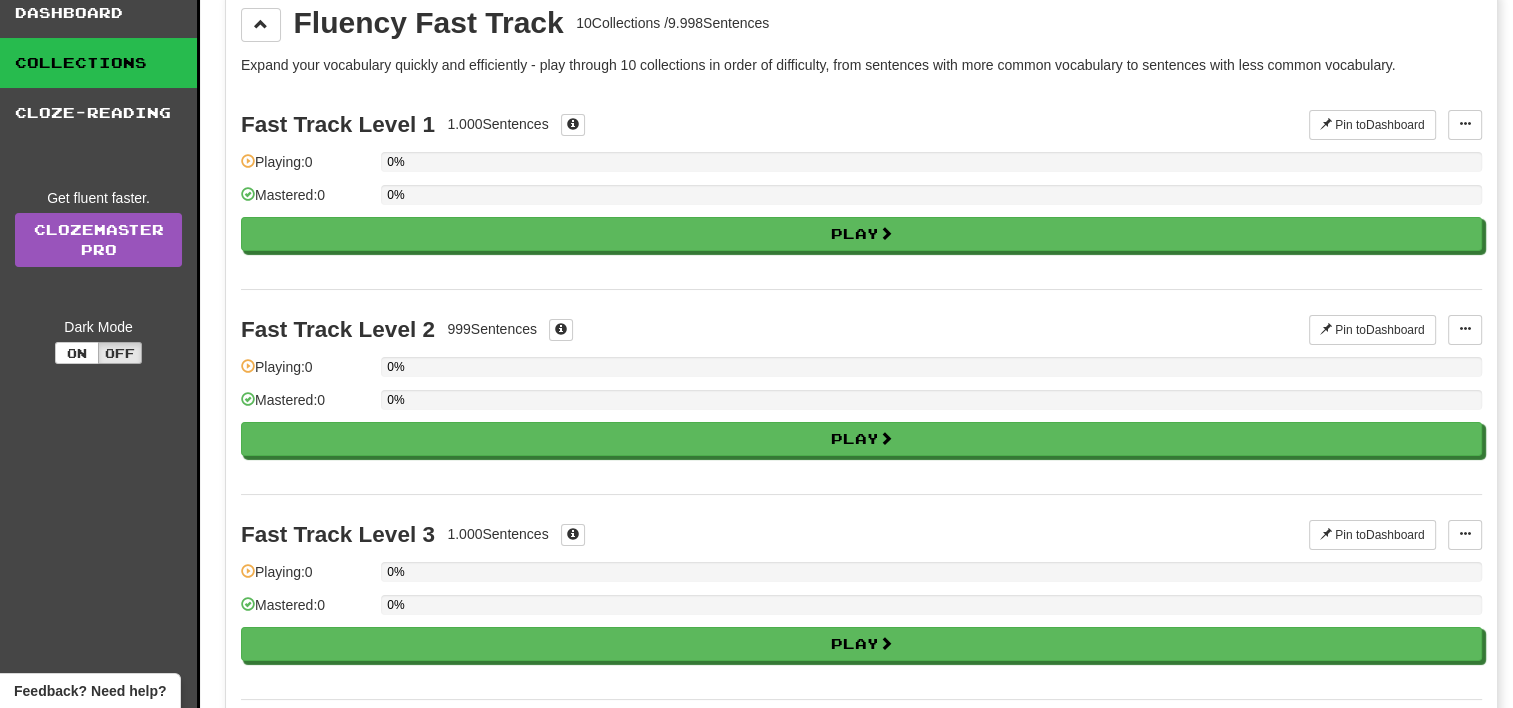 scroll, scrollTop: 0, scrollLeft: 0, axis: both 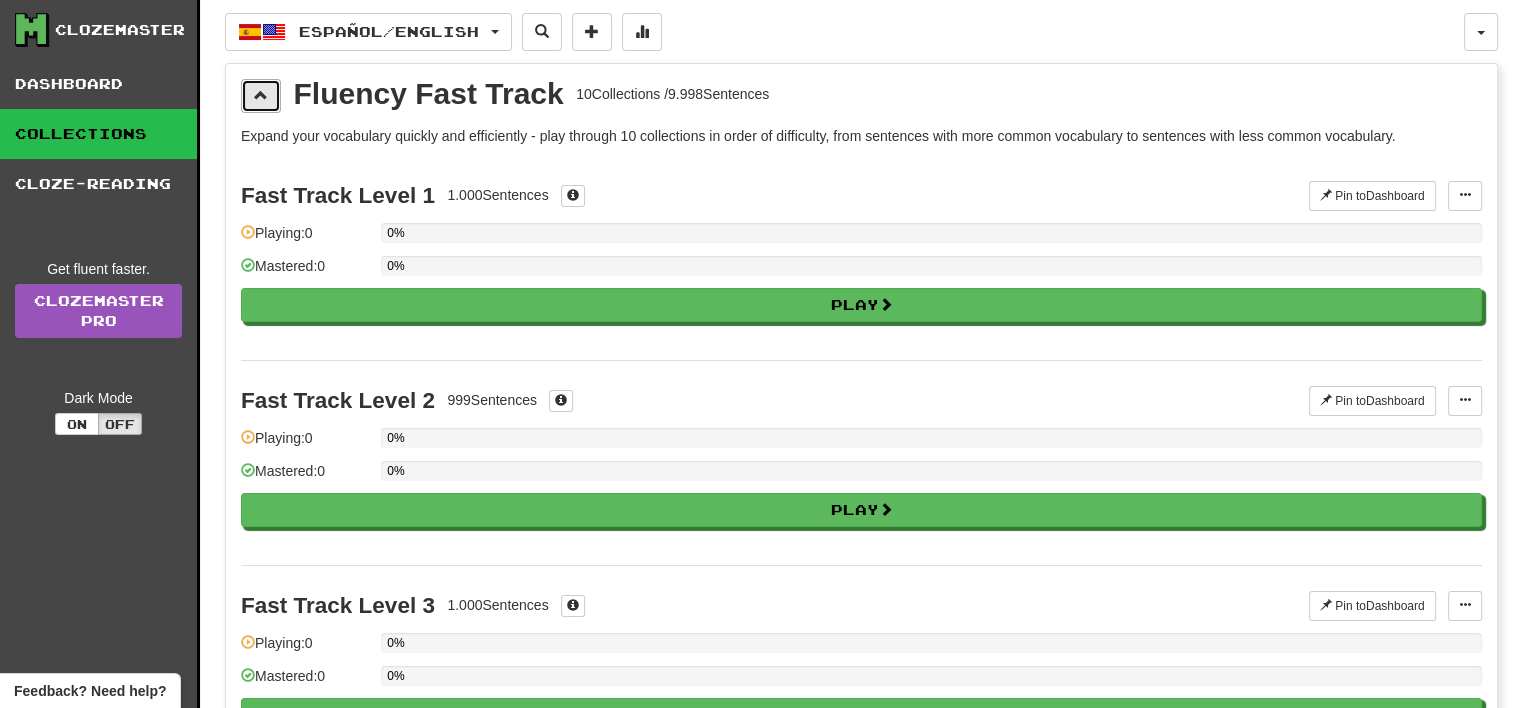 click at bounding box center (261, 96) 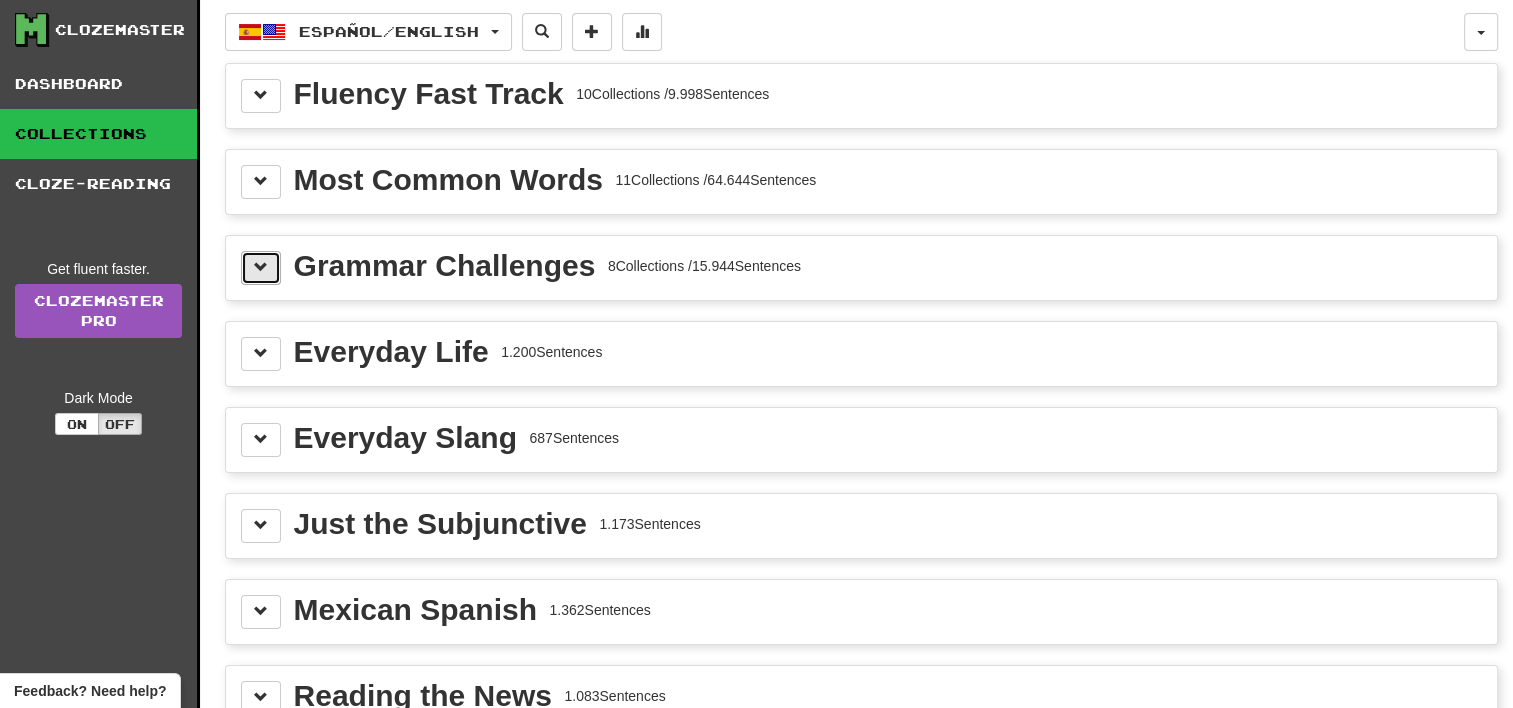 click at bounding box center [261, 267] 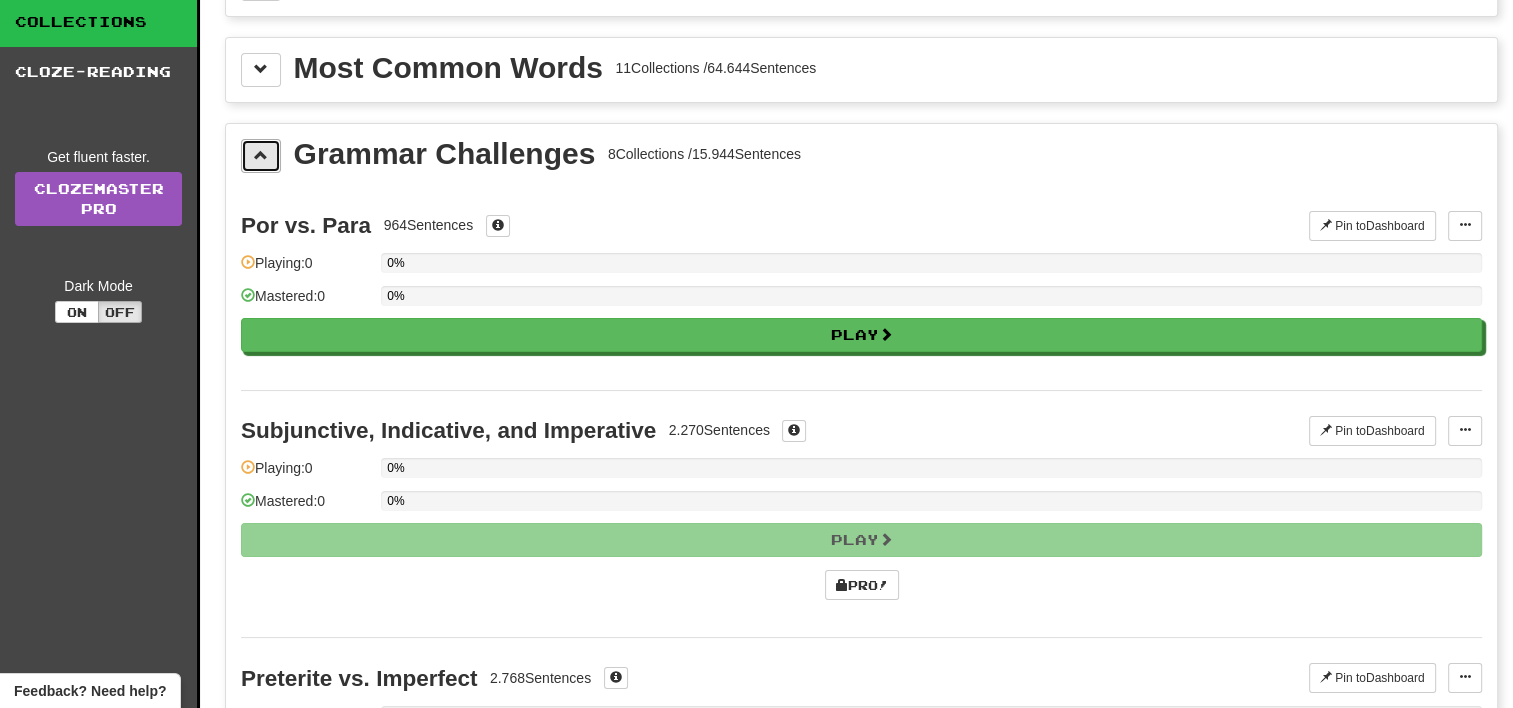 scroll, scrollTop: 119, scrollLeft: 0, axis: vertical 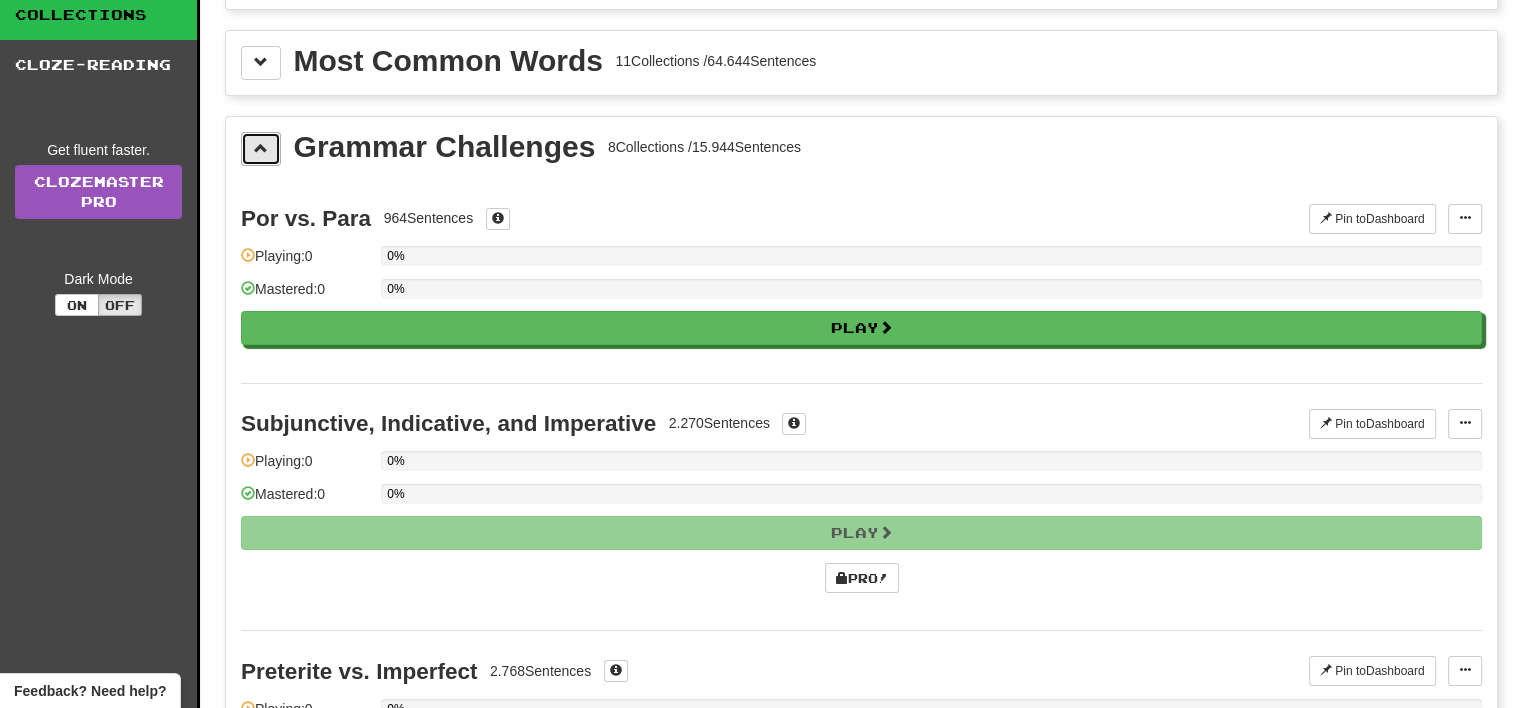 click at bounding box center [261, 148] 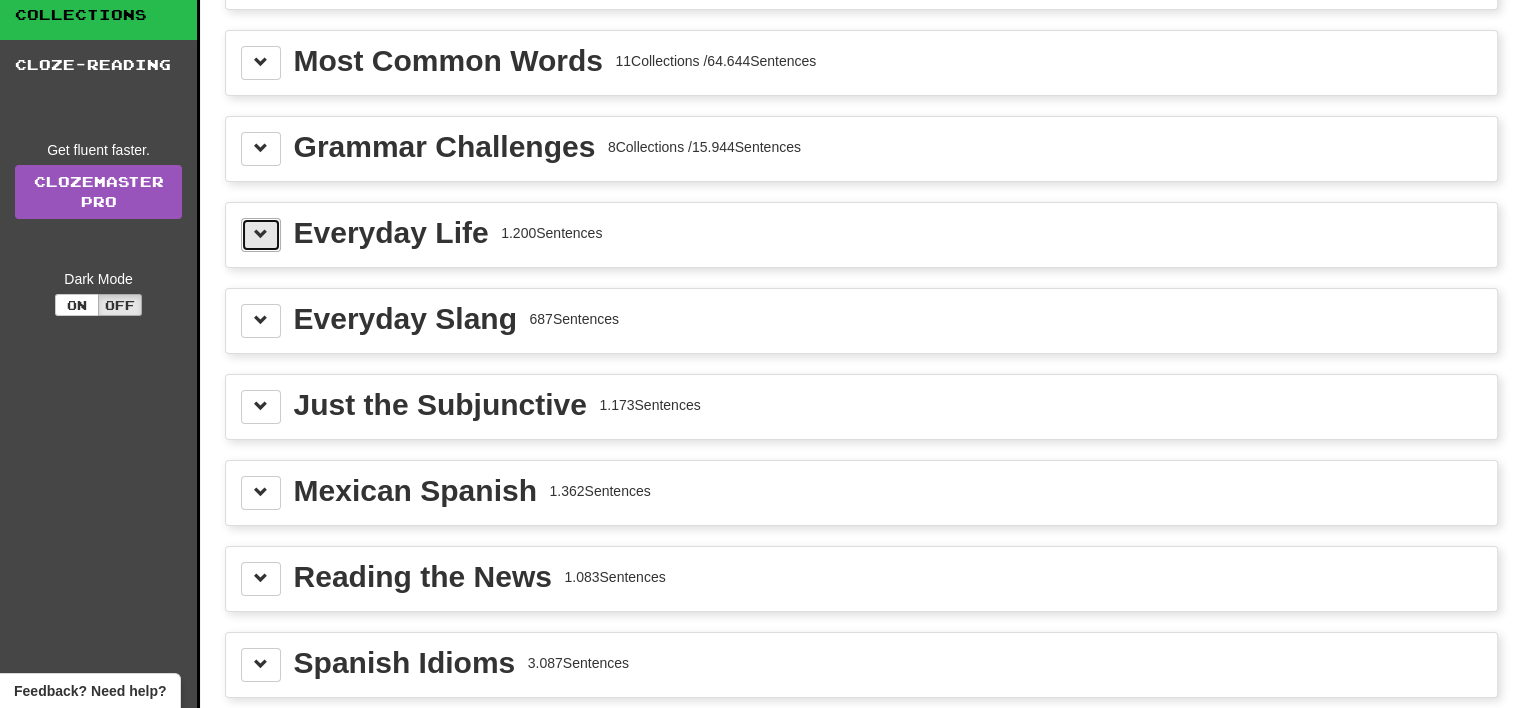 click at bounding box center (261, 235) 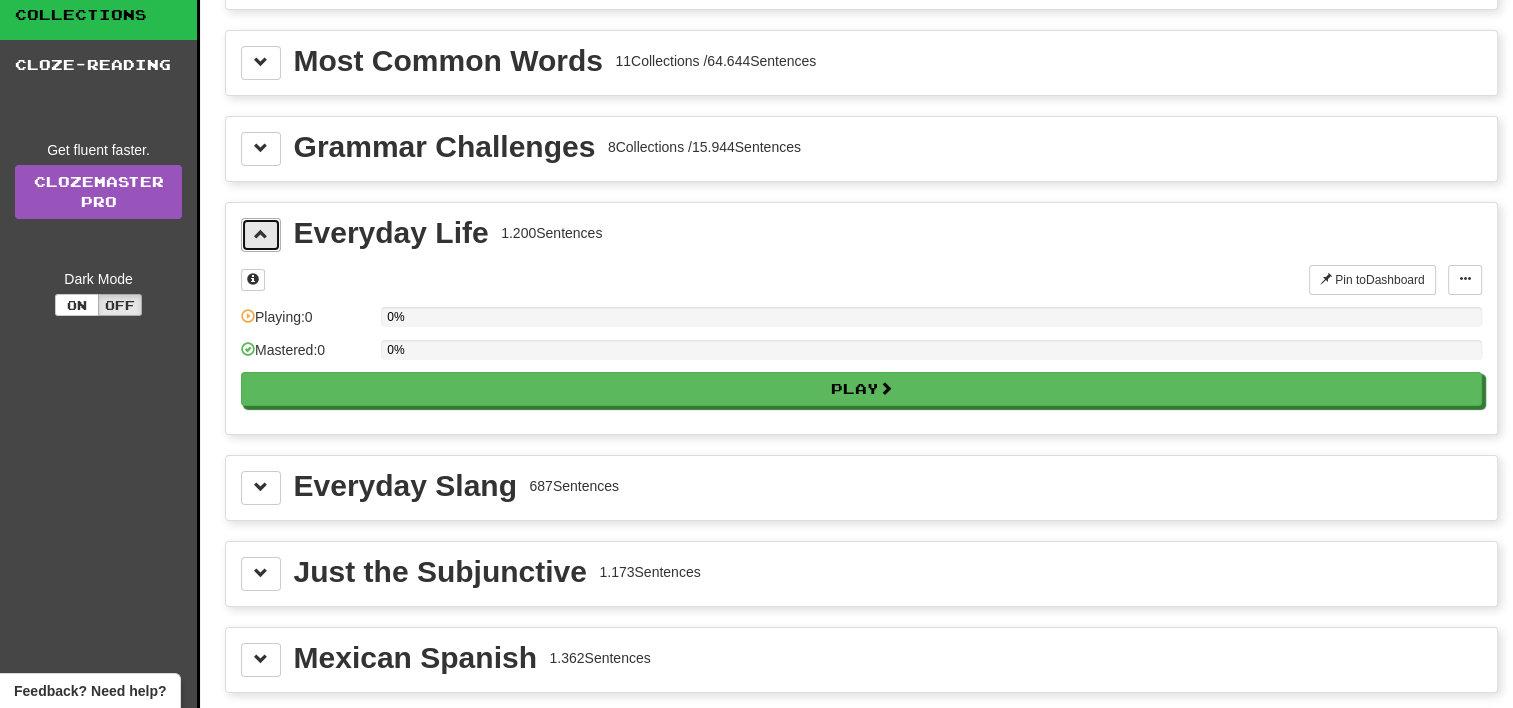click at bounding box center (261, 235) 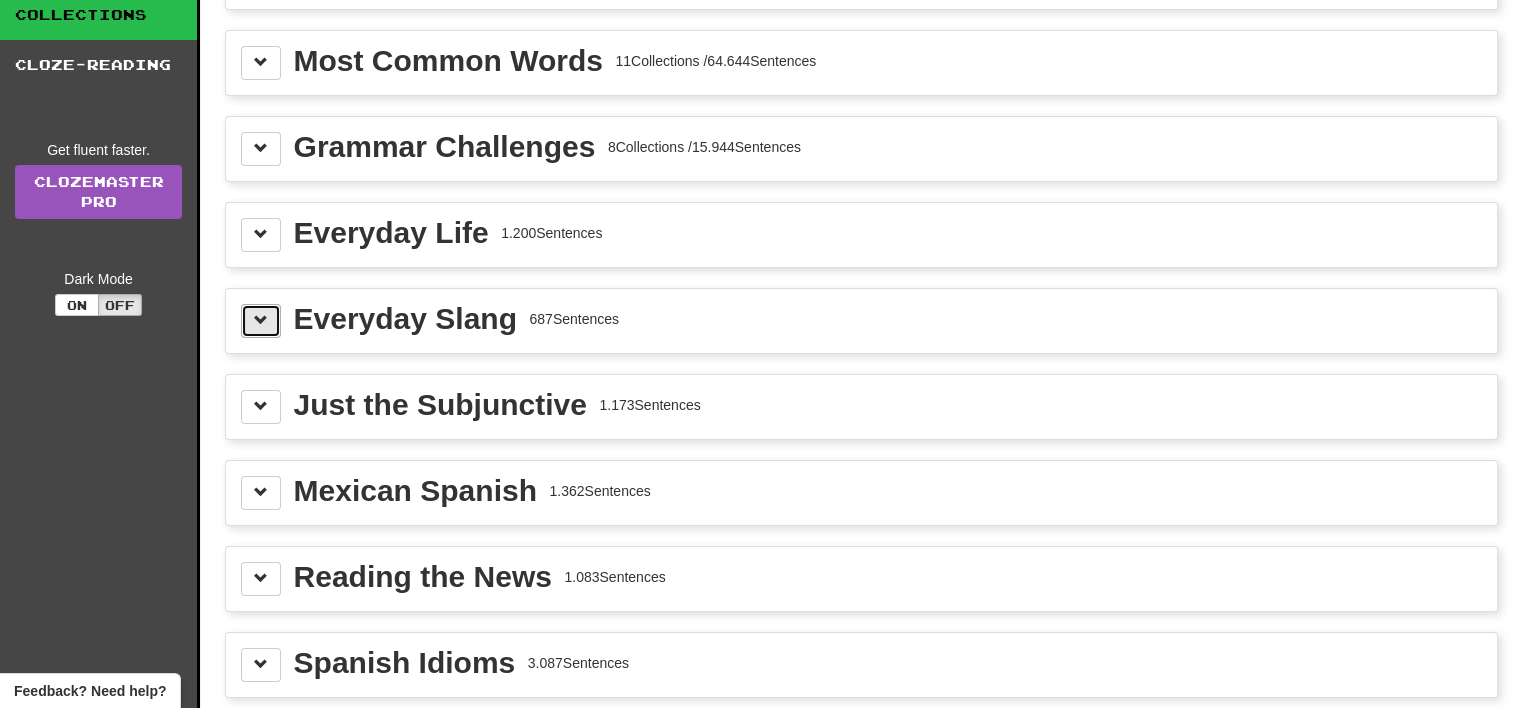 click at bounding box center [261, 320] 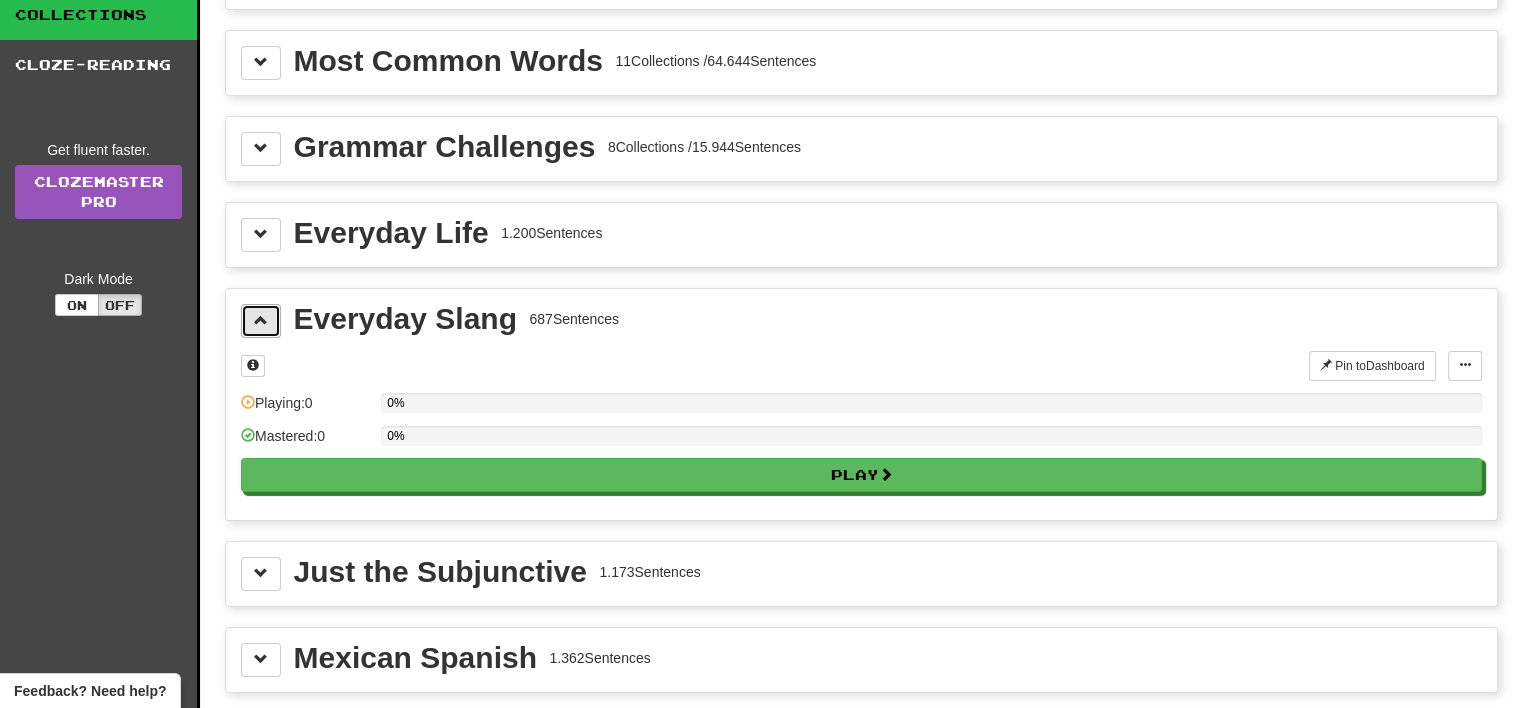 click at bounding box center [261, 320] 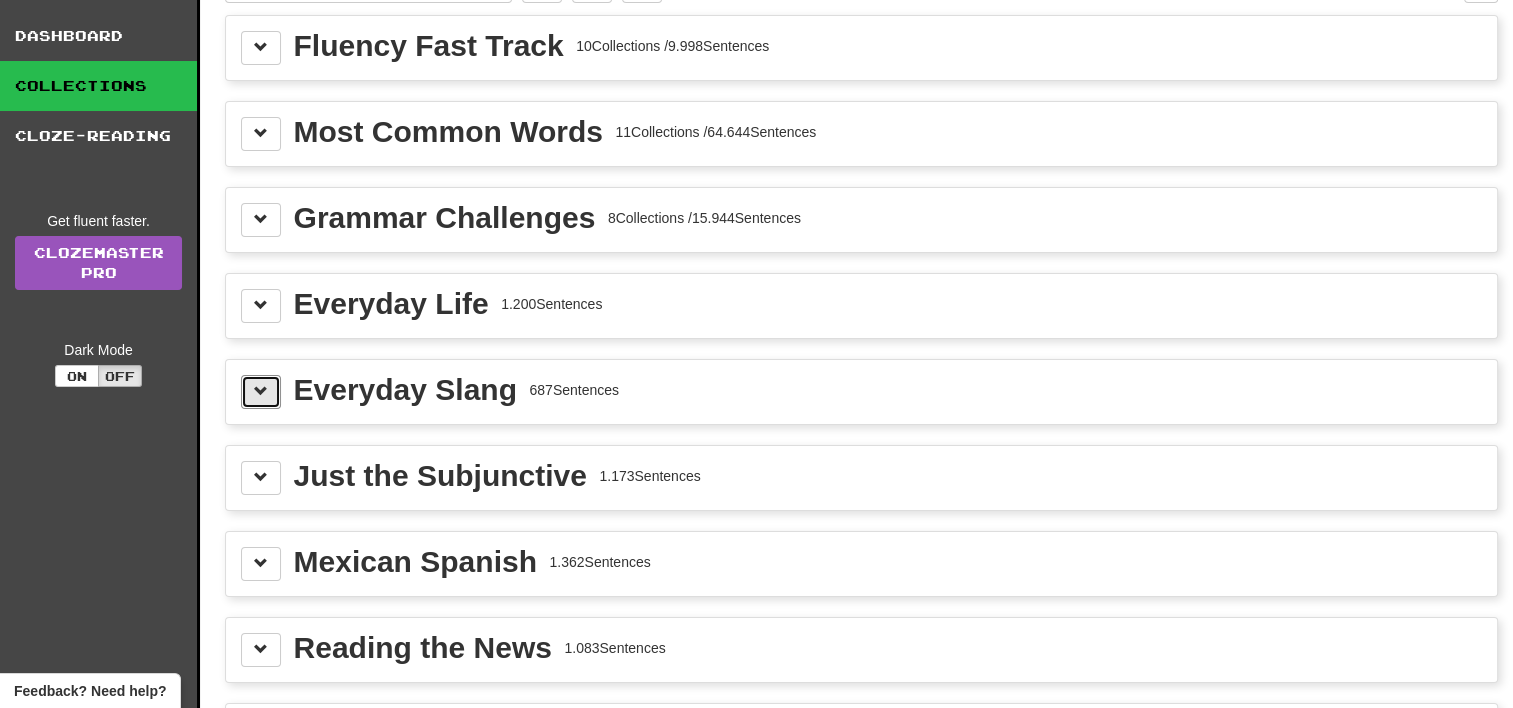 scroll, scrollTop: 0, scrollLeft: 0, axis: both 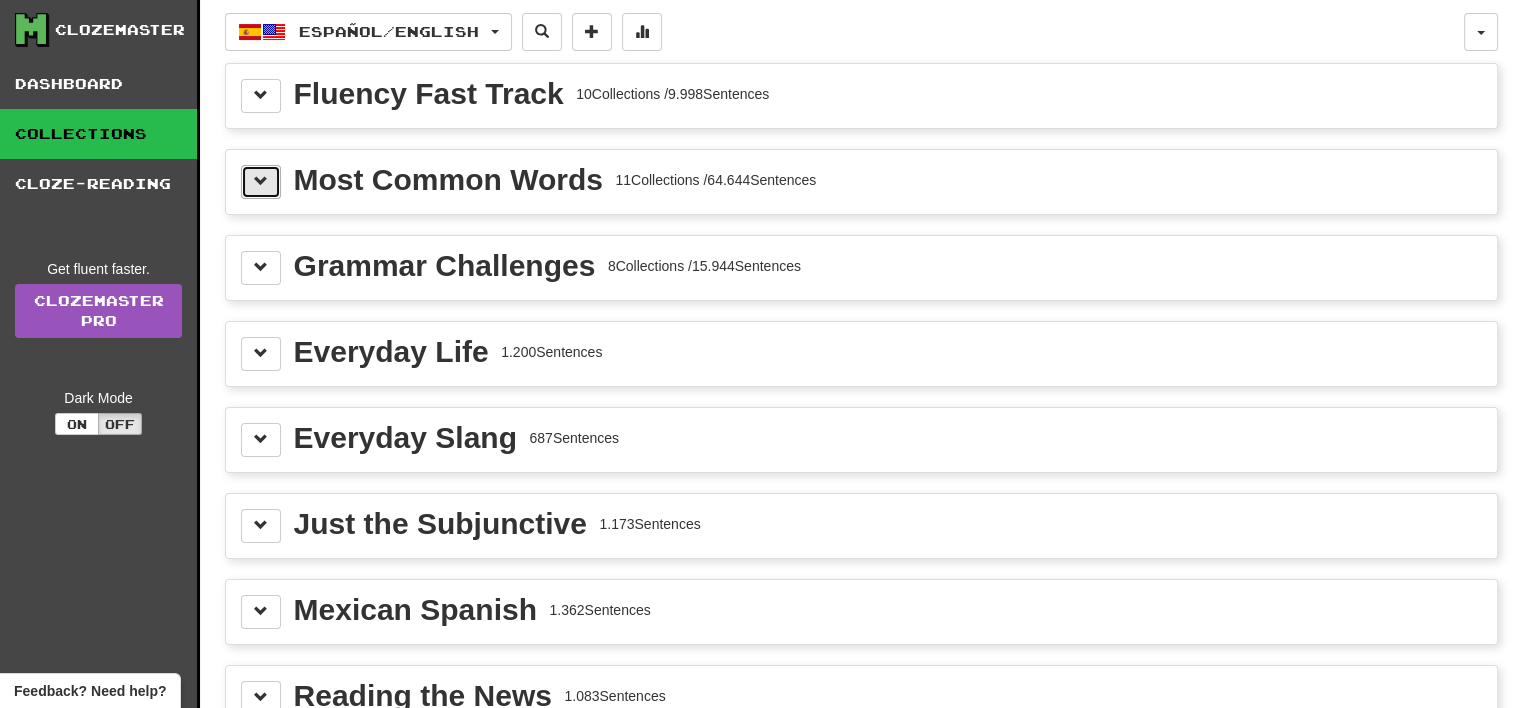 click at bounding box center (261, 182) 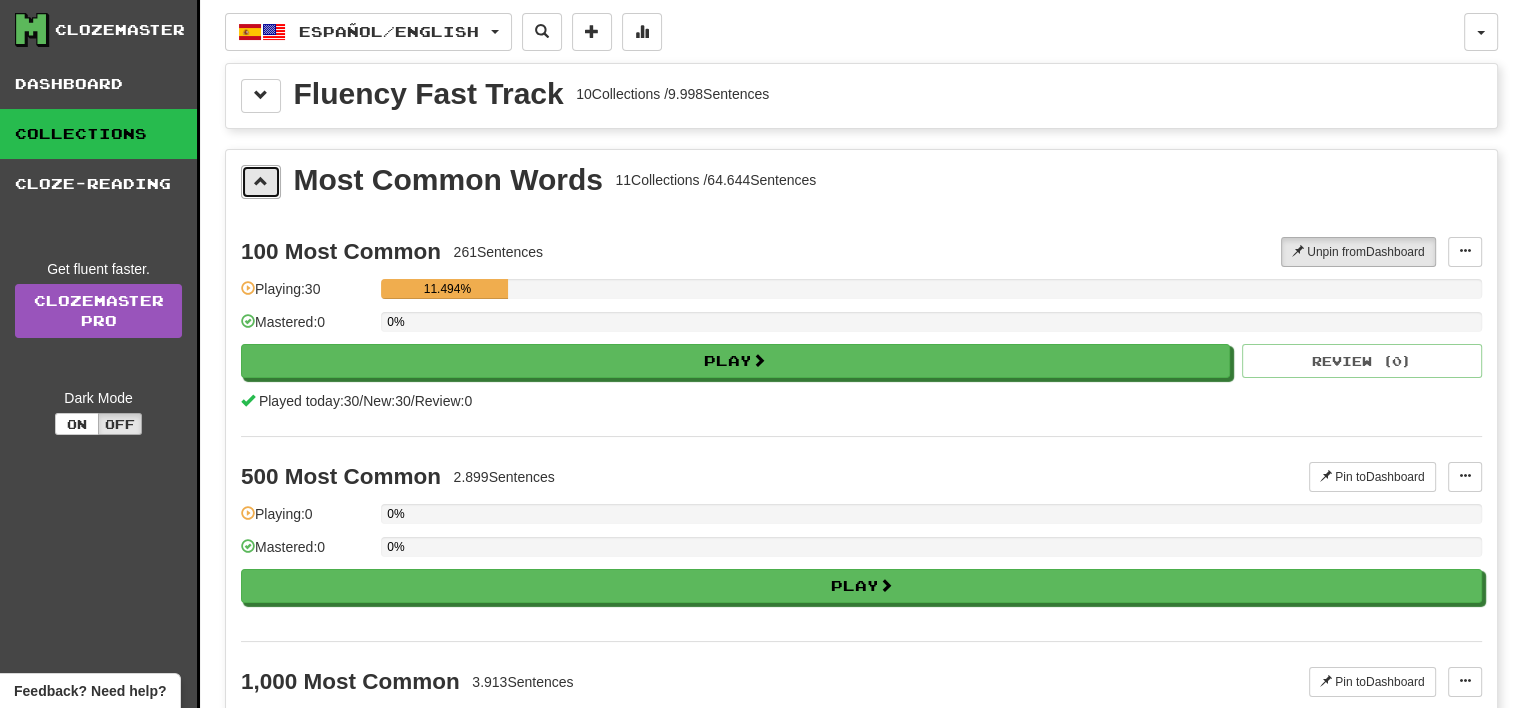 click at bounding box center (261, 182) 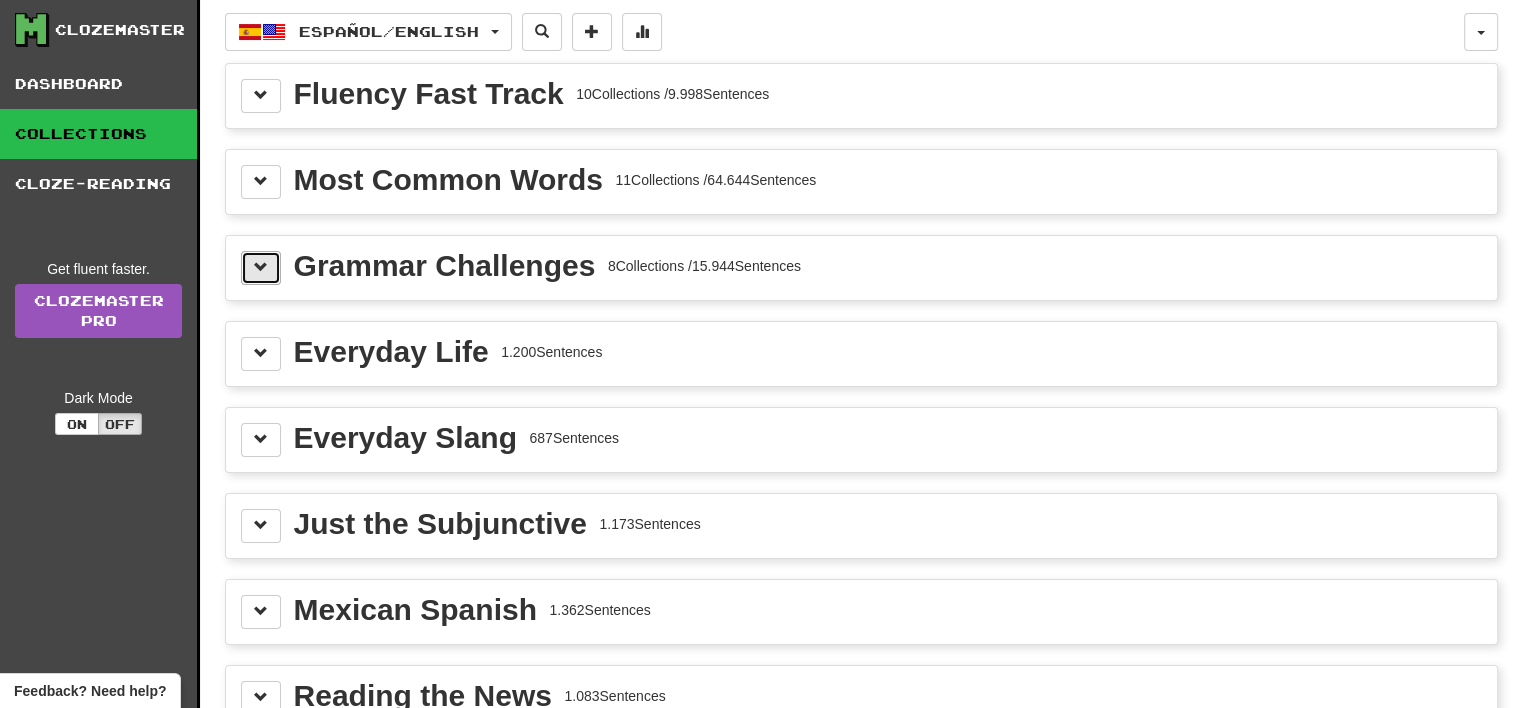 click at bounding box center (261, 268) 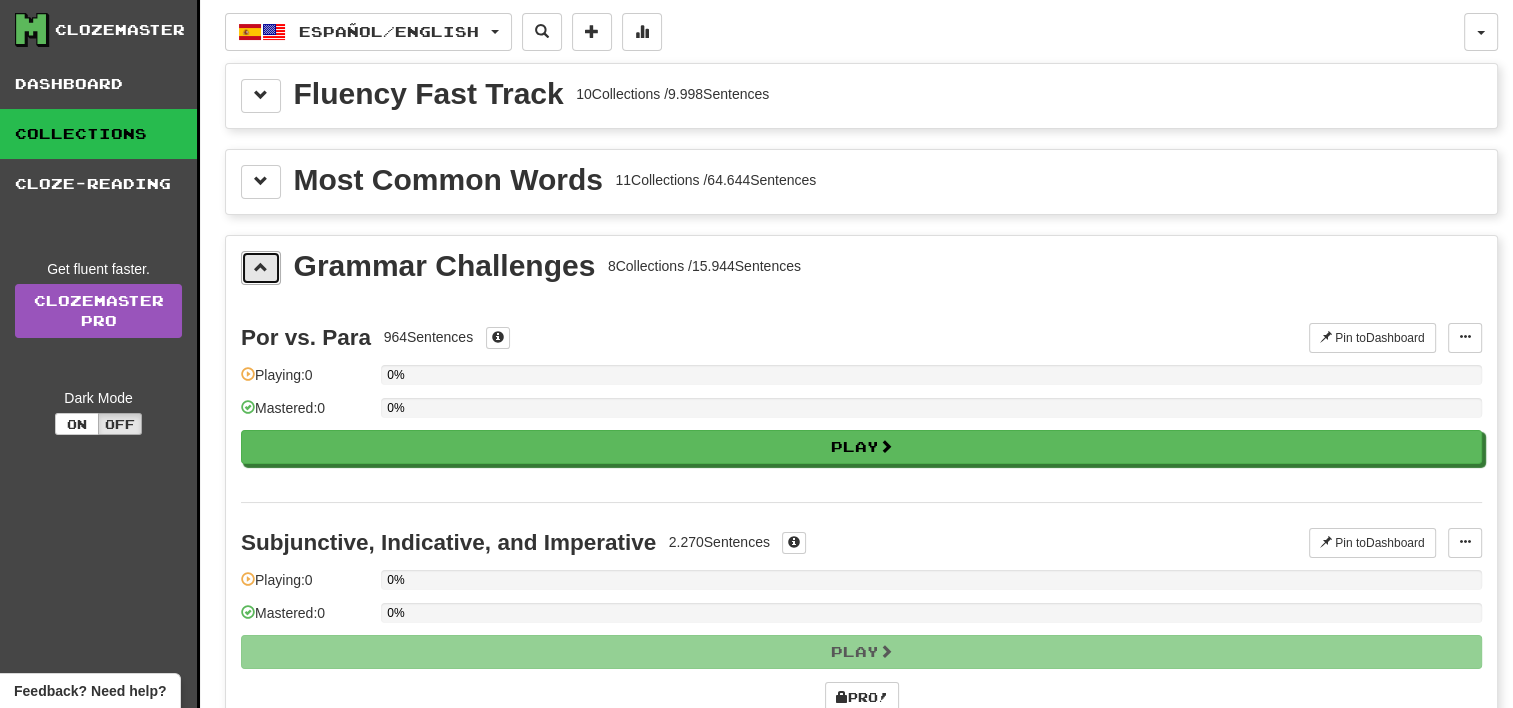 click at bounding box center [261, 268] 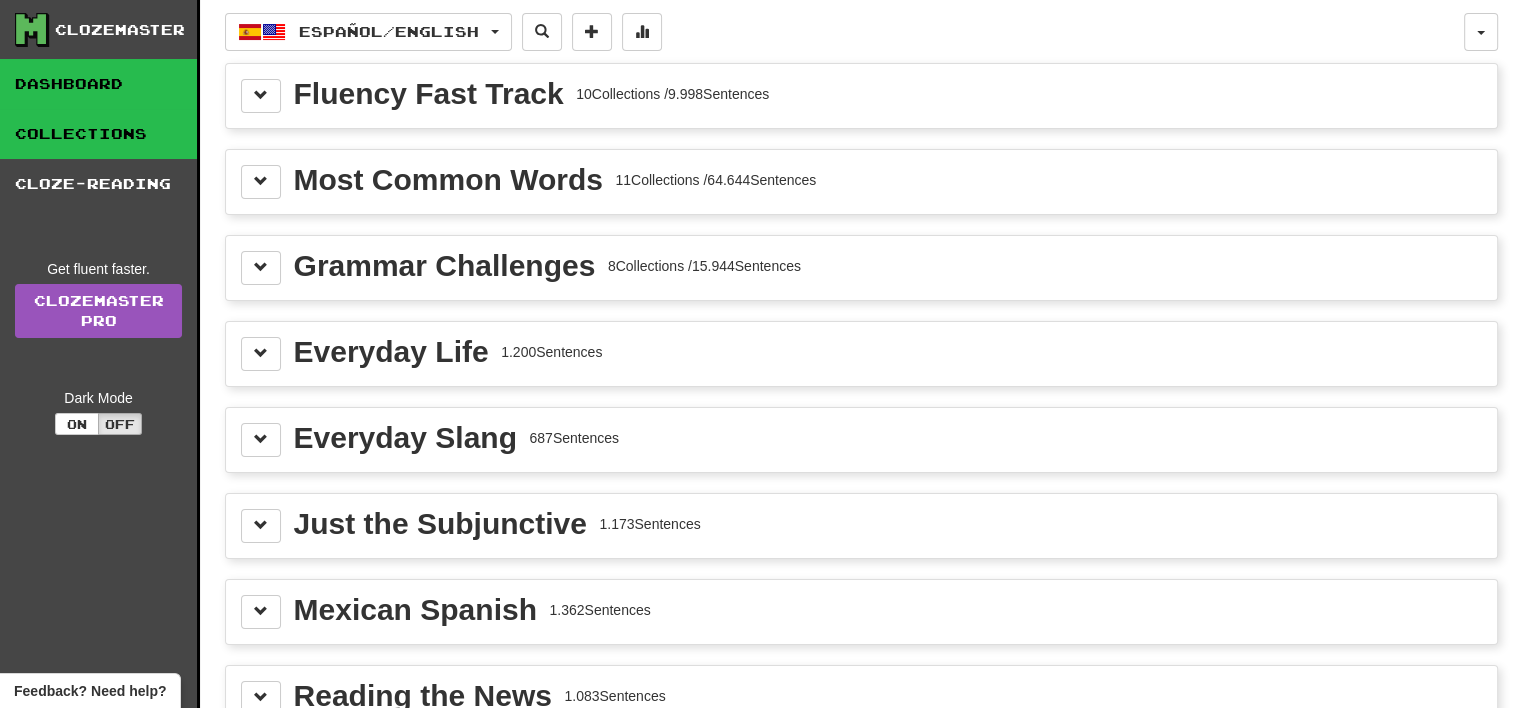 click on "Dashboard" at bounding box center [98, 84] 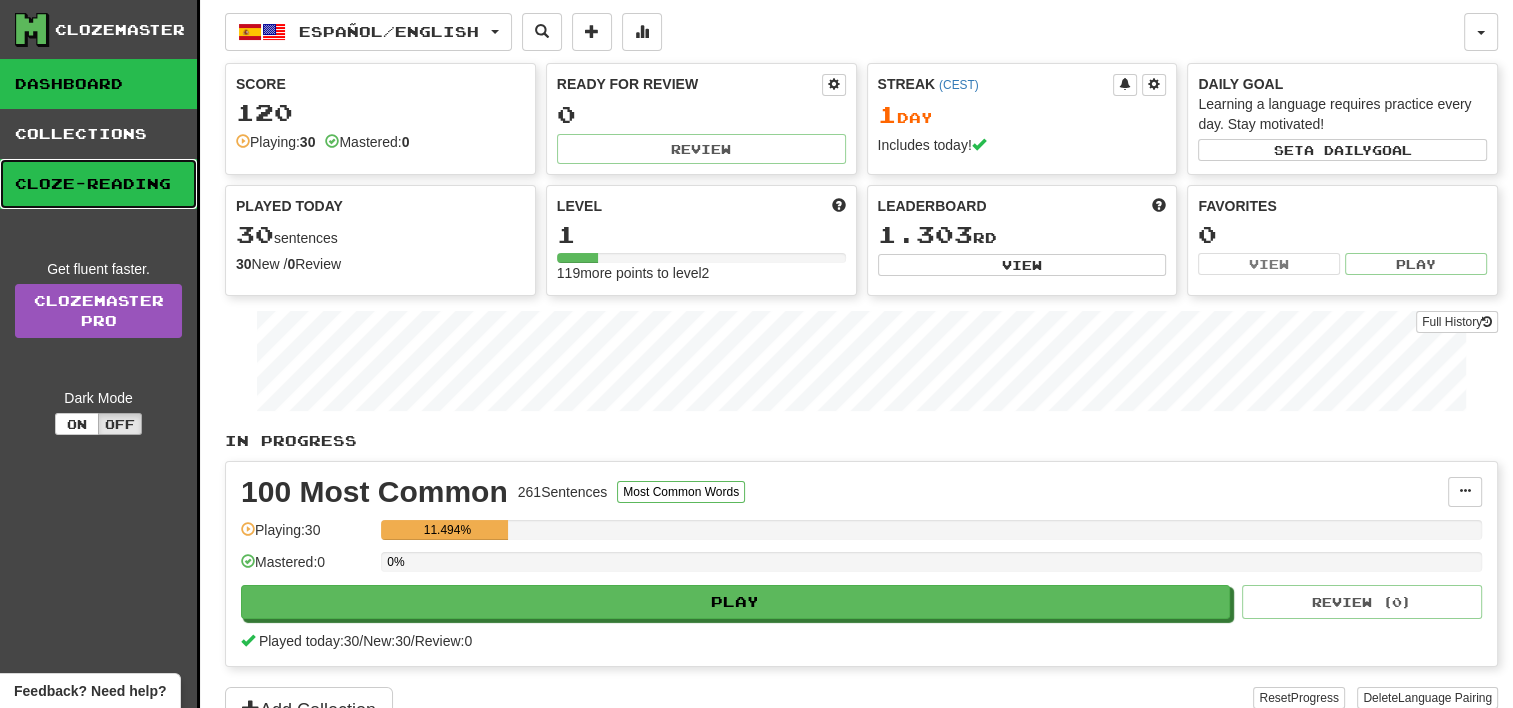 click on "Cloze-Reading" at bounding box center [98, 184] 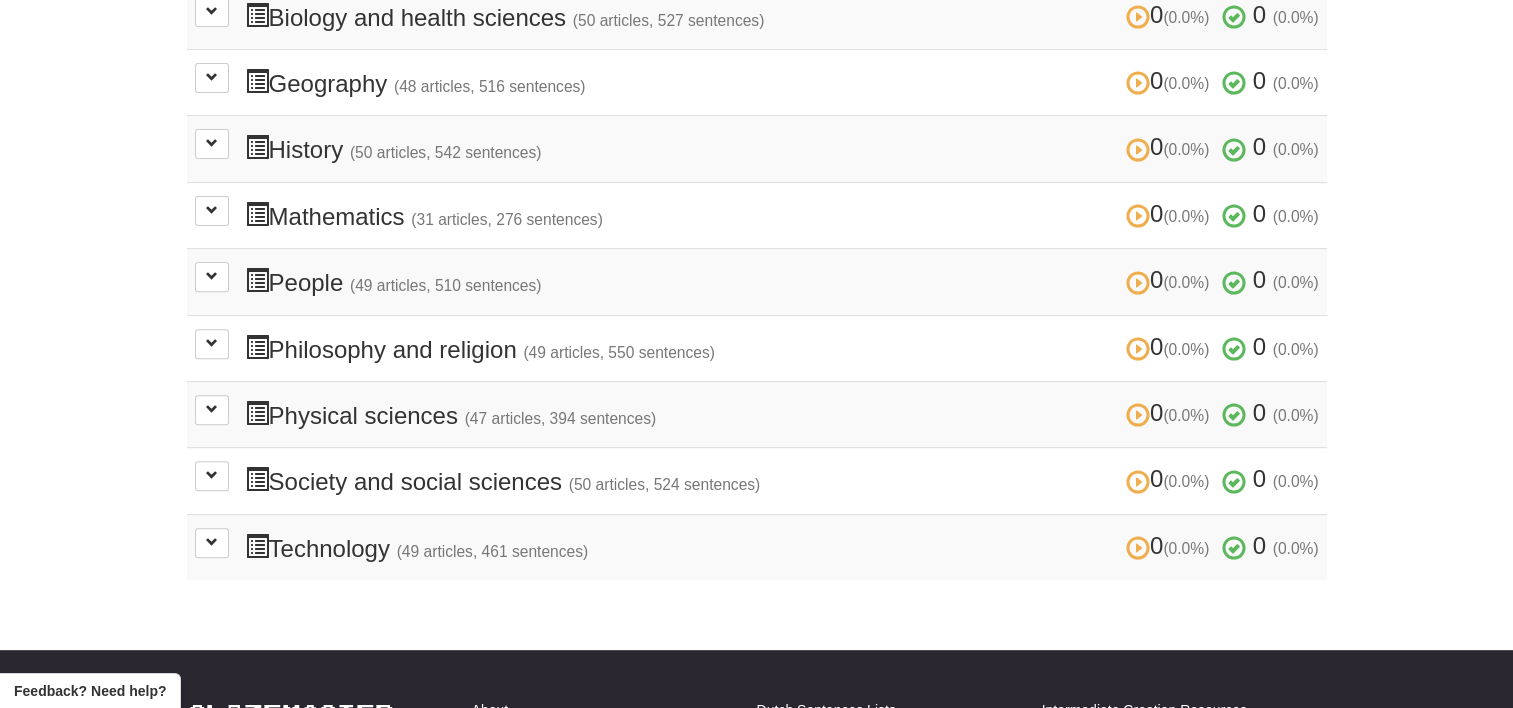 scroll, scrollTop: 691, scrollLeft: 0, axis: vertical 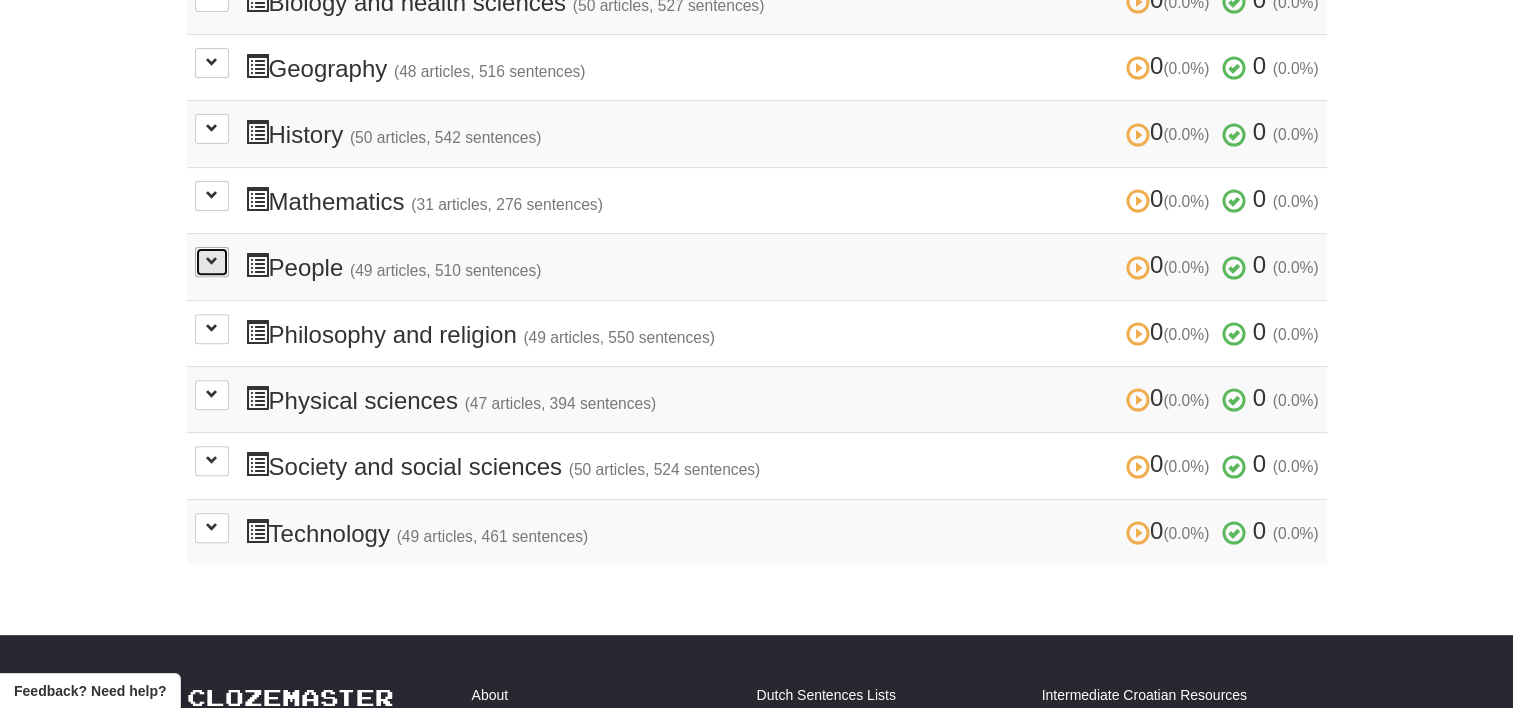click at bounding box center (212, 262) 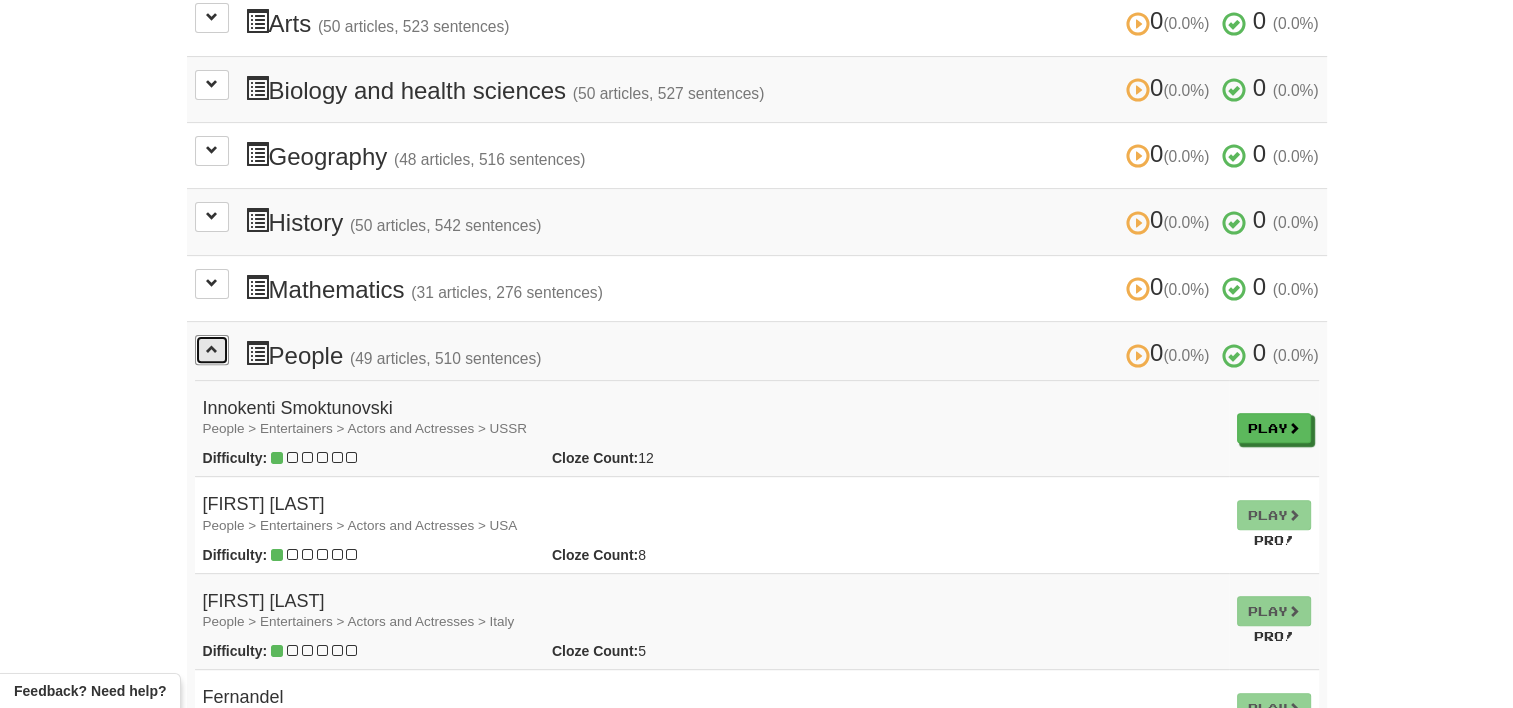 scroll, scrollTop: 588, scrollLeft: 0, axis: vertical 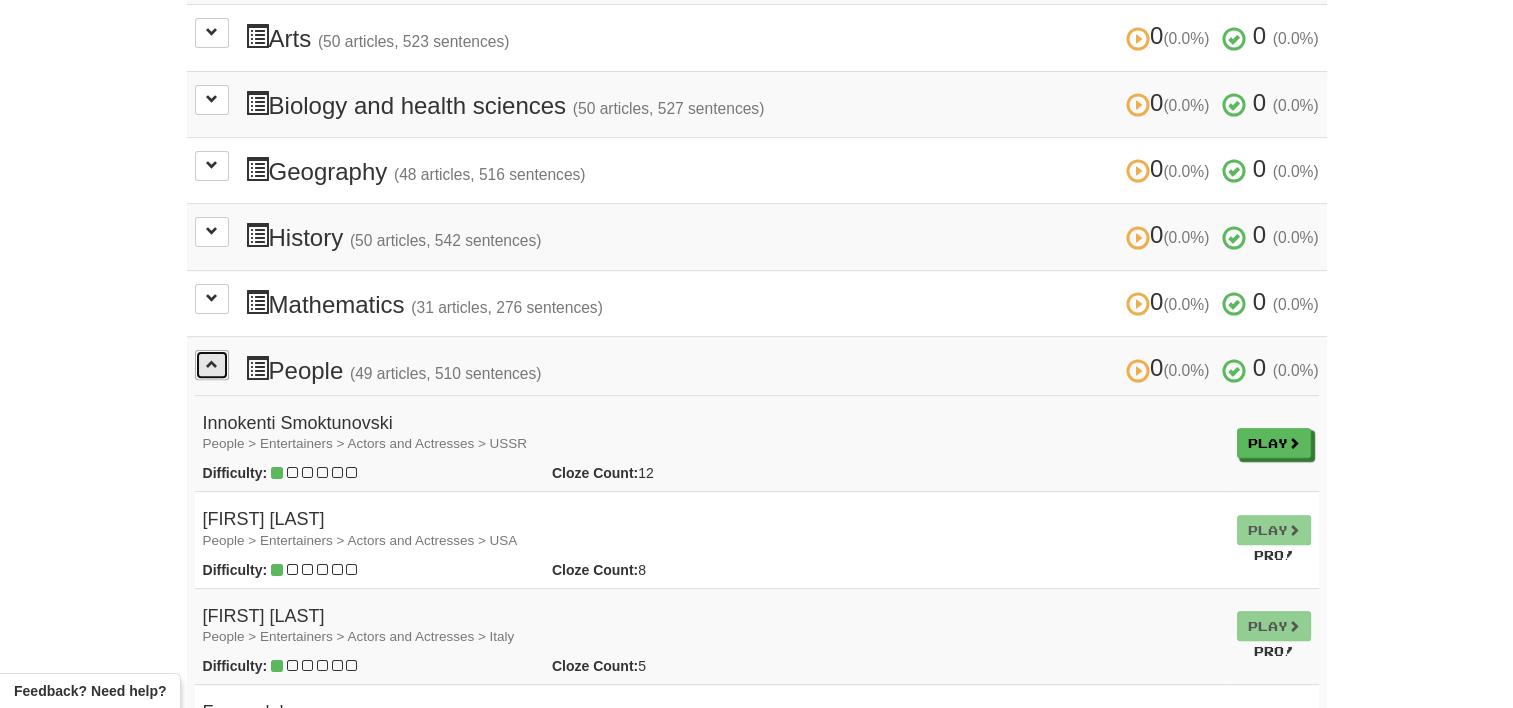 click at bounding box center [212, 365] 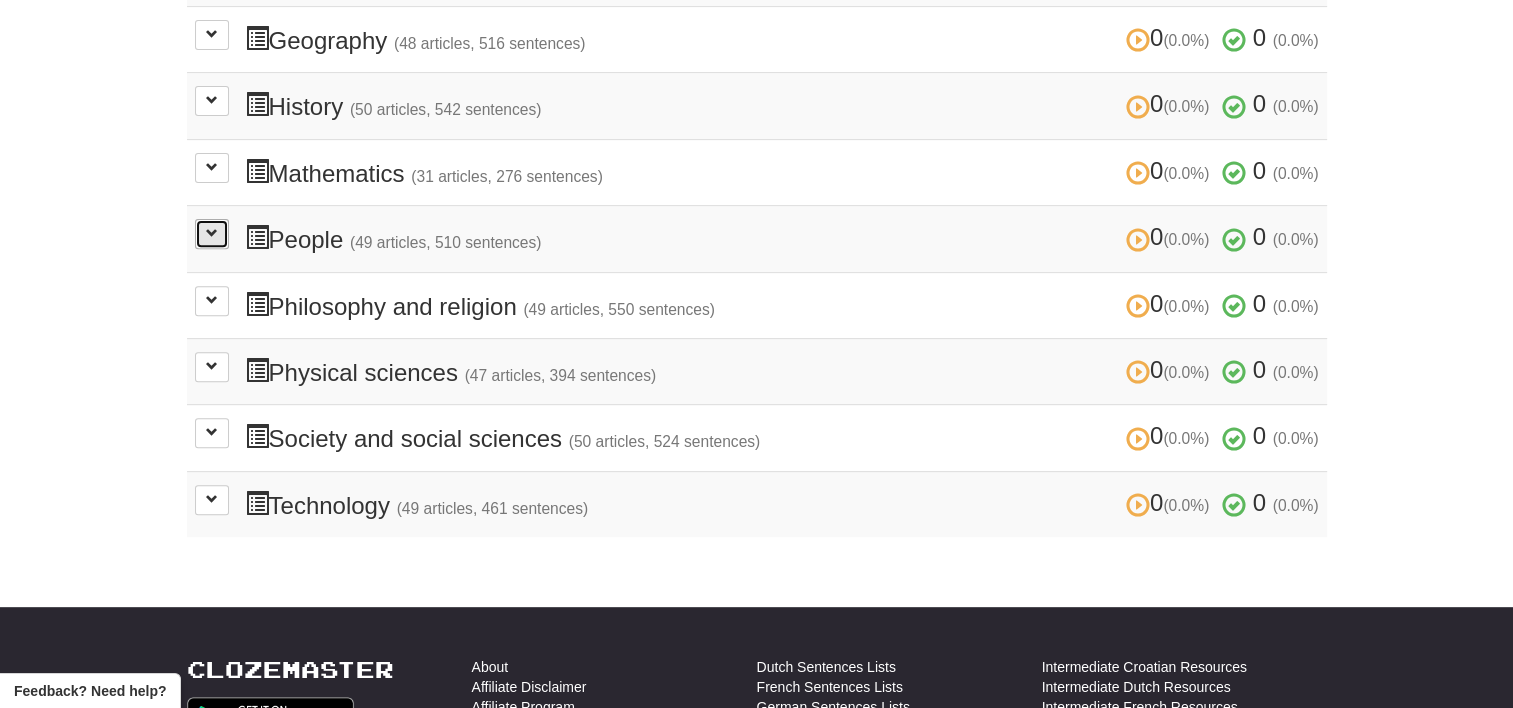 scroll, scrollTop: 675, scrollLeft: 0, axis: vertical 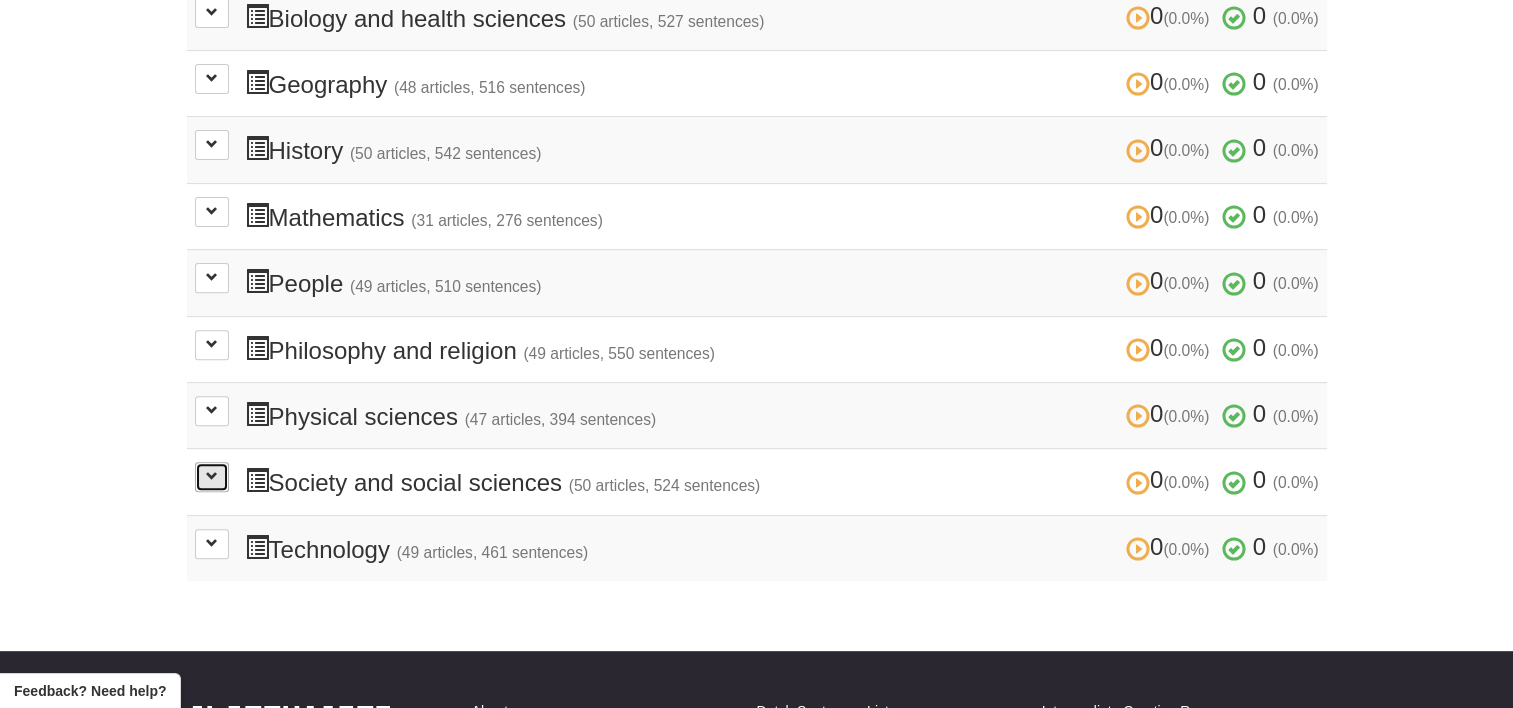 click at bounding box center [212, 477] 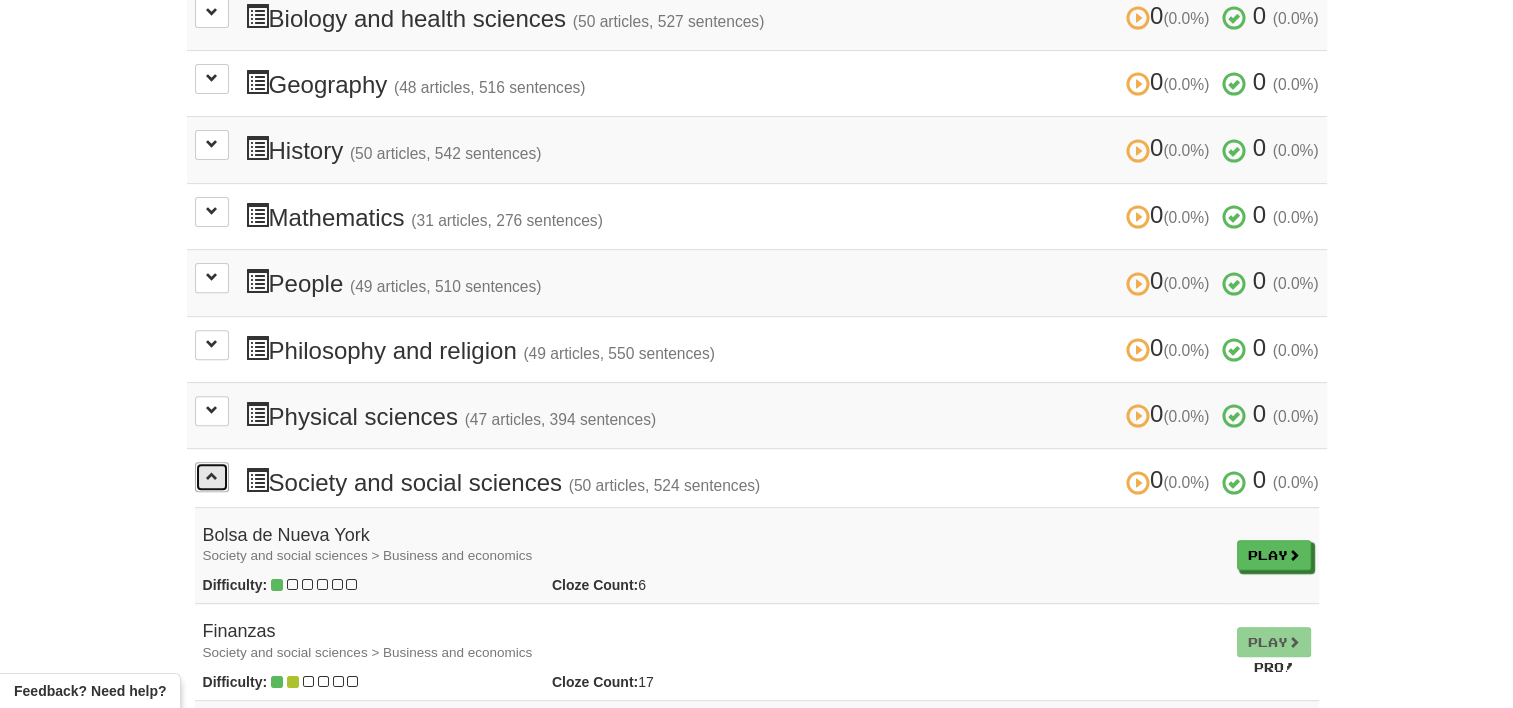 click at bounding box center (212, 477) 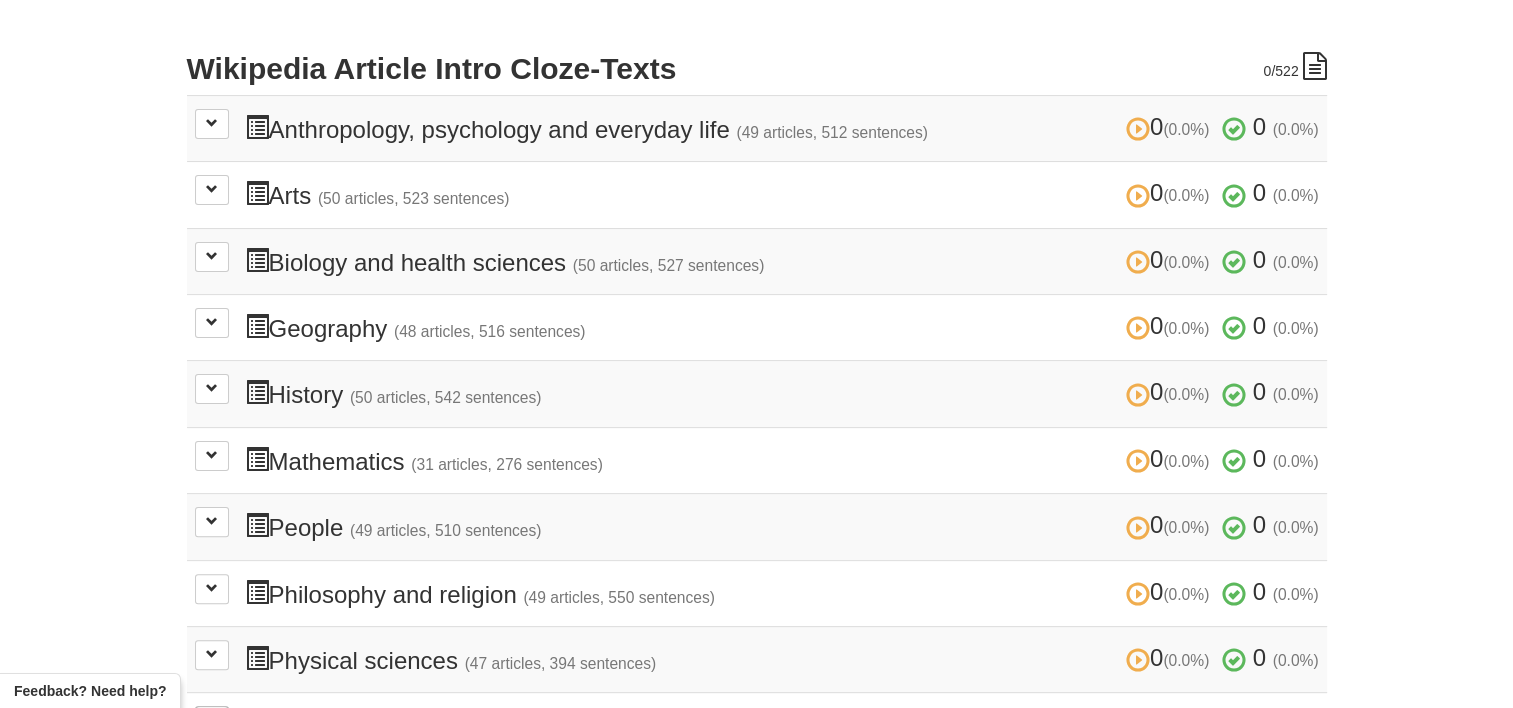 scroll, scrollTop: 430, scrollLeft: 0, axis: vertical 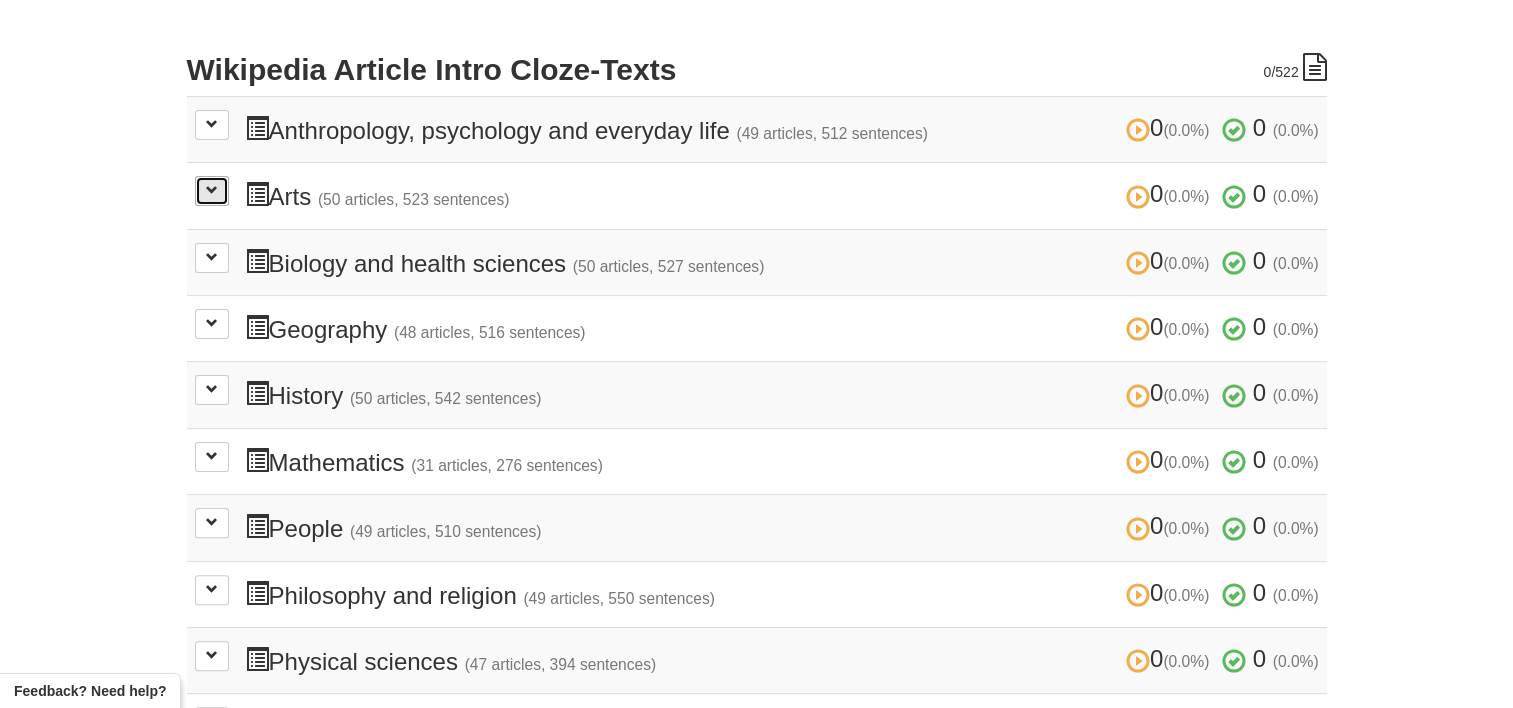 click at bounding box center (212, 190) 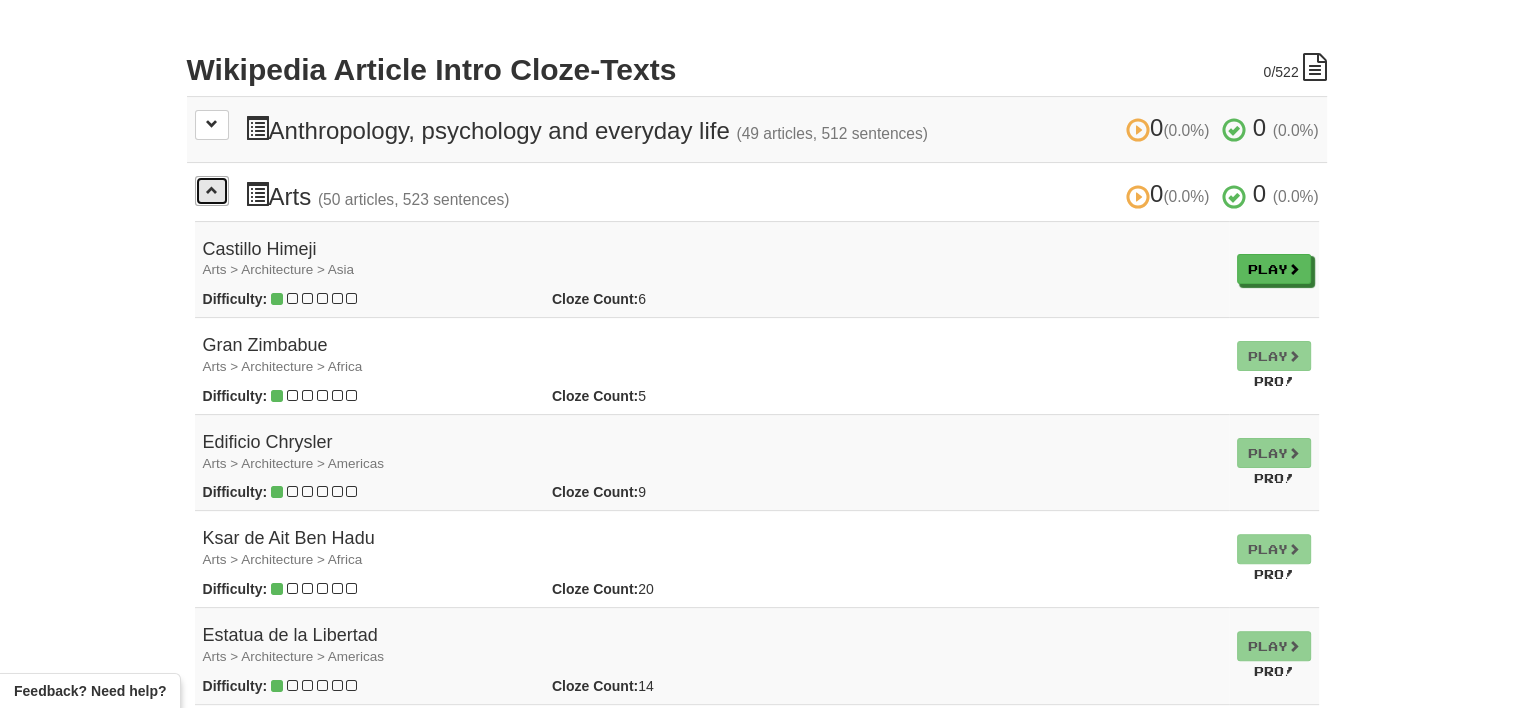 click at bounding box center [212, 190] 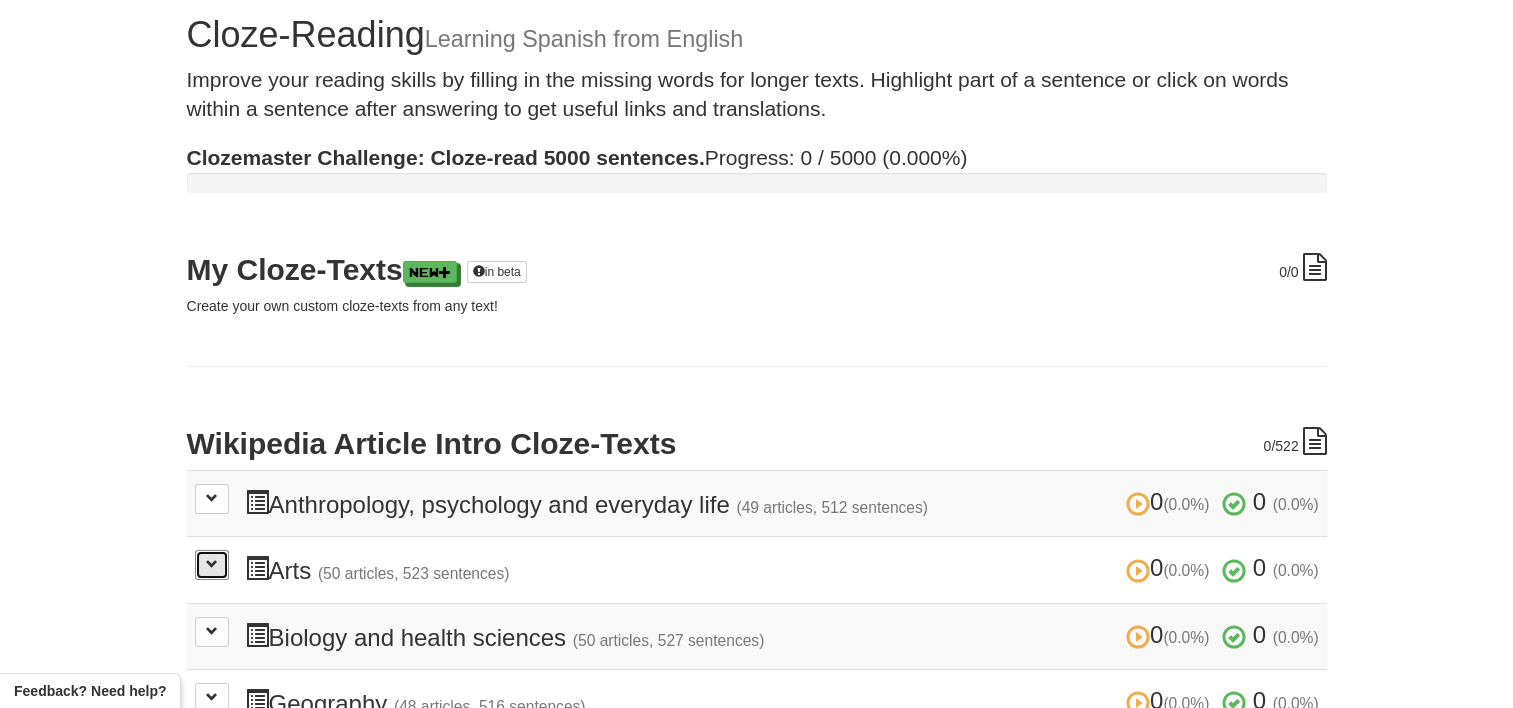 scroll, scrollTop: 0, scrollLeft: 0, axis: both 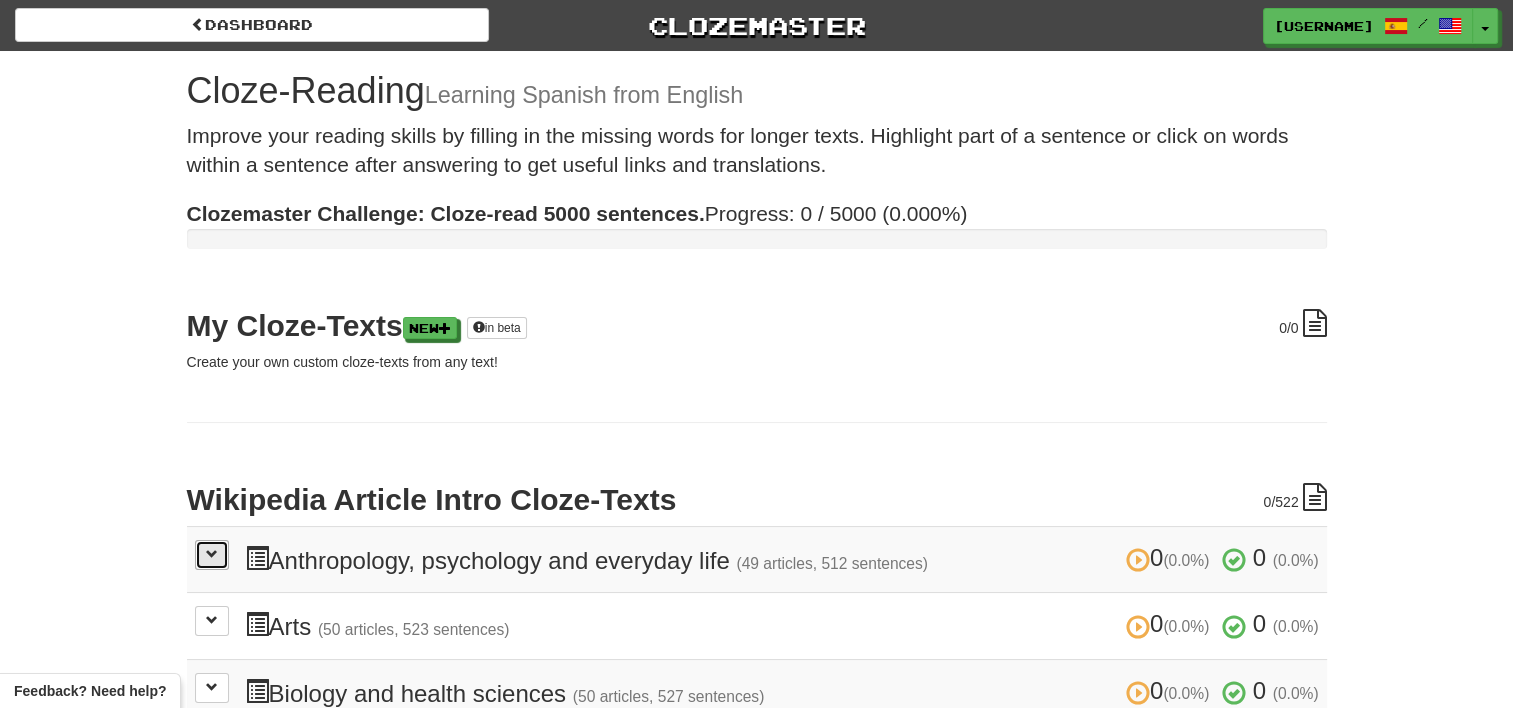 click at bounding box center (212, 554) 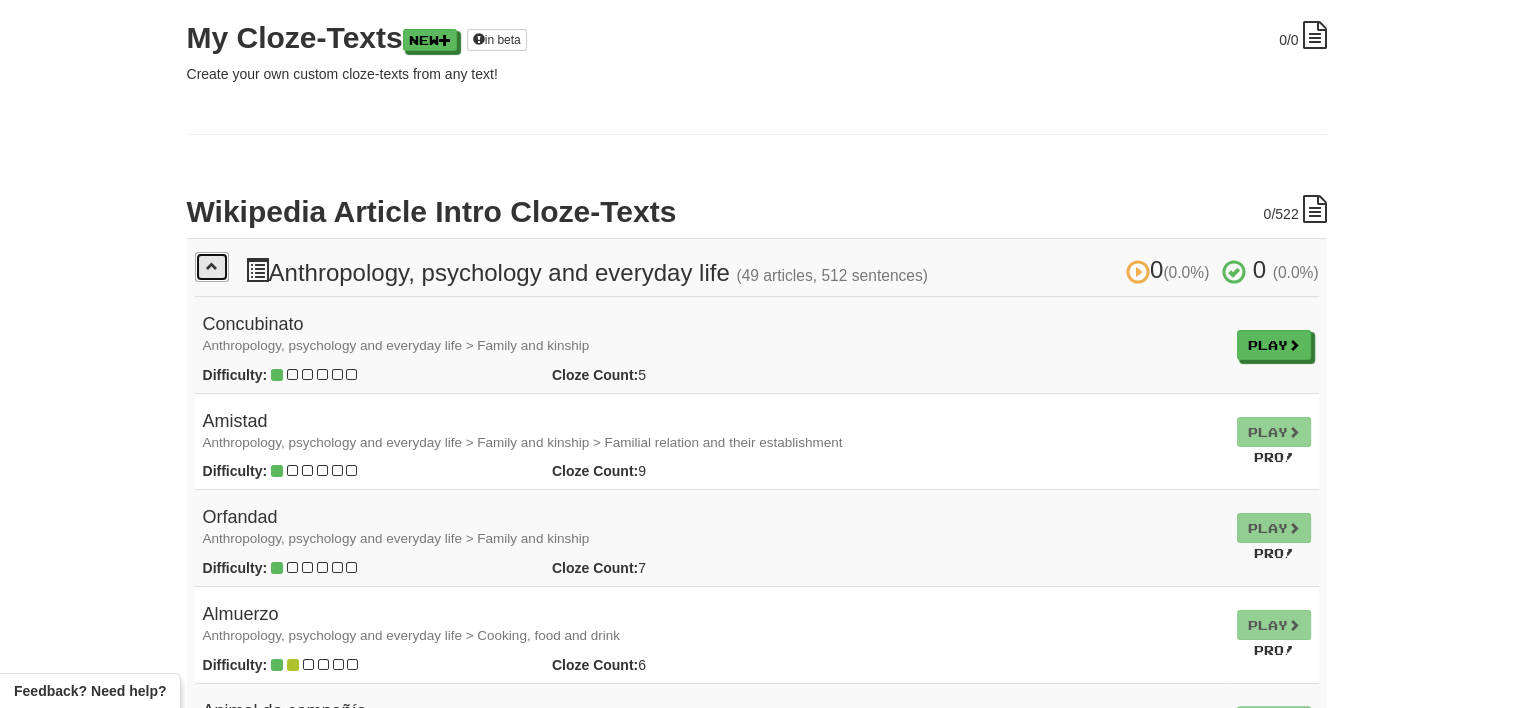 scroll, scrollTop: 303, scrollLeft: 0, axis: vertical 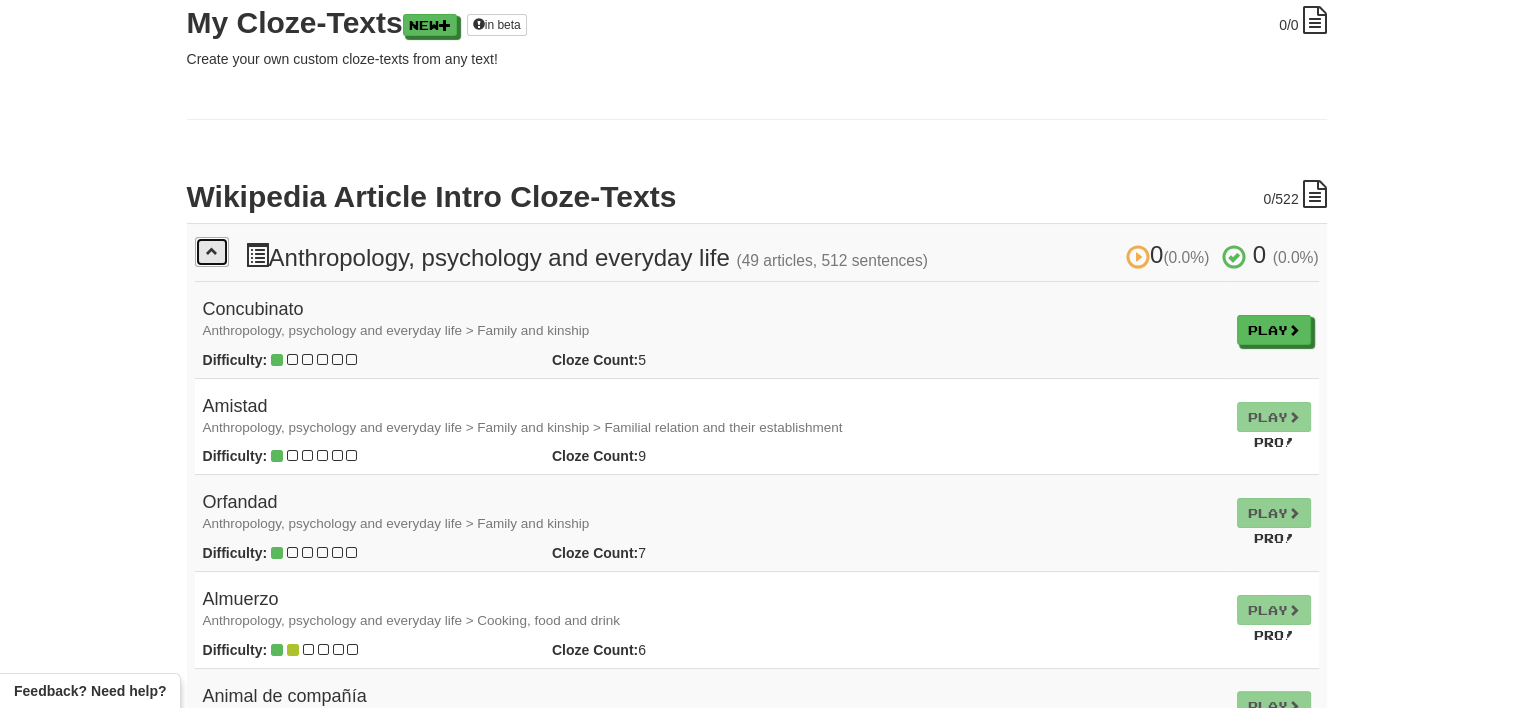 click at bounding box center (212, 251) 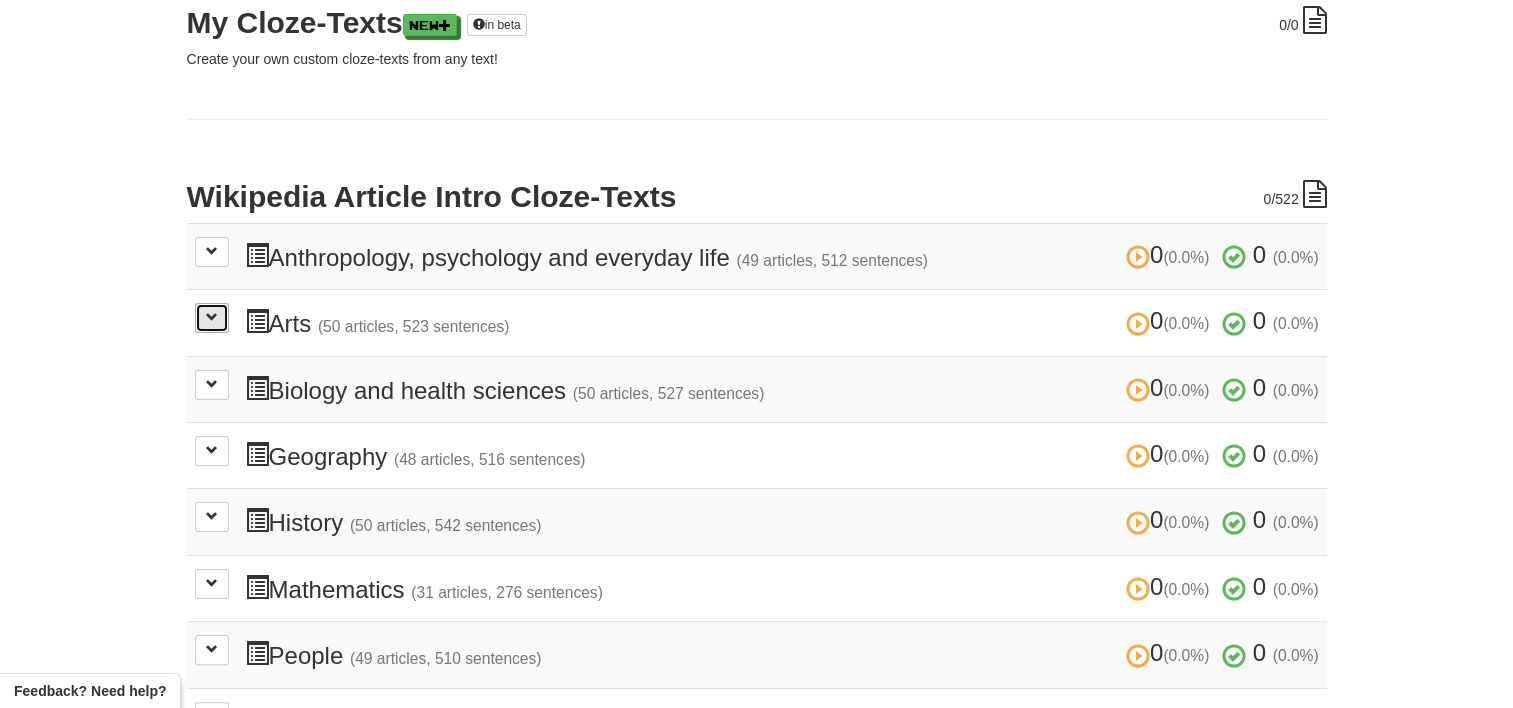 click at bounding box center [212, 318] 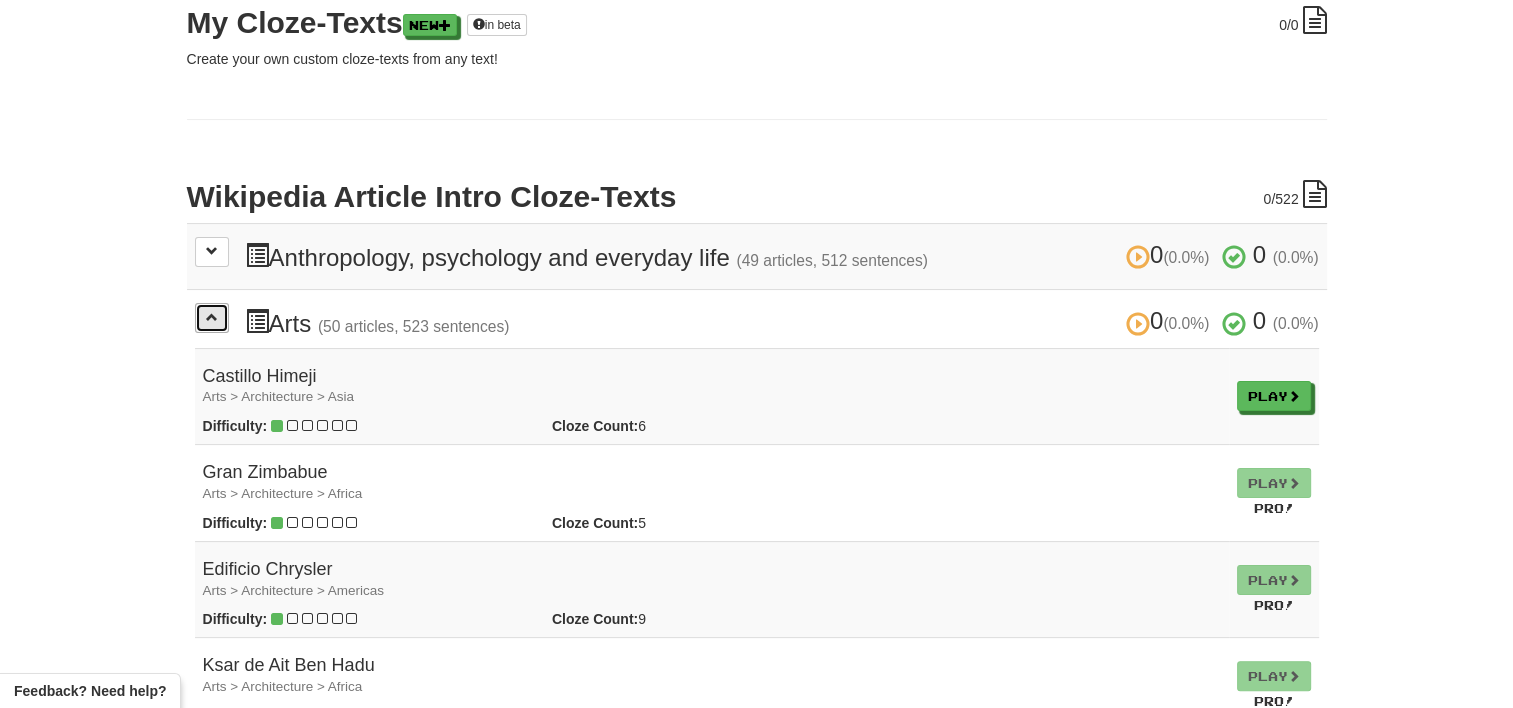 click at bounding box center (212, 318) 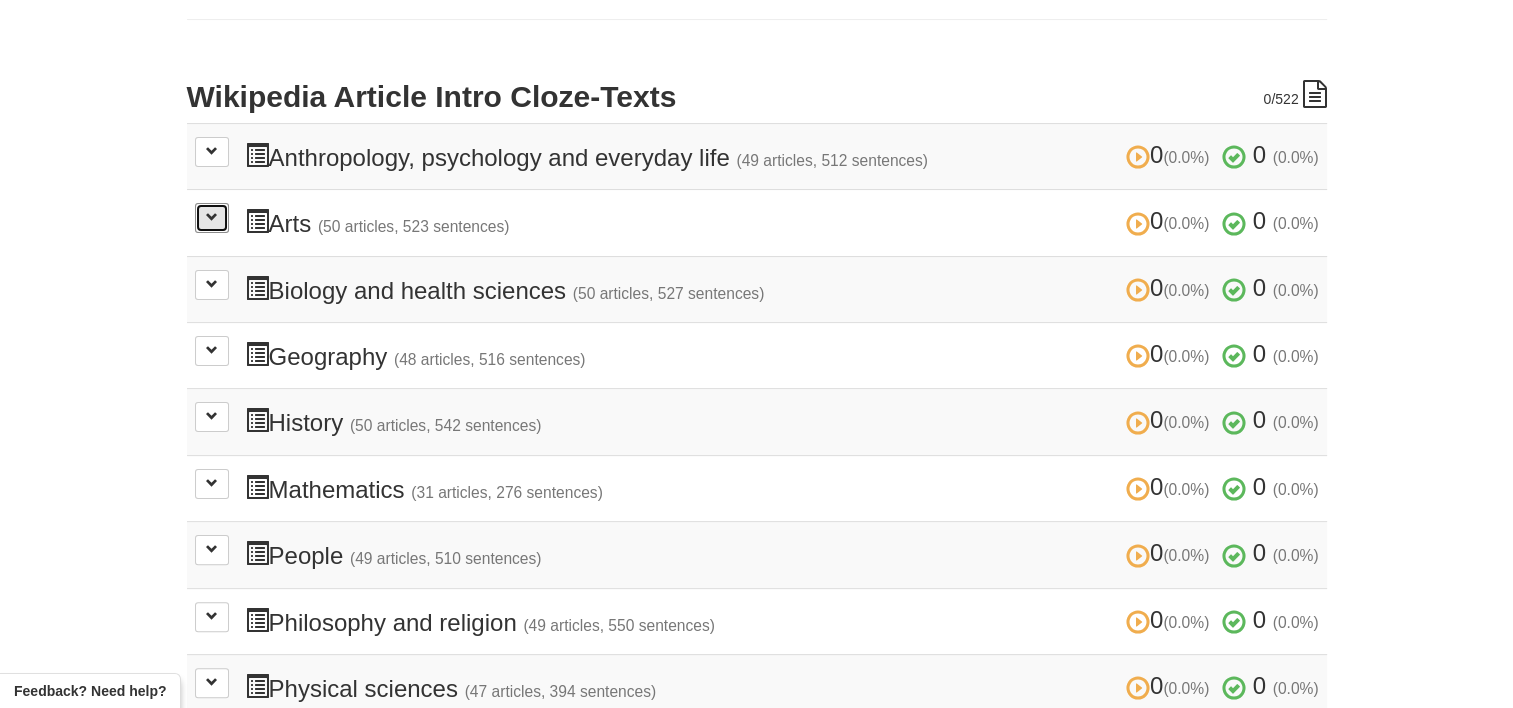 scroll, scrollTop: 407, scrollLeft: 0, axis: vertical 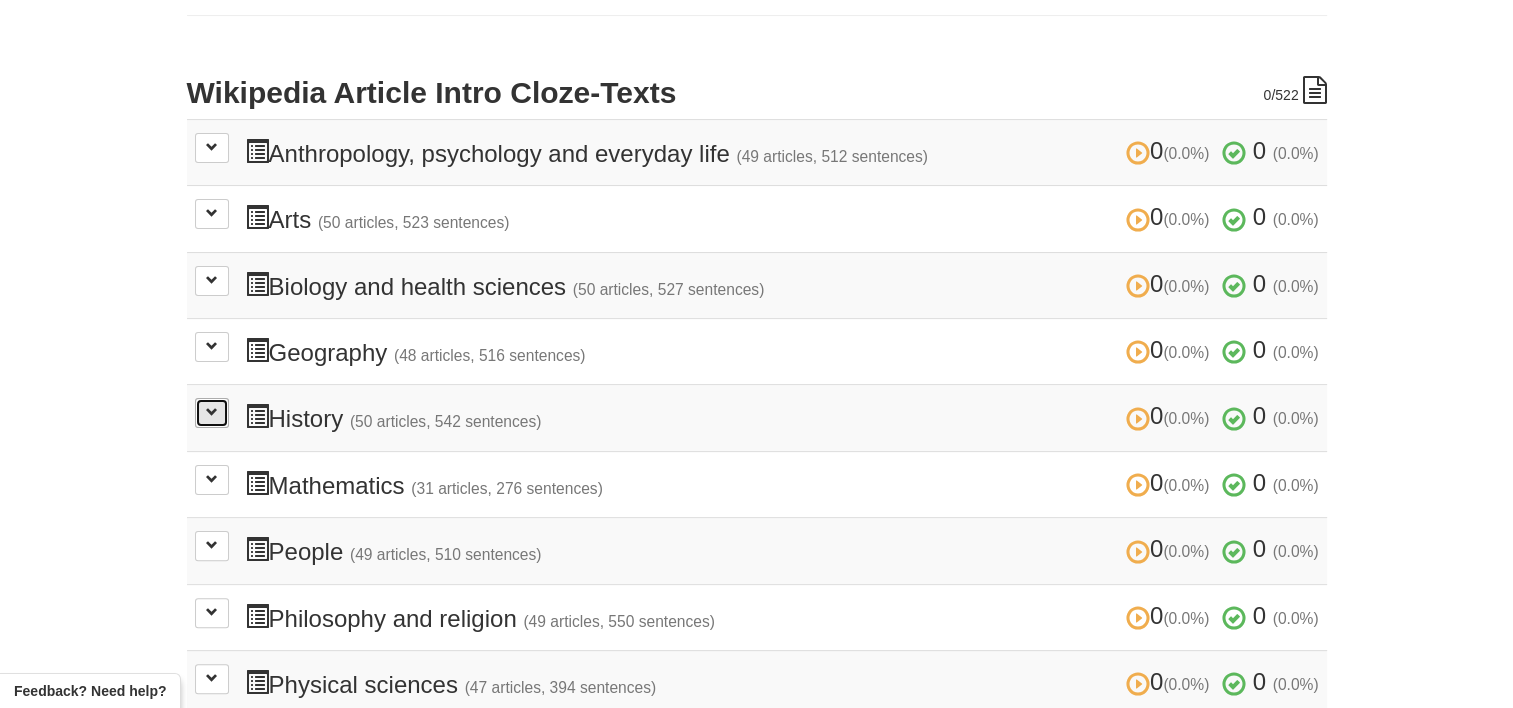 click at bounding box center [212, 413] 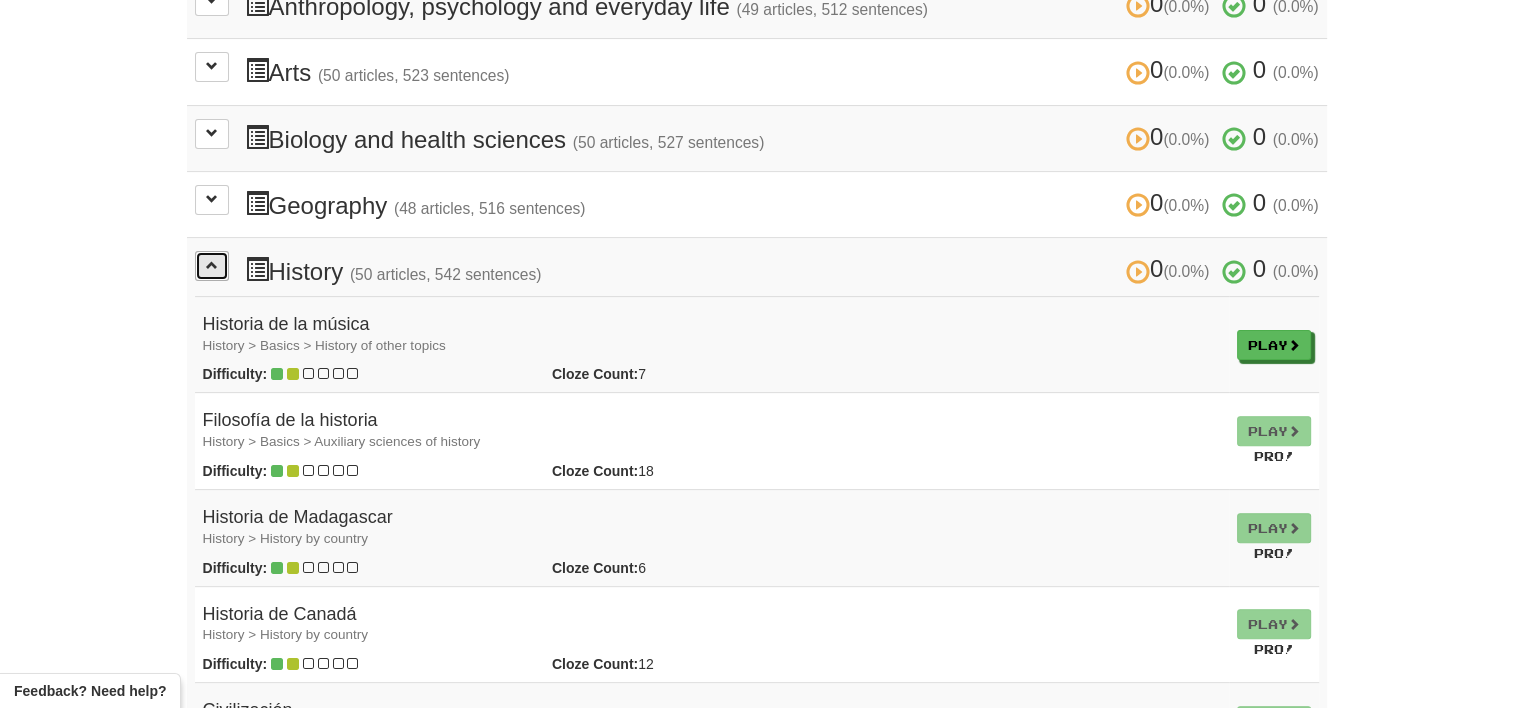 scroll, scrollTop: 560, scrollLeft: 0, axis: vertical 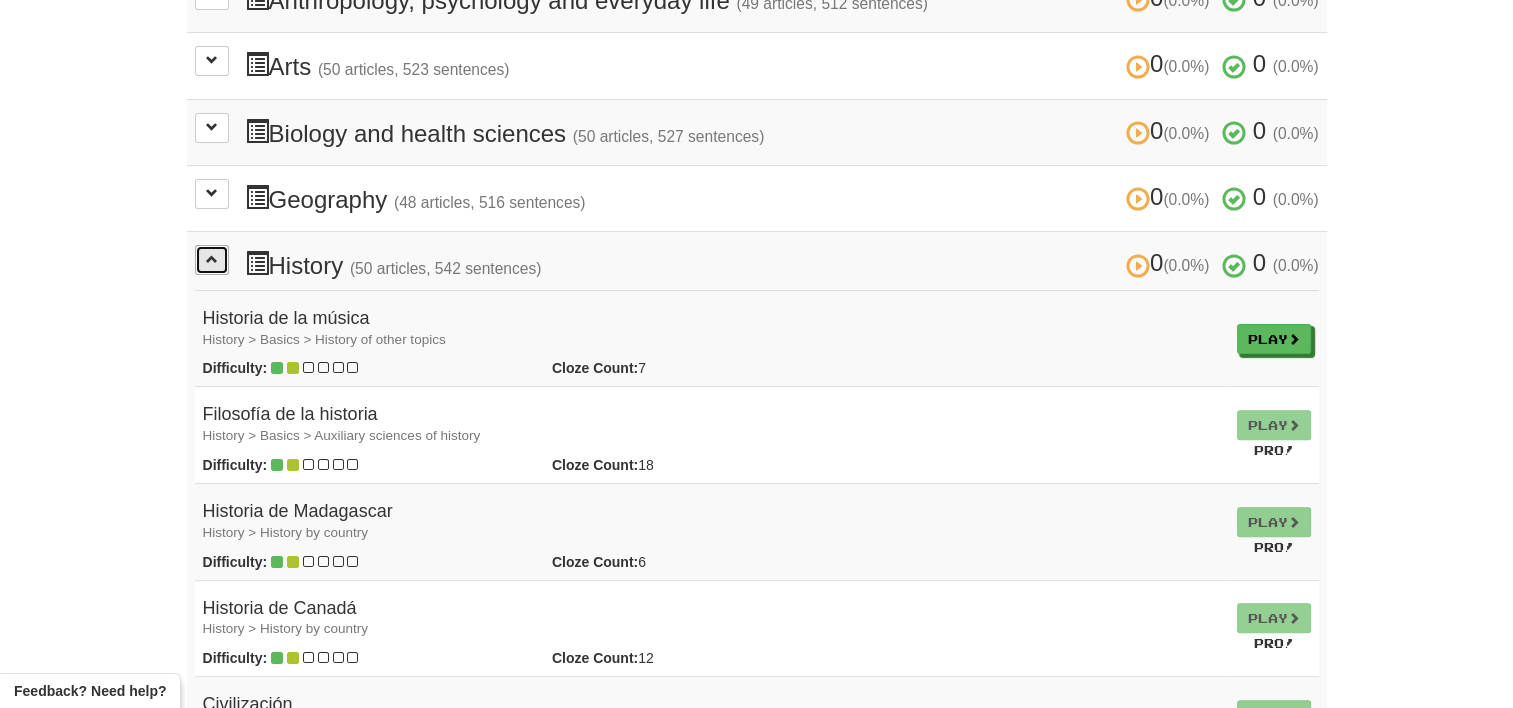 click at bounding box center (212, 260) 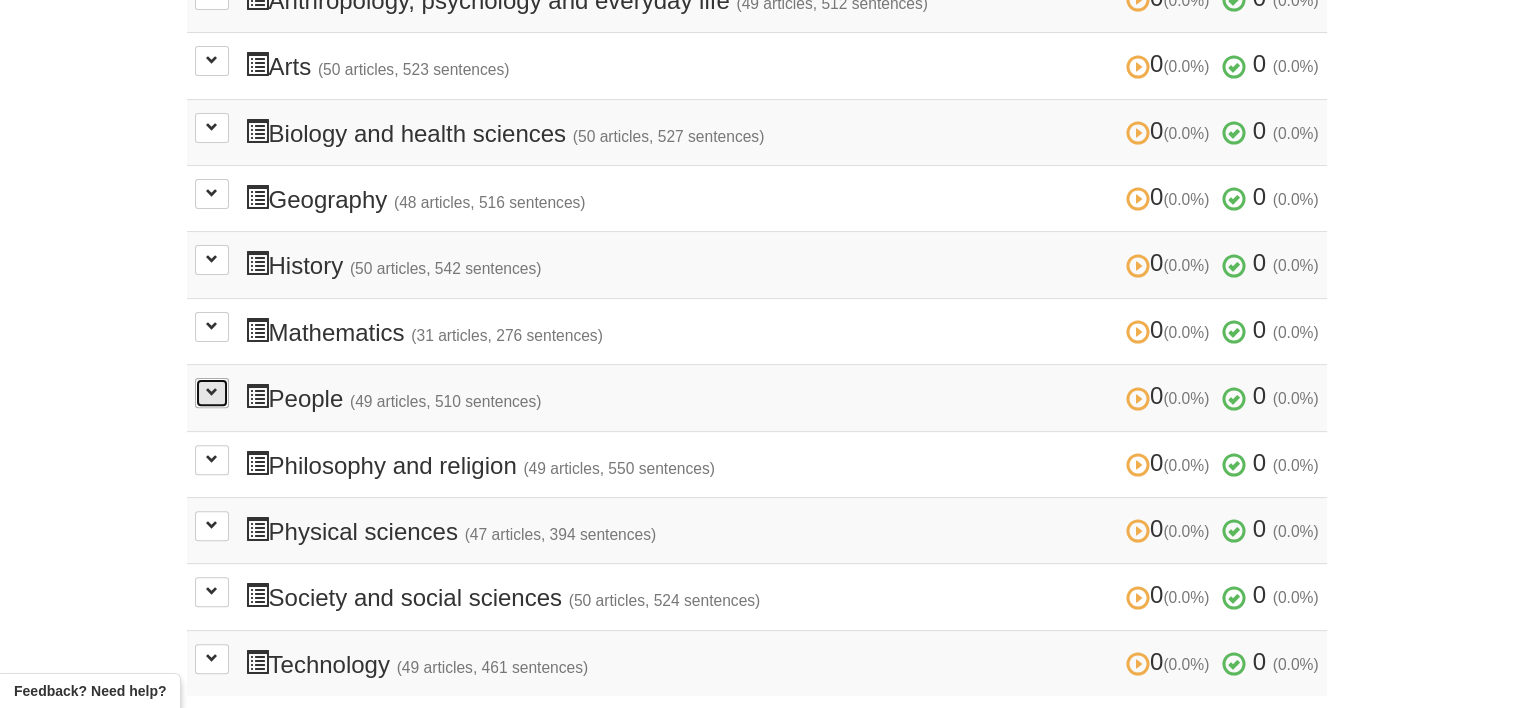 click at bounding box center (212, 392) 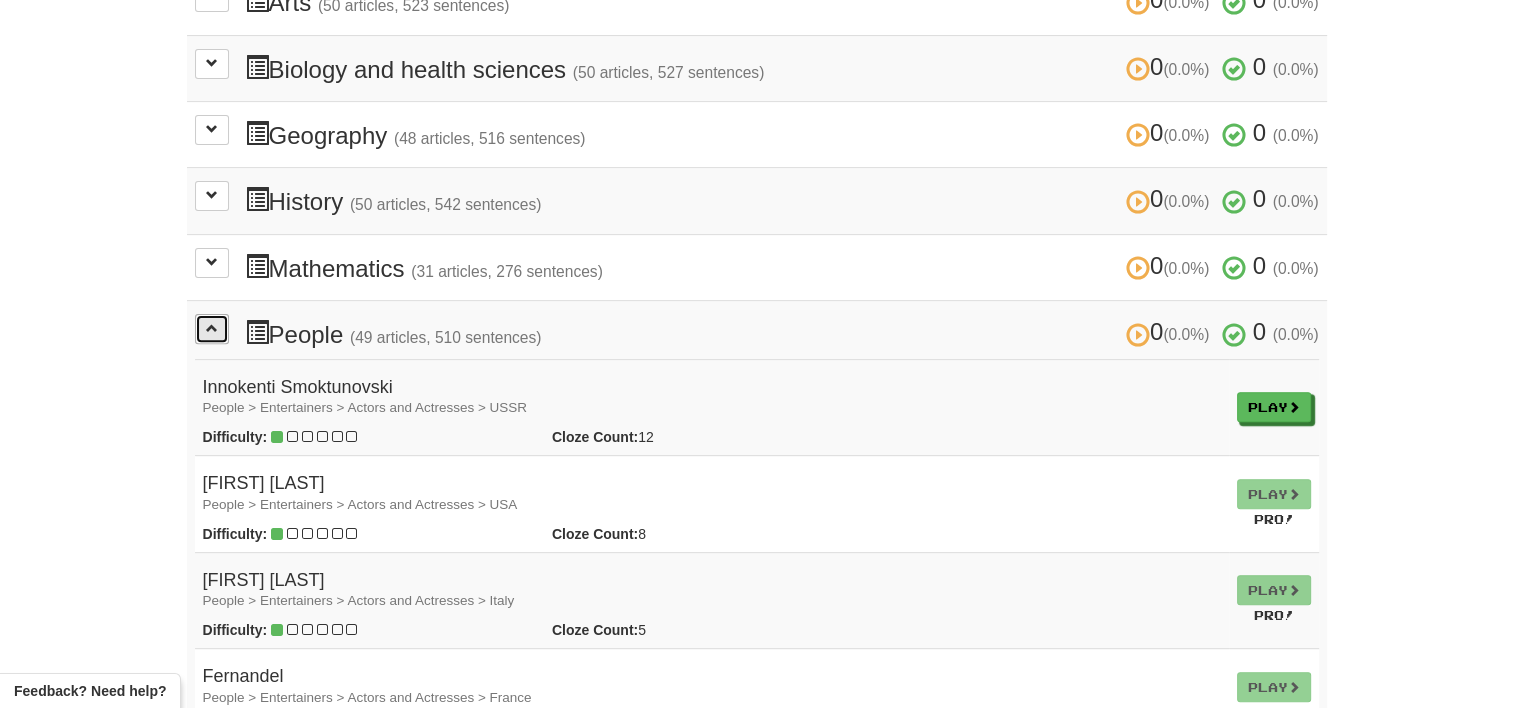 scroll, scrollTop: 640, scrollLeft: 0, axis: vertical 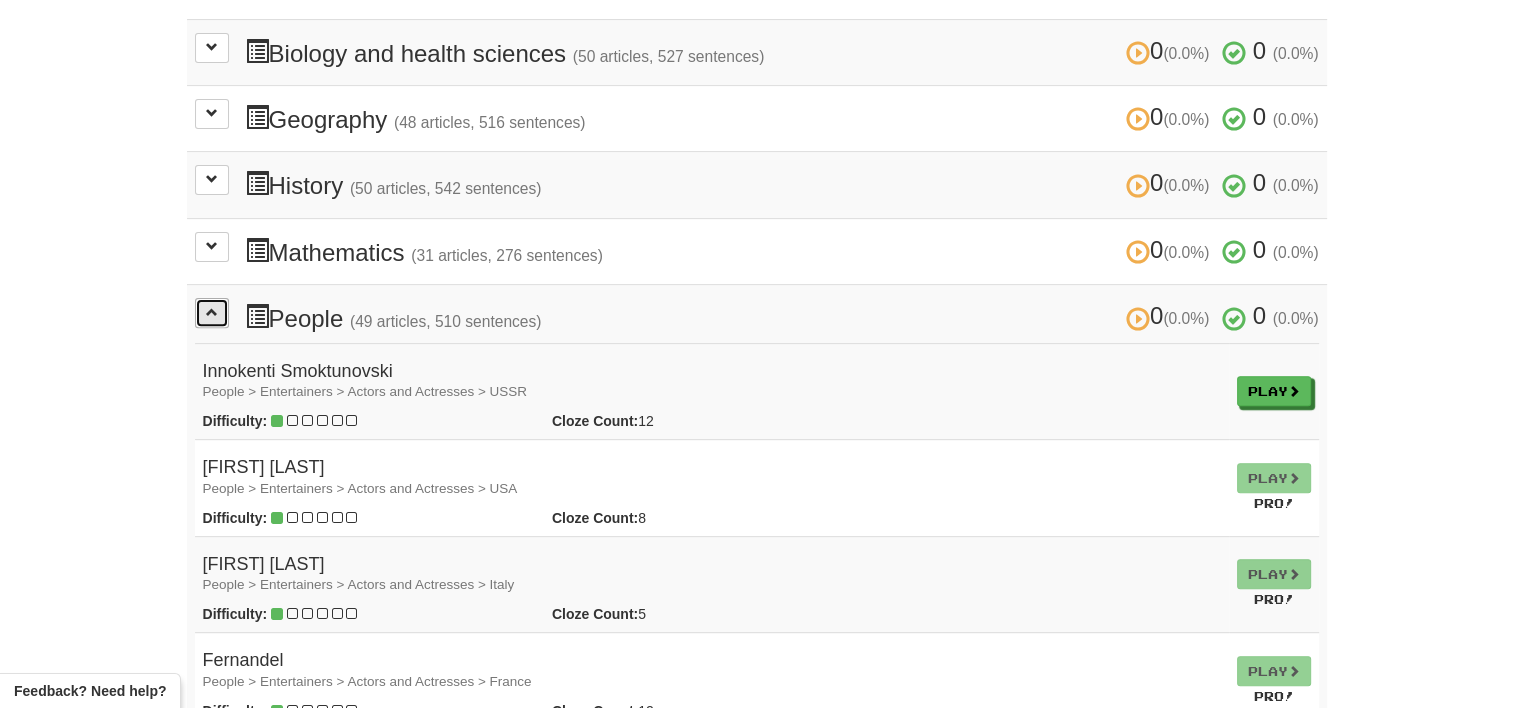 click at bounding box center [212, 312] 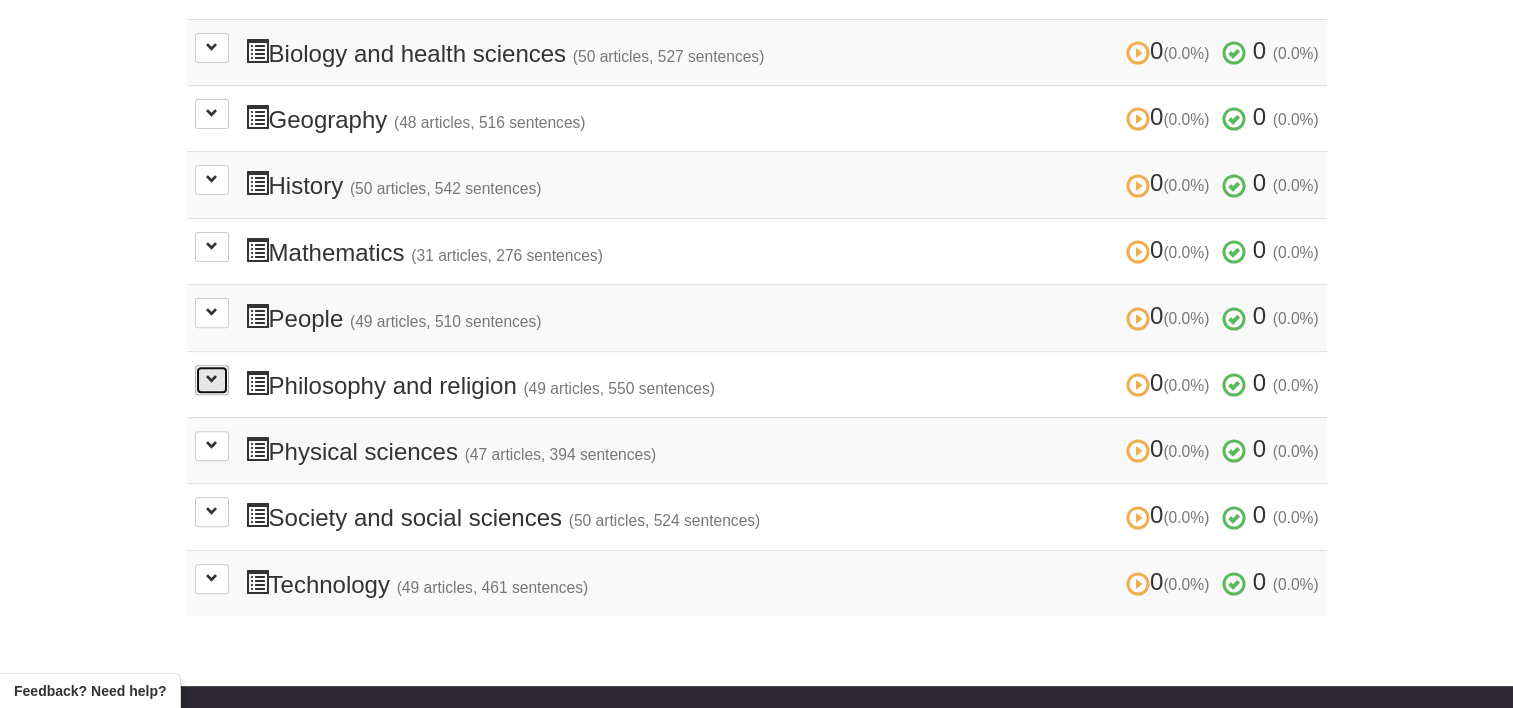 click at bounding box center (212, 379) 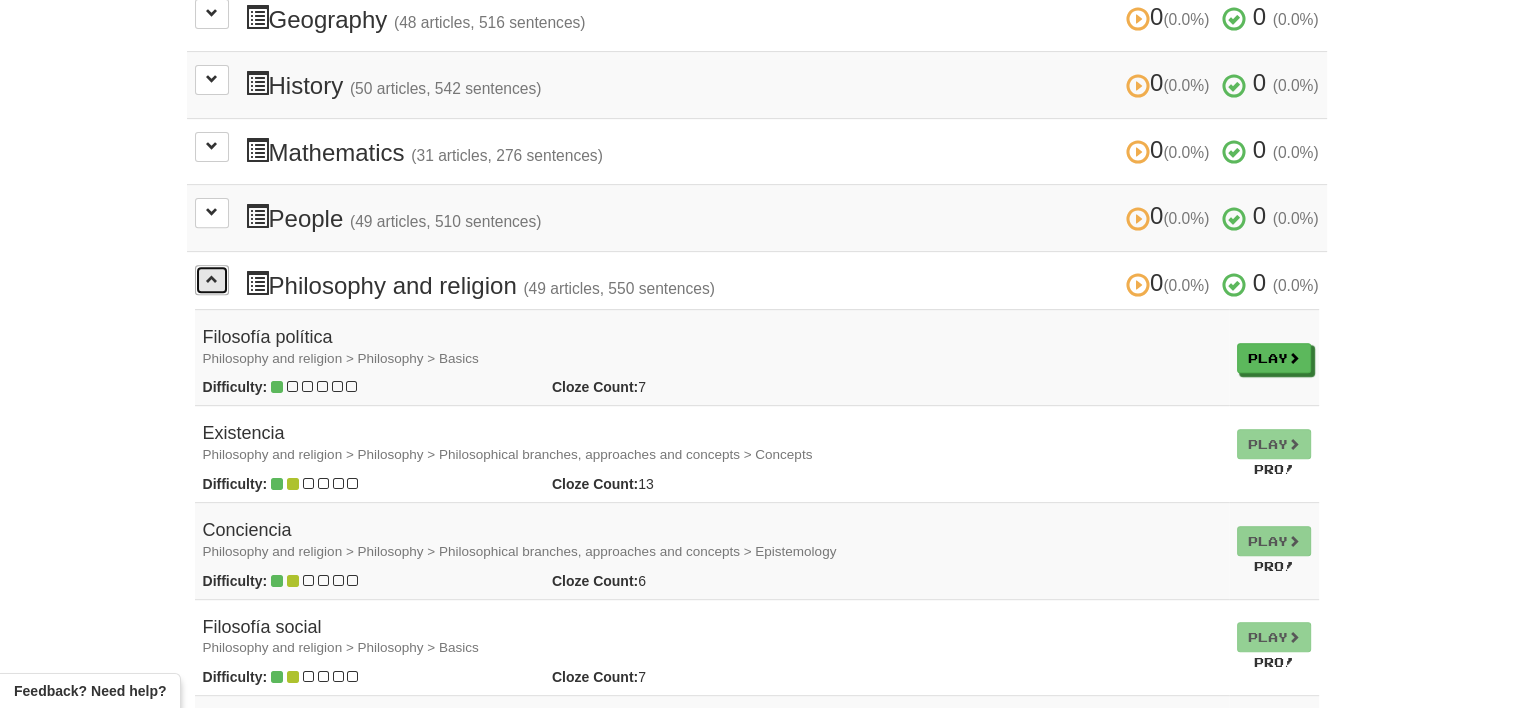 scroll, scrollTop: 756, scrollLeft: 0, axis: vertical 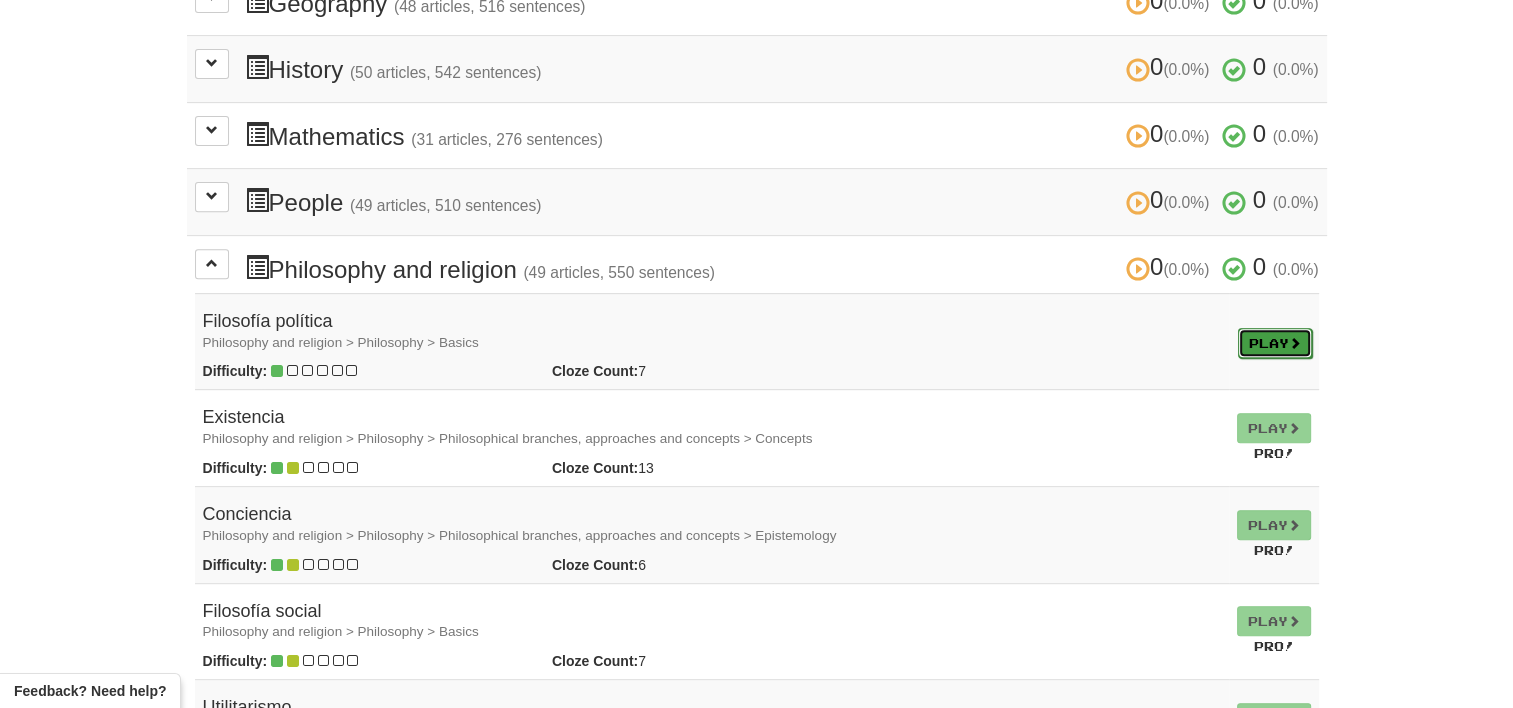 click on "Play" at bounding box center [1275, 343] 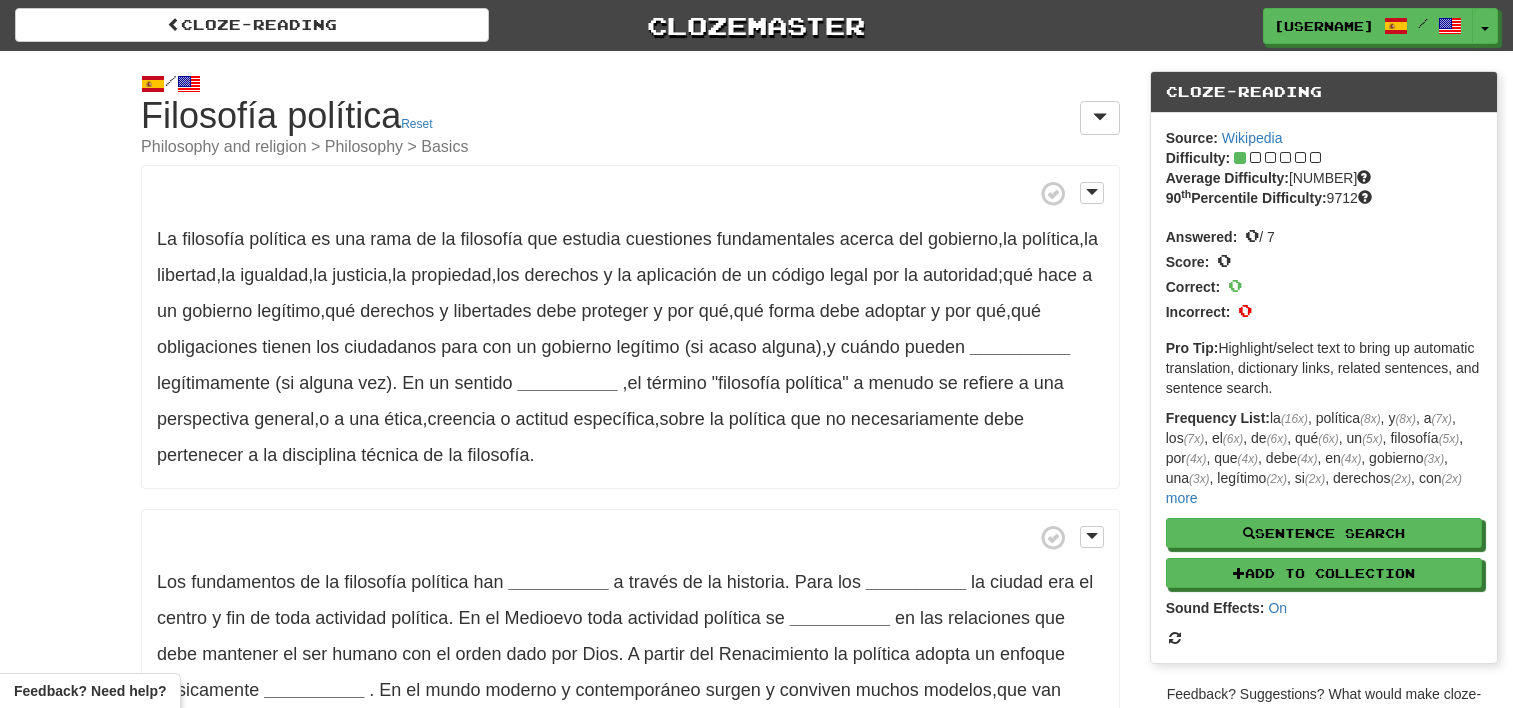 scroll, scrollTop: 0, scrollLeft: 0, axis: both 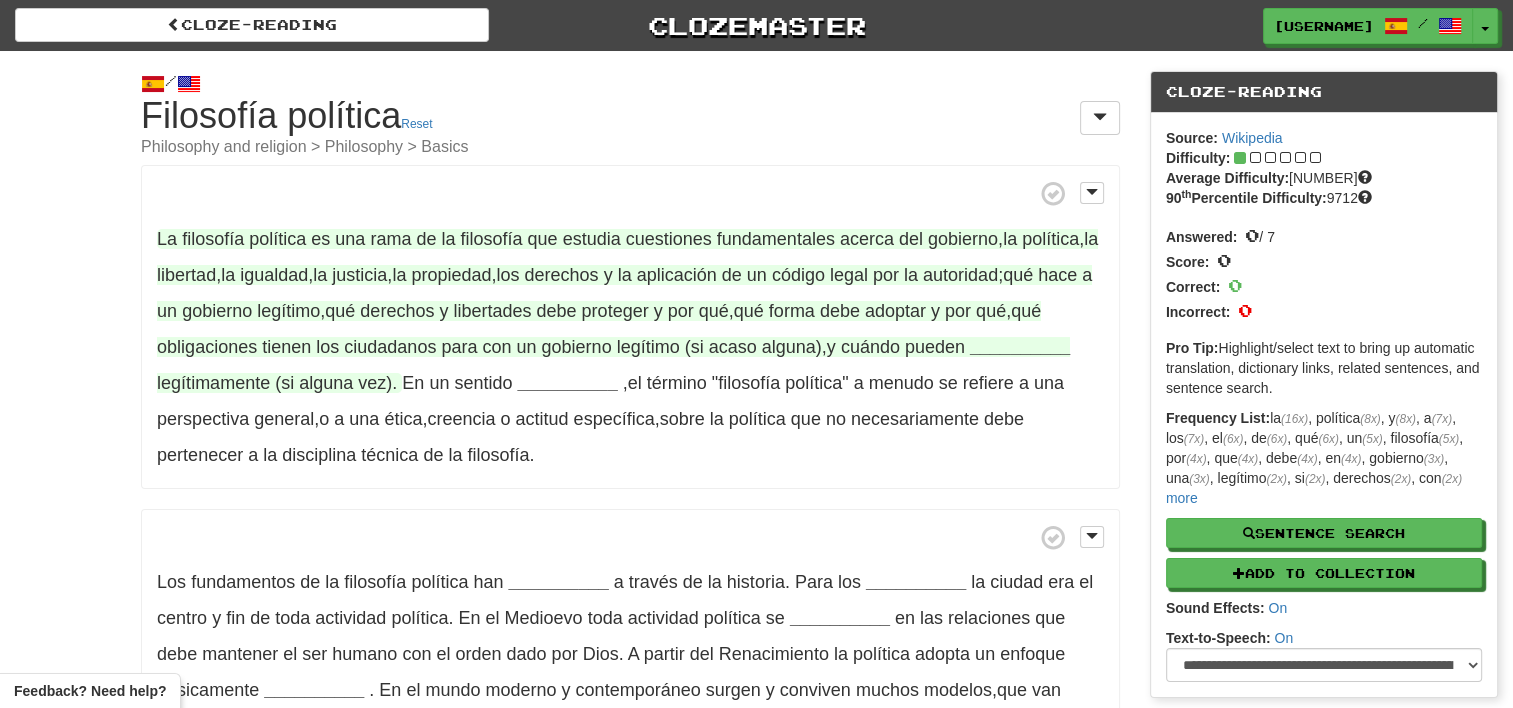 click on "__________" at bounding box center [1020, 347] 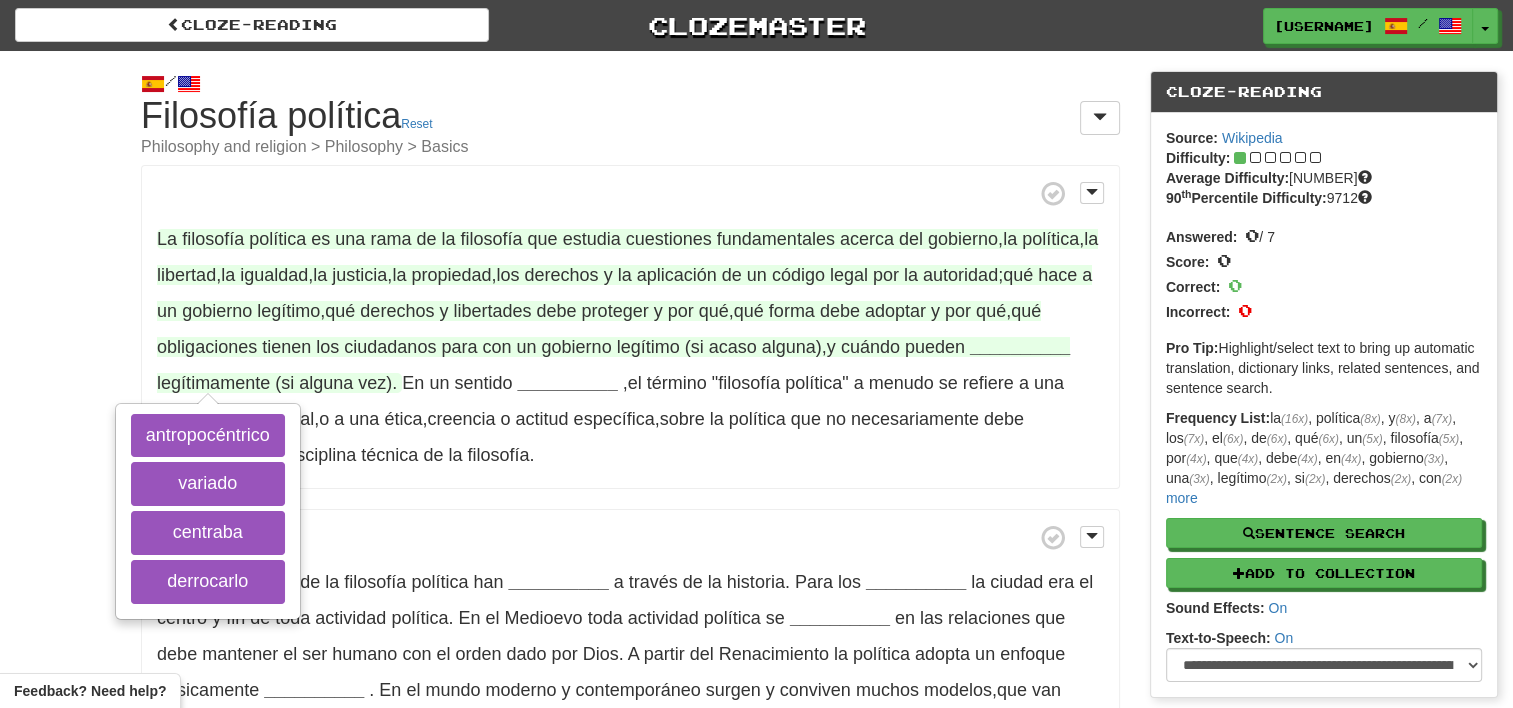 click on "__________" at bounding box center (1020, 347) 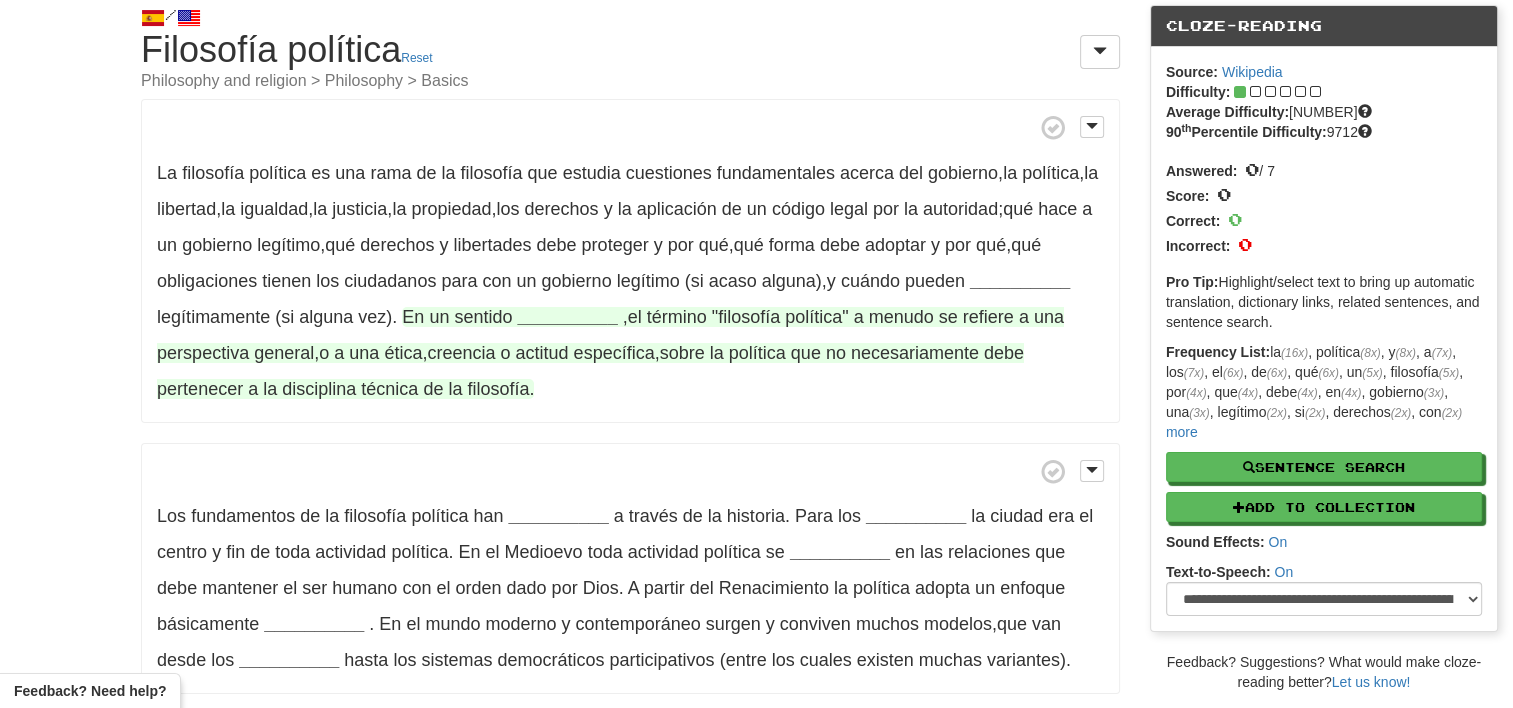 scroll, scrollTop: 0, scrollLeft: 0, axis: both 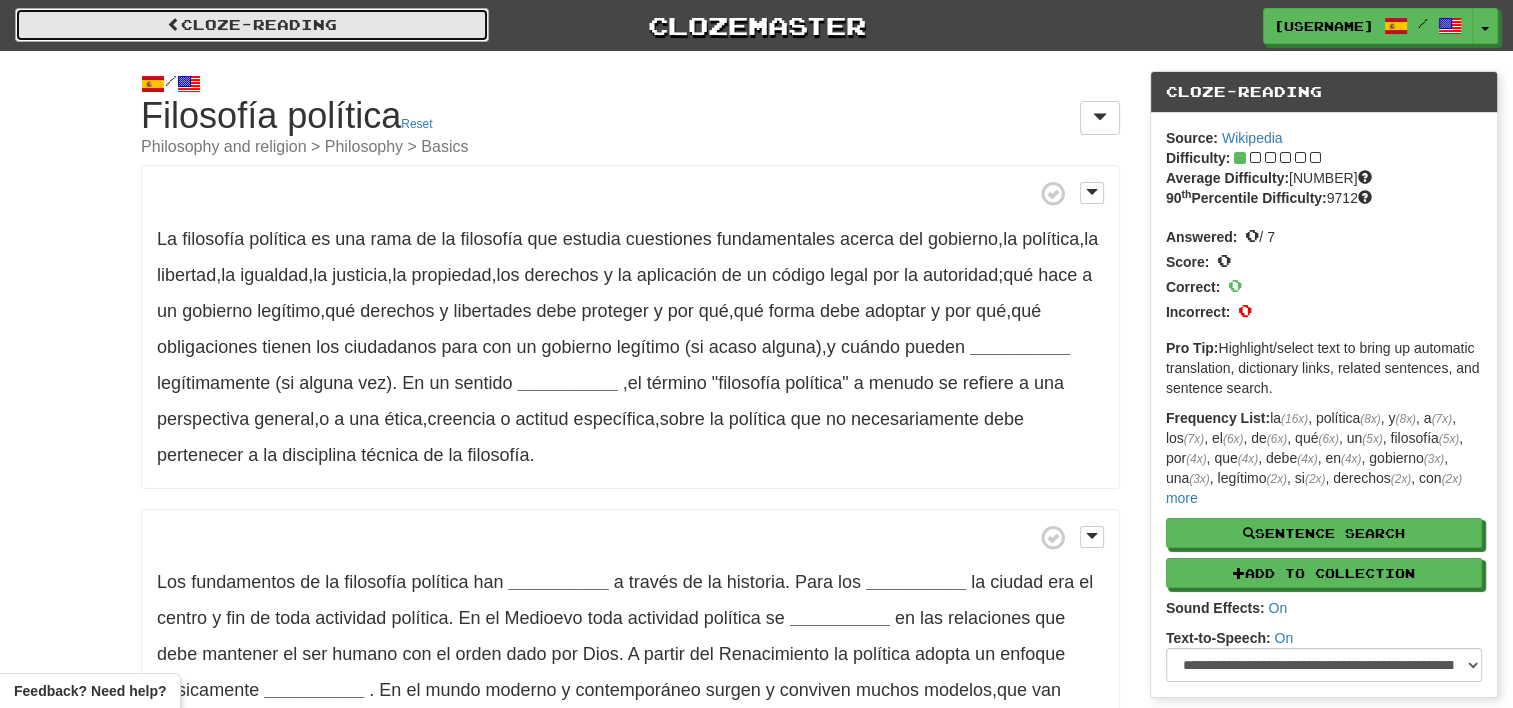 click on "Cloze-Reading" at bounding box center [252, 25] 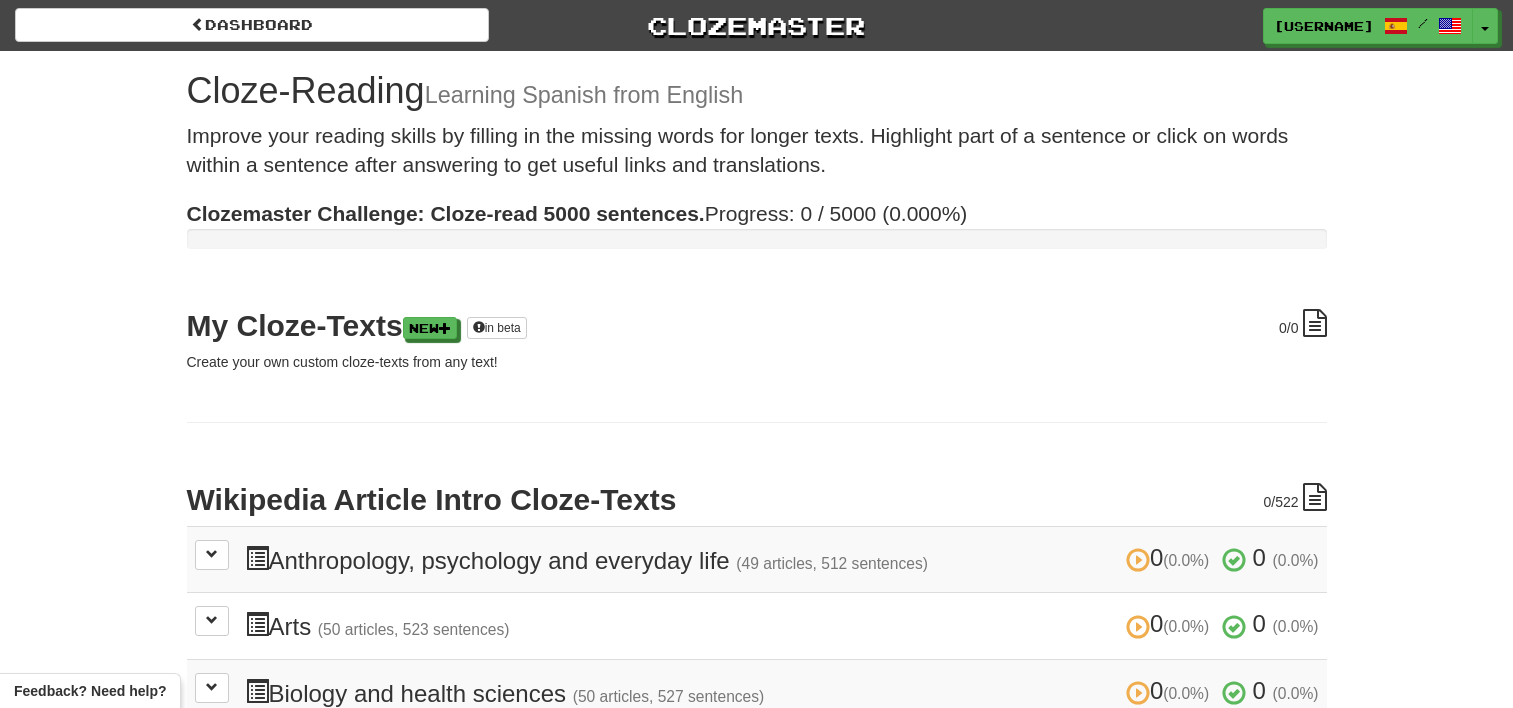 scroll, scrollTop: 0, scrollLeft: 0, axis: both 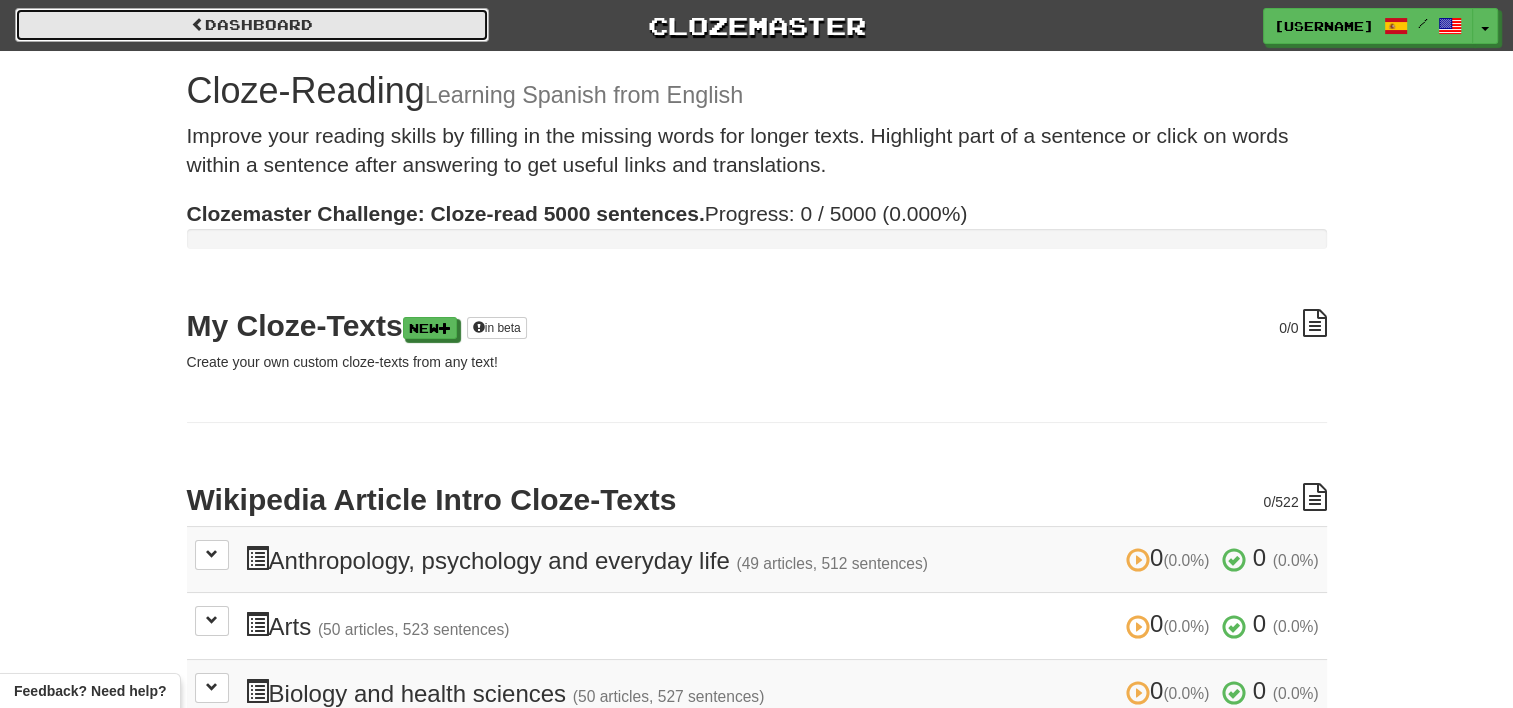 click on "Dashboard" at bounding box center (252, 25) 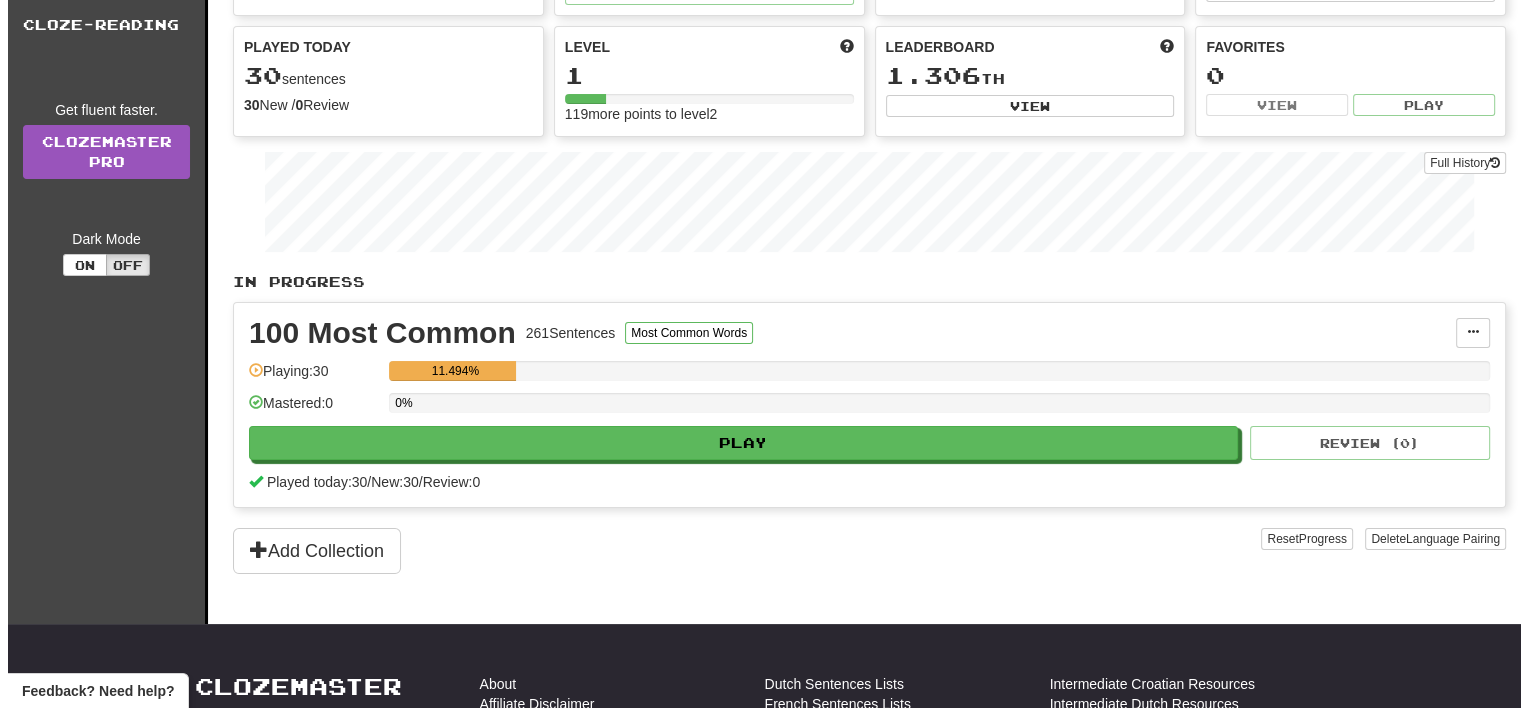 scroll, scrollTop: 160, scrollLeft: 0, axis: vertical 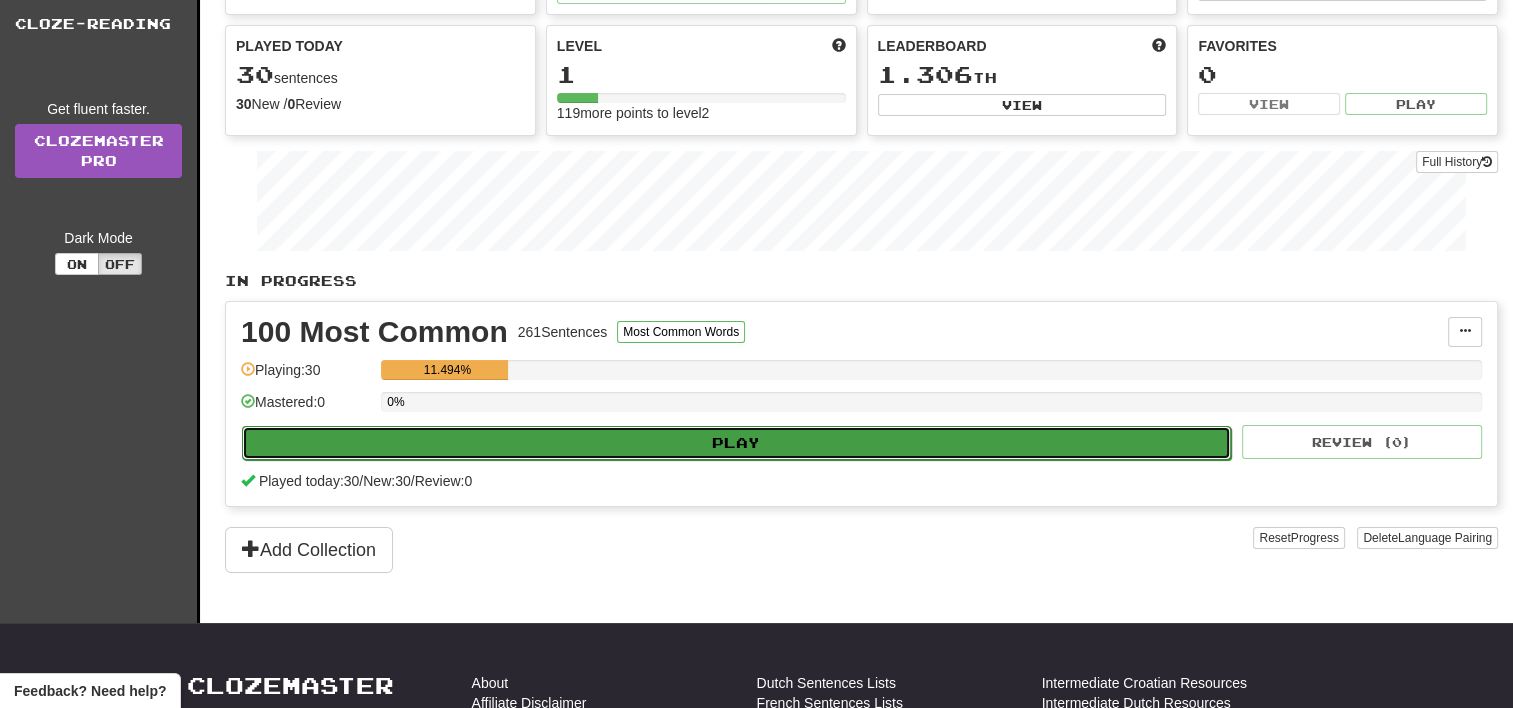 click on "Play" at bounding box center (736, 443) 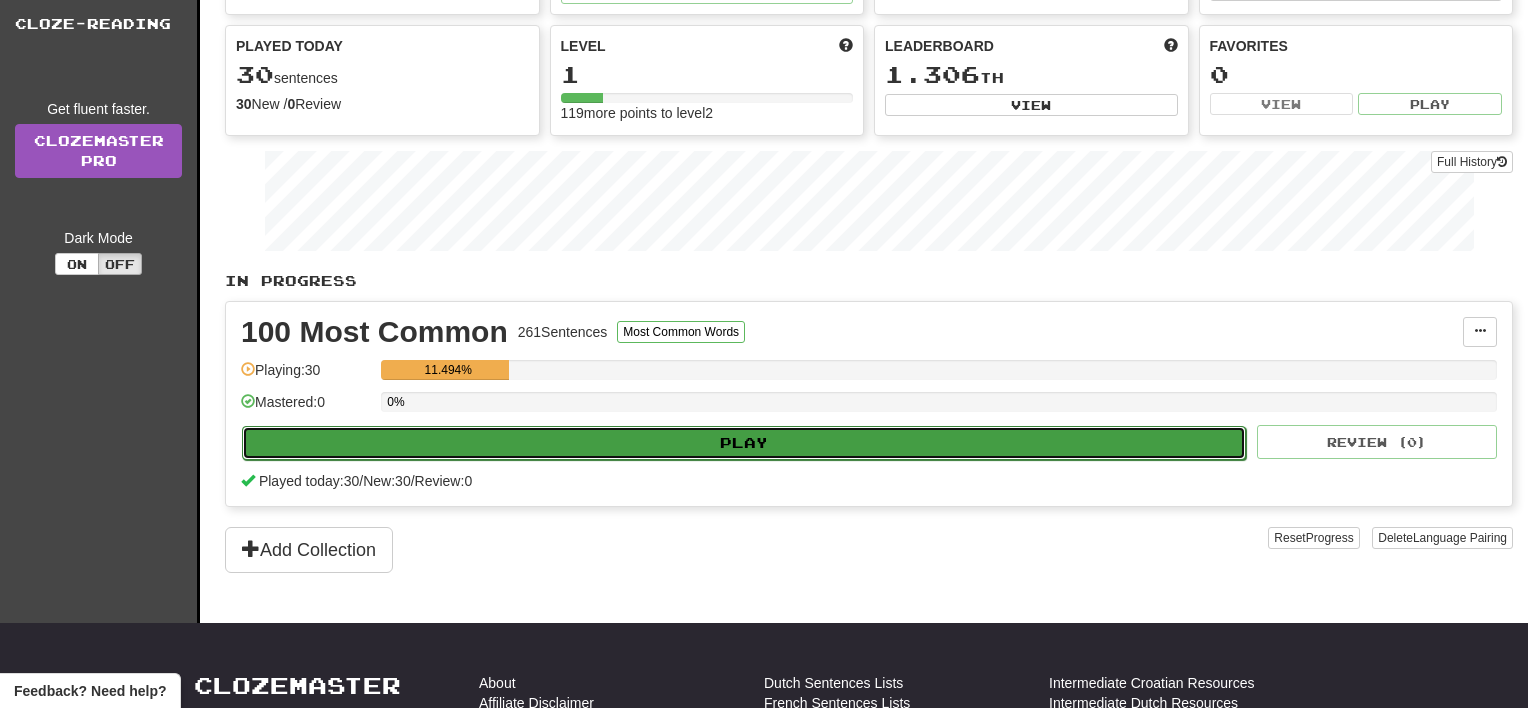 select on "**" 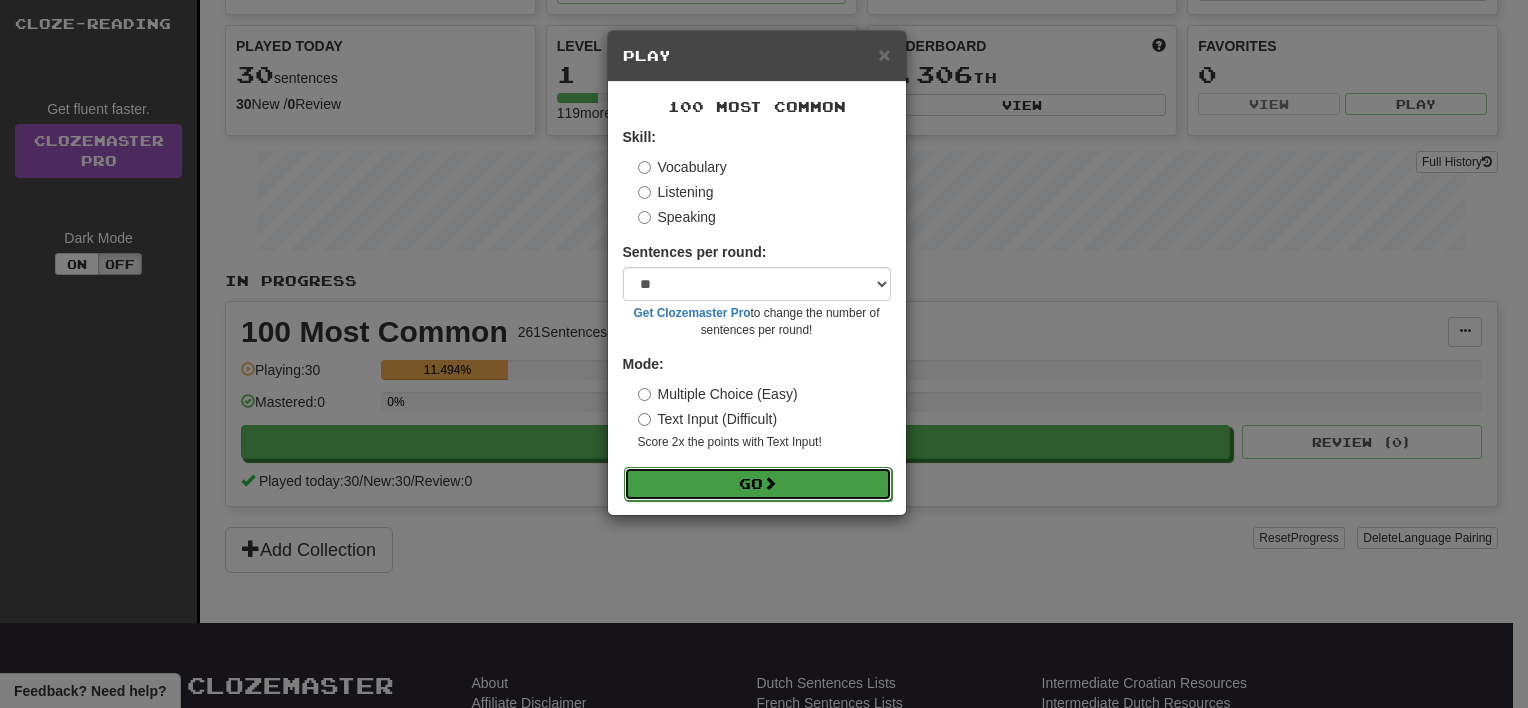 click on "Go" at bounding box center (758, 484) 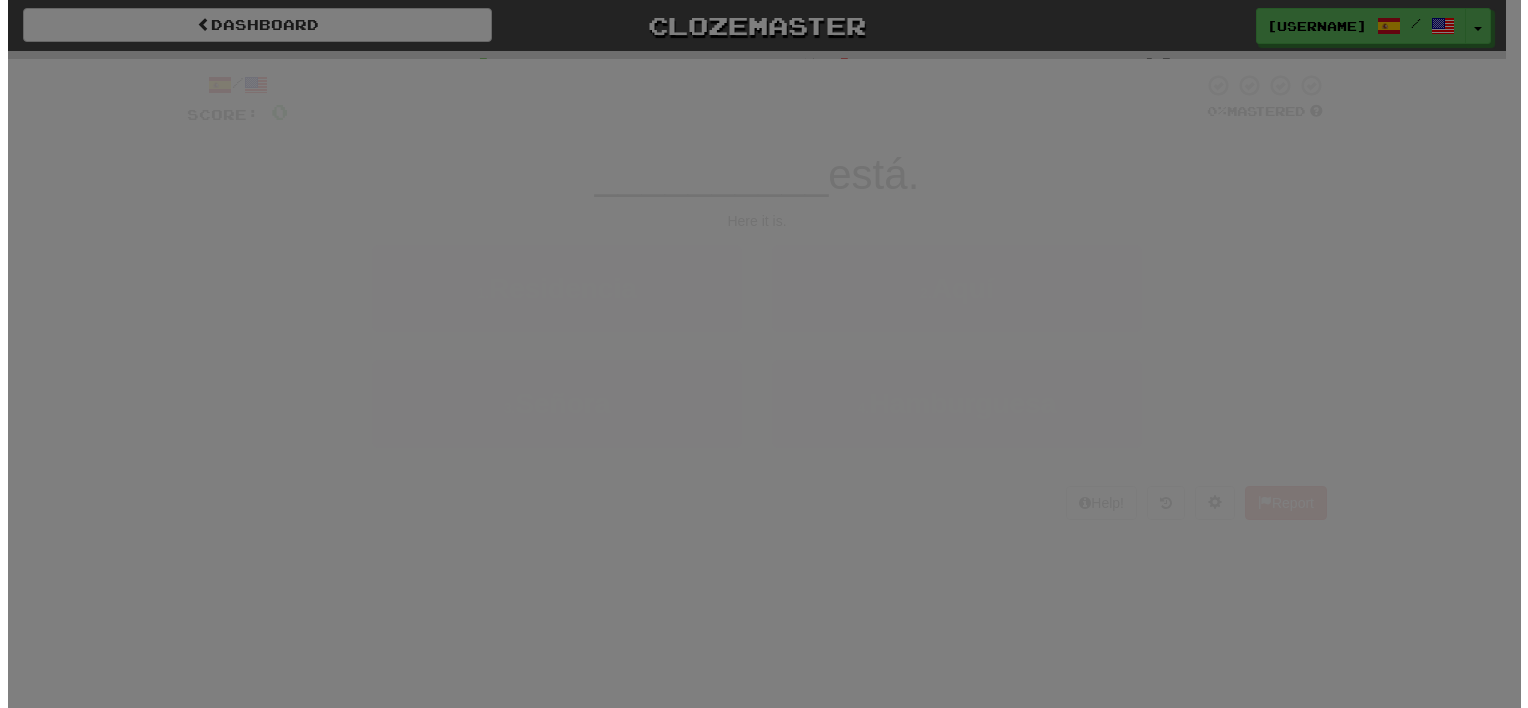 scroll, scrollTop: 0, scrollLeft: 0, axis: both 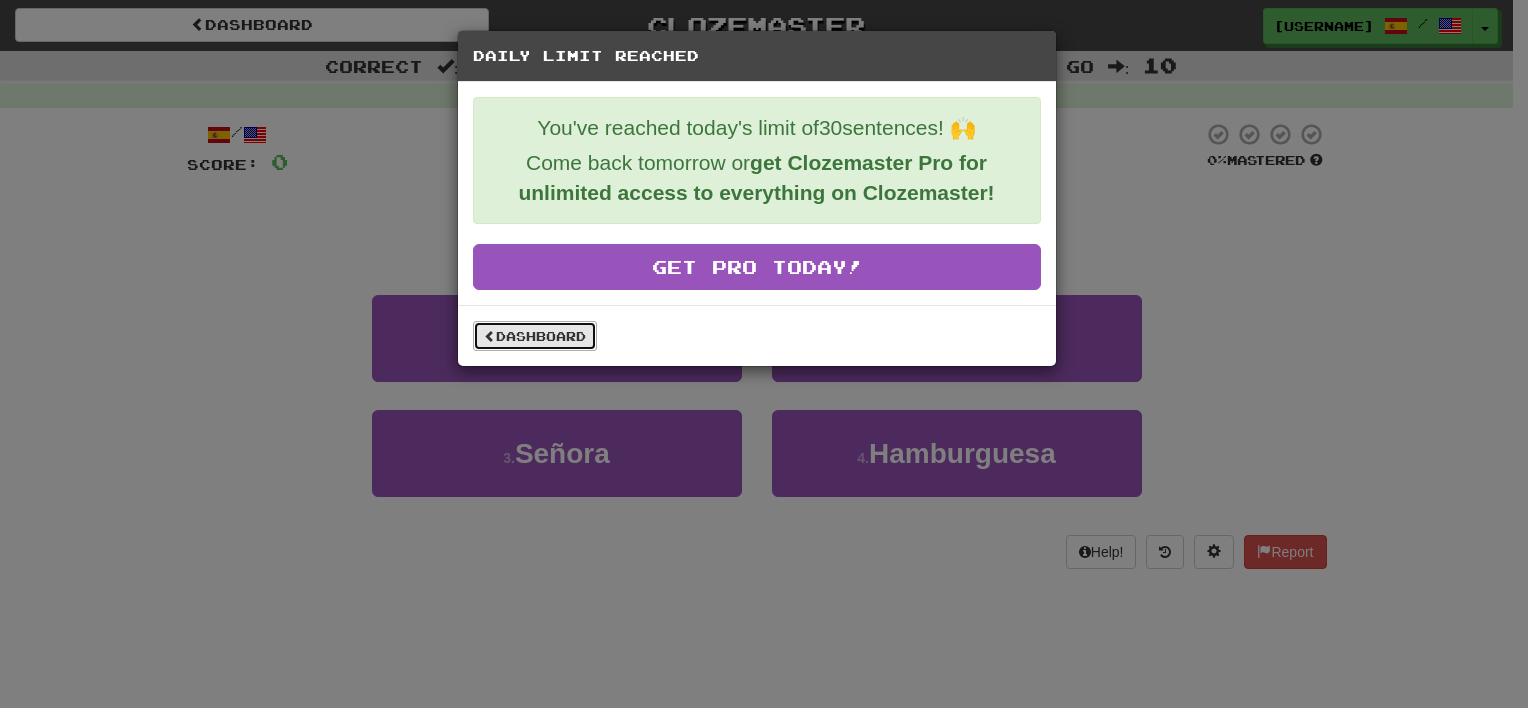 click on "Dashboard" at bounding box center (535, 336) 